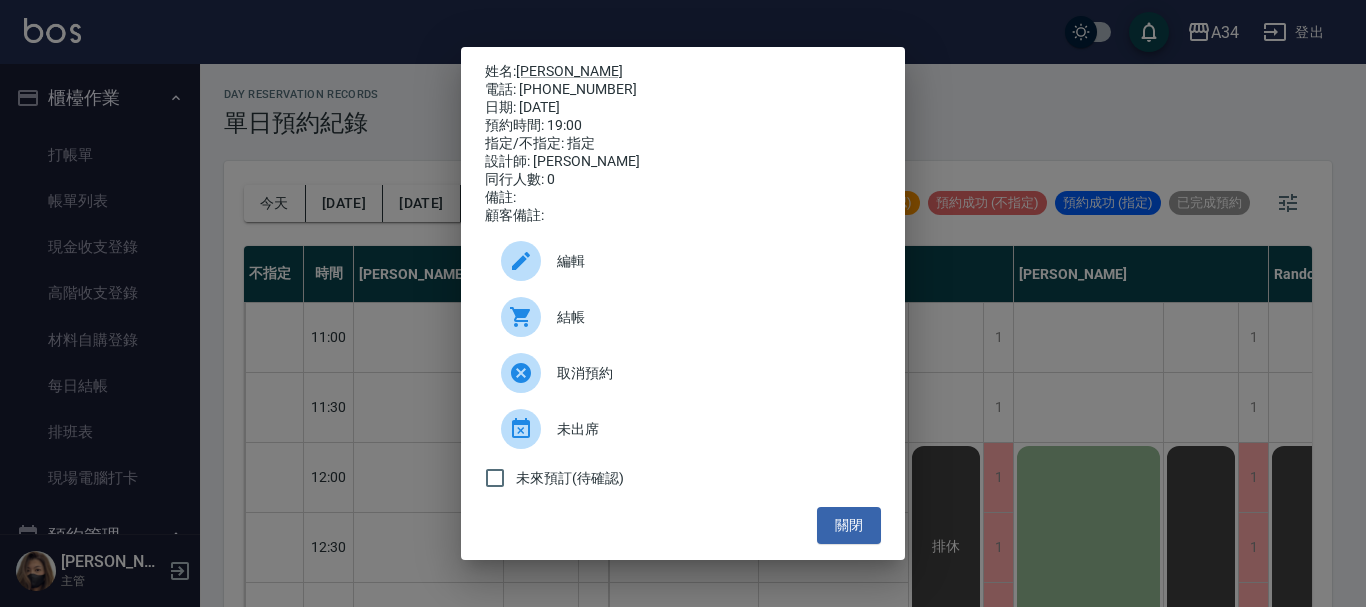 scroll, scrollTop: 0, scrollLeft: 0, axis: both 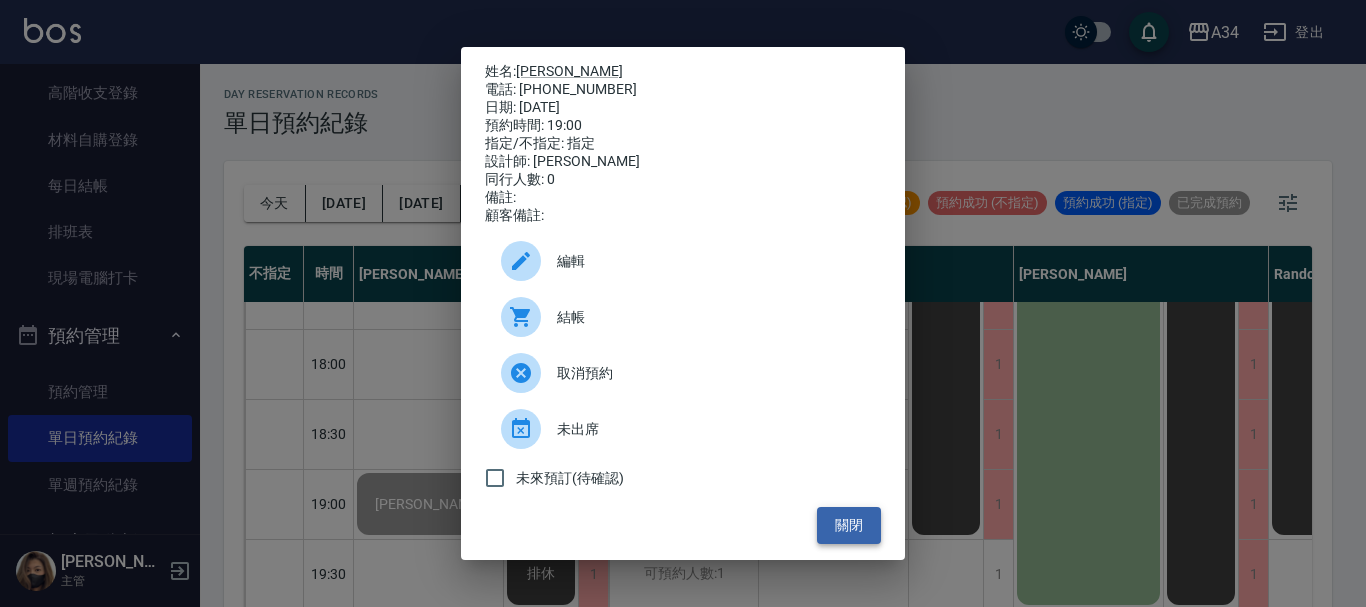 click on "關閉" at bounding box center [849, 525] 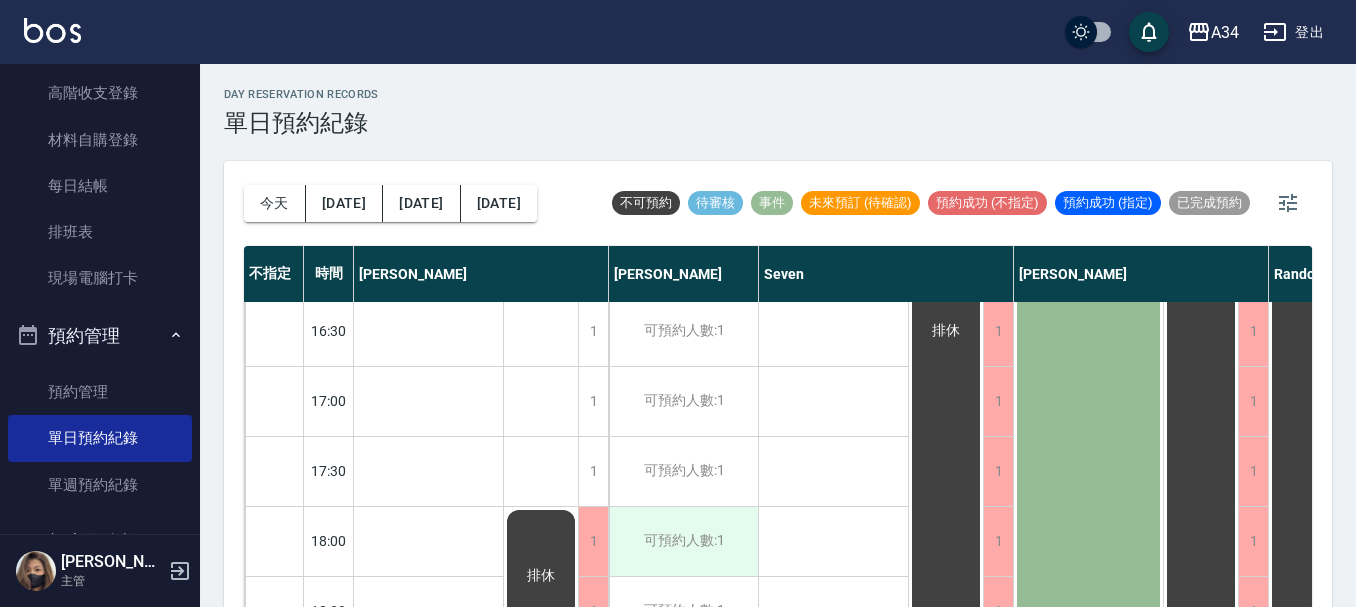 scroll, scrollTop: 768, scrollLeft: 0, axis: vertical 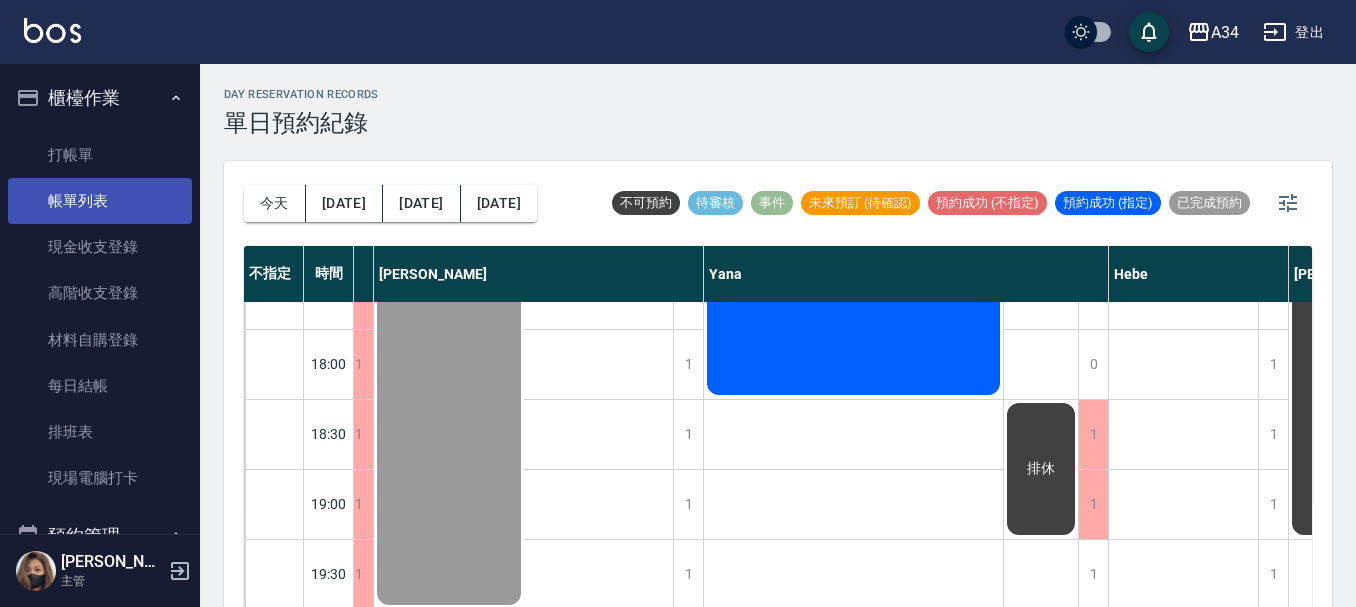 click on "帳單列表" at bounding box center [100, 201] 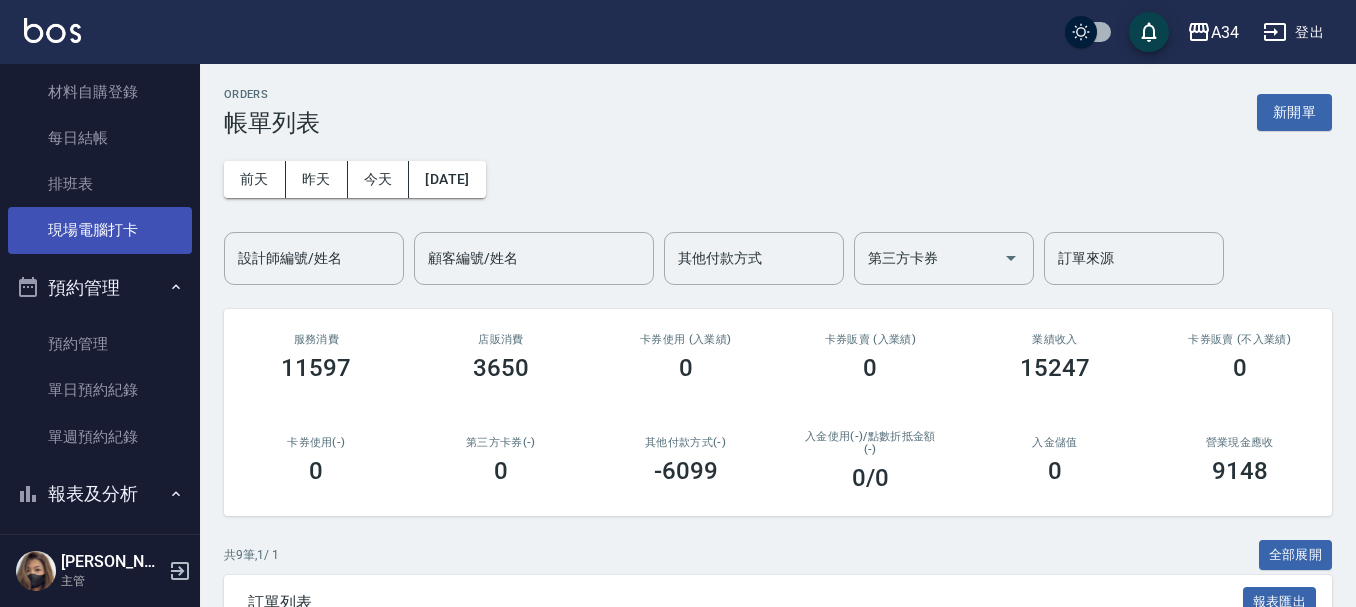 scroll, scrollTop: 300, scrollLeft: 0, axis: vertical 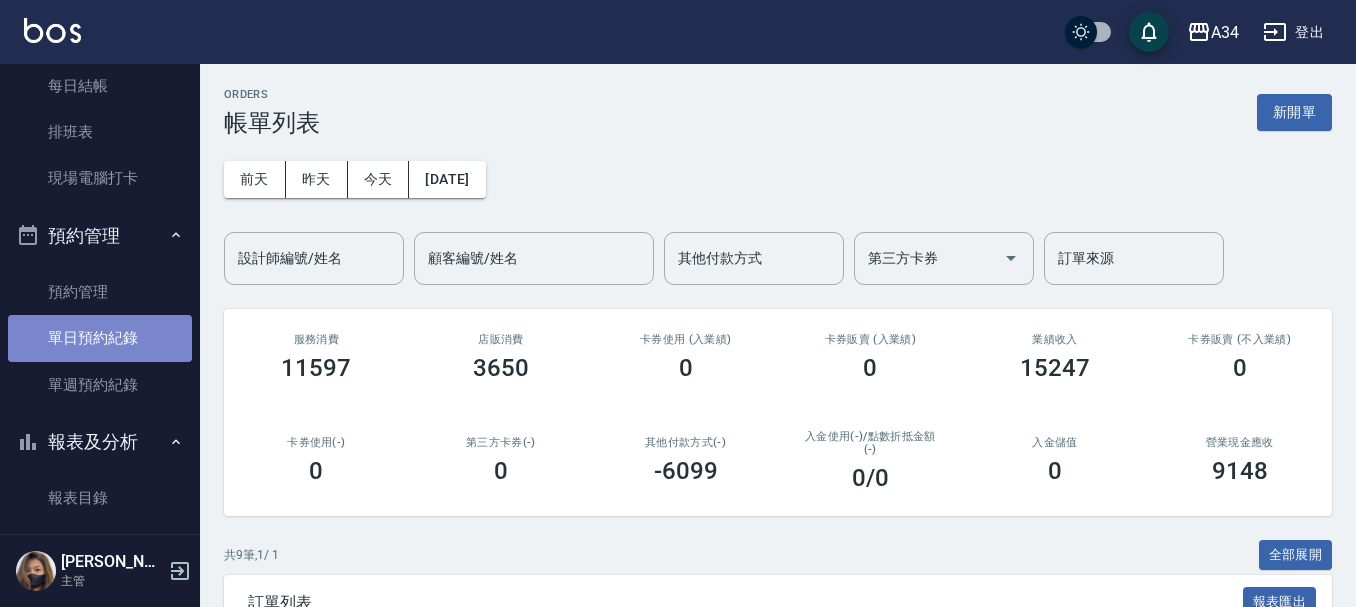 click on "單日預約紀錄" at bounding box center [100, 338] 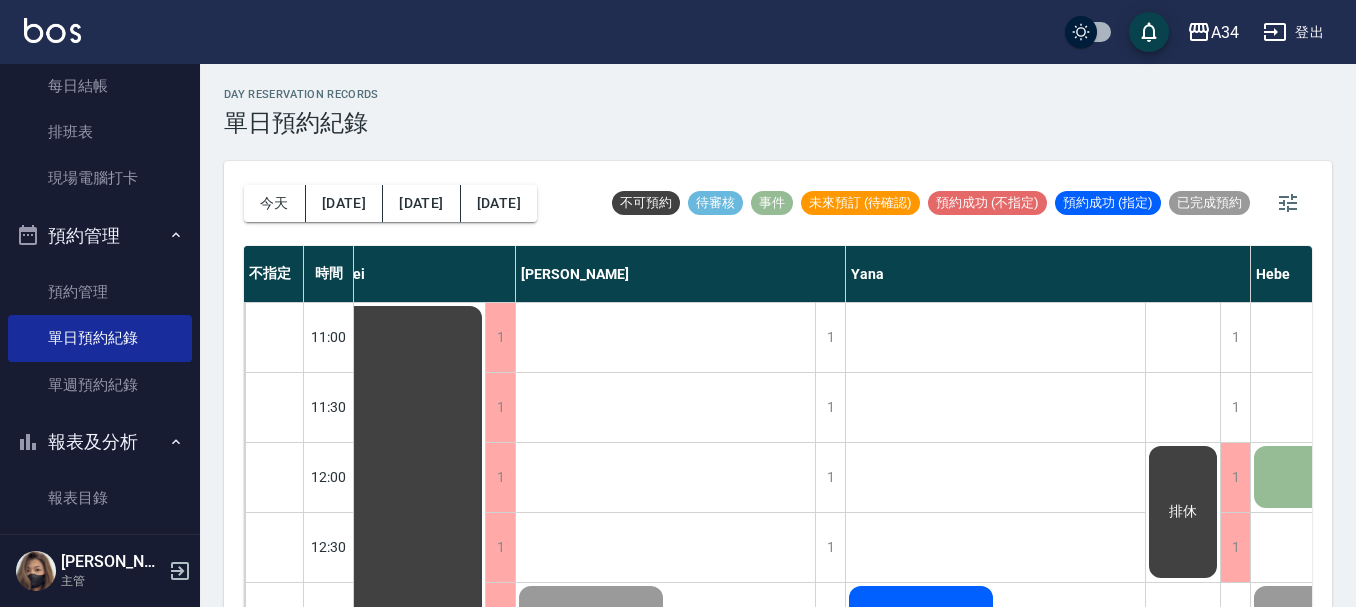 scroll, scrollTop: 0, scrollLeft: 1387, axis: horizontal 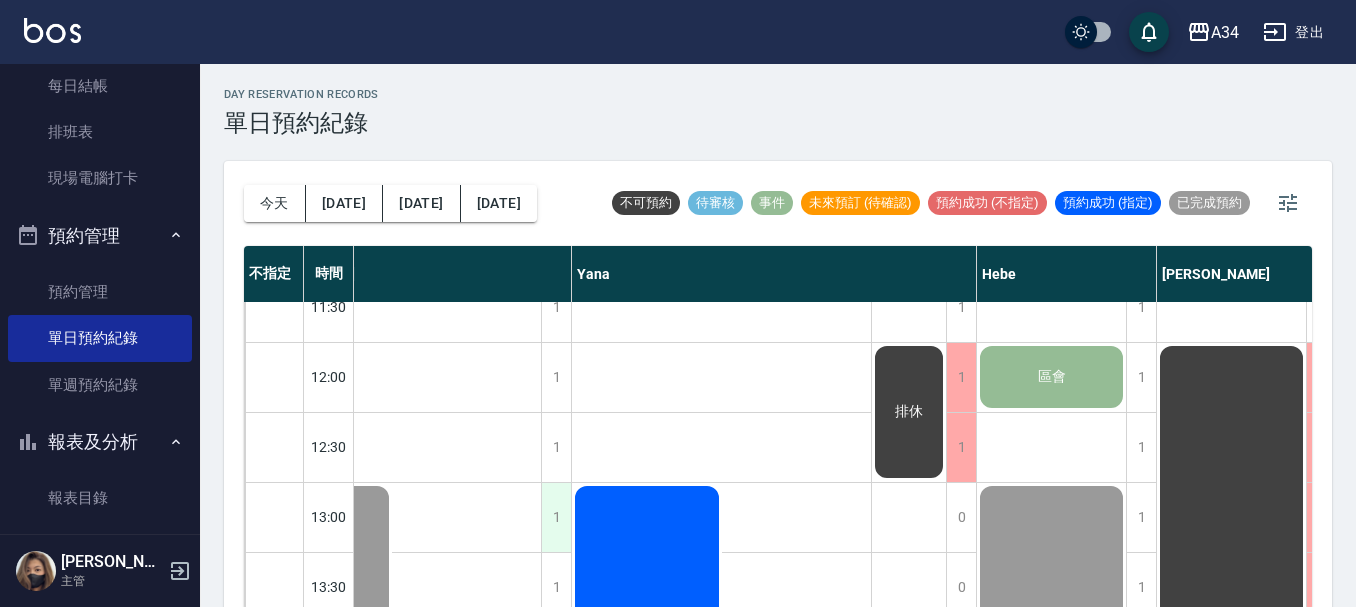 click on "1" at bounding box center [556, 517] 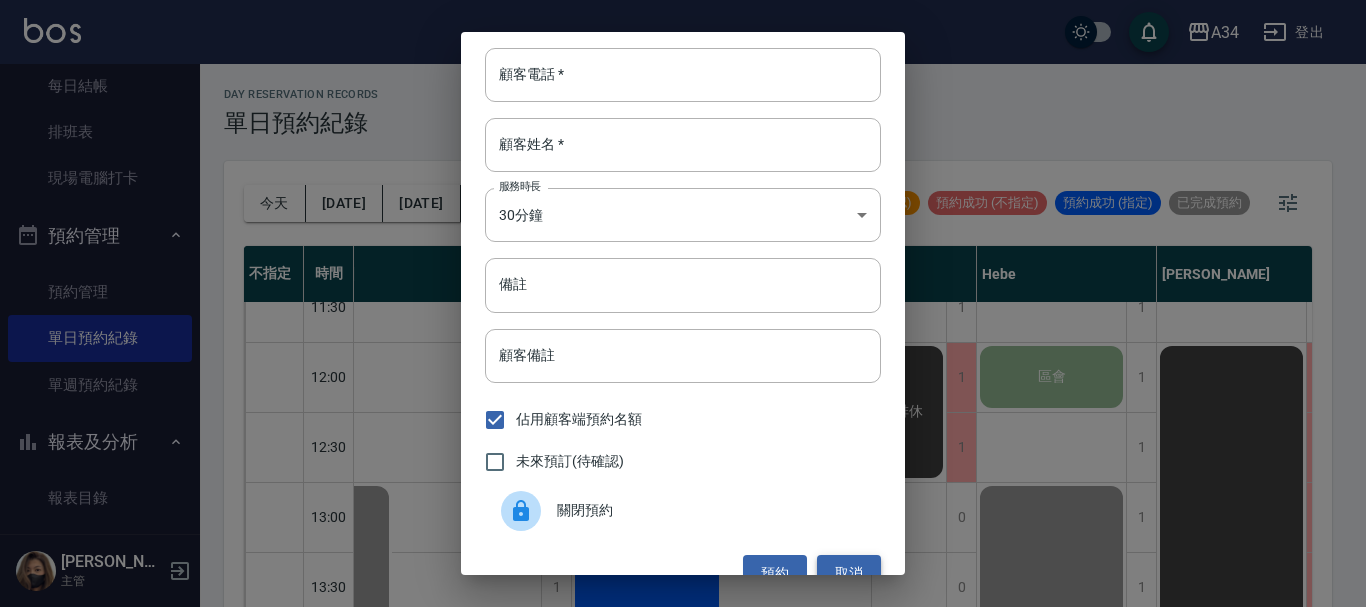click on "取消" at bounding box center (849, 573) 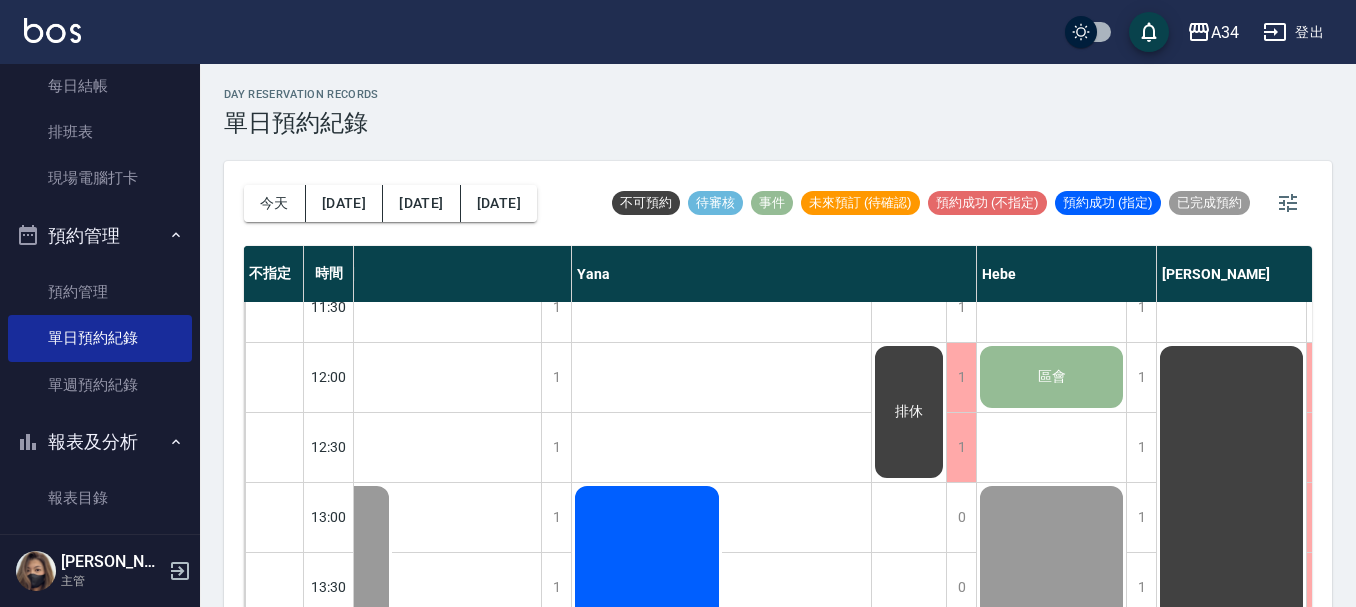 click on "呂曉琪 女生染髮 （含頭皮隔離）" at bounding box center (-959, 1357) 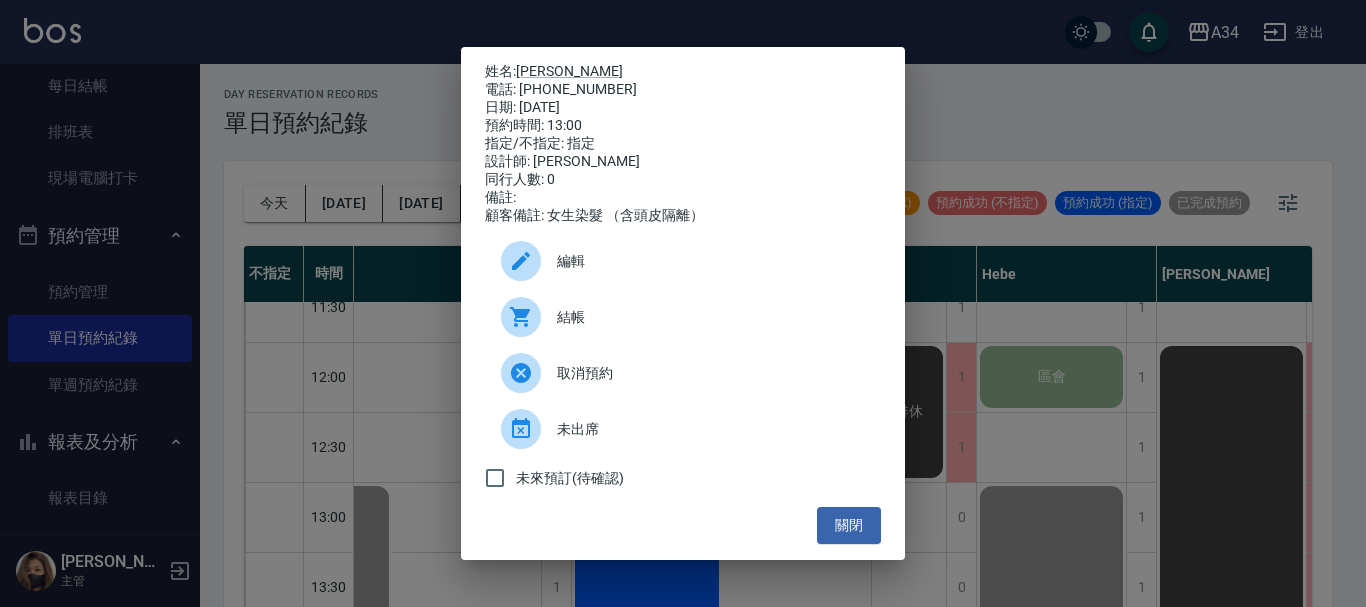 click 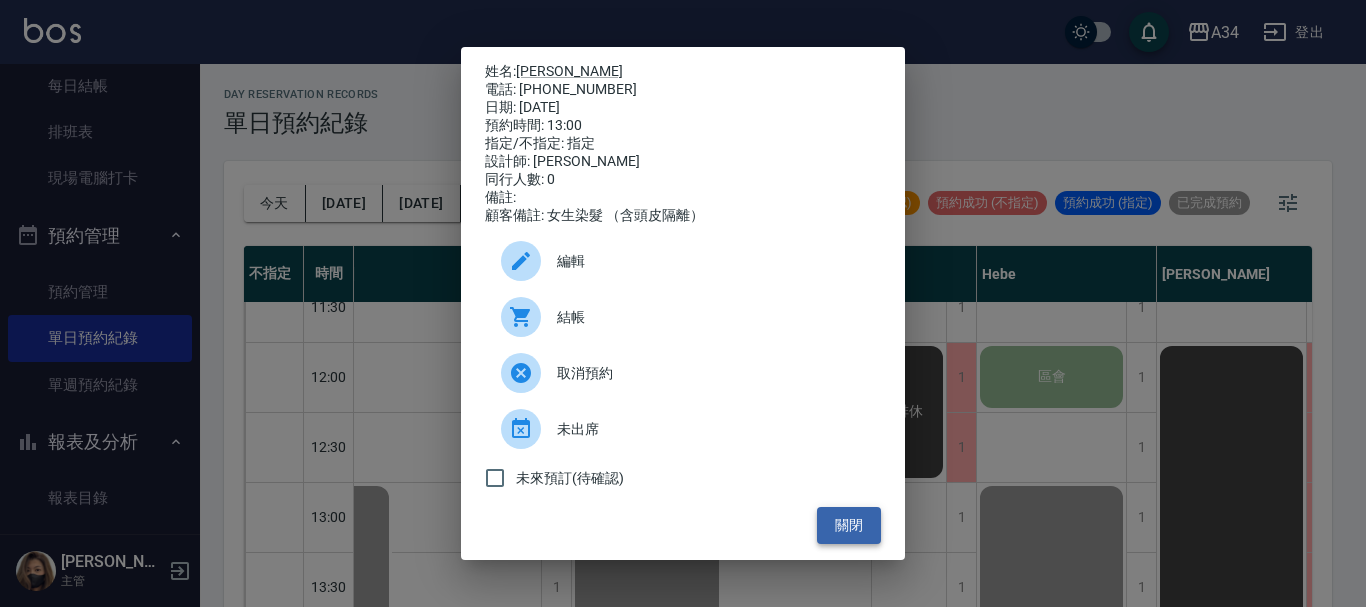 click on "關閉" at bounding box center [849, 525] 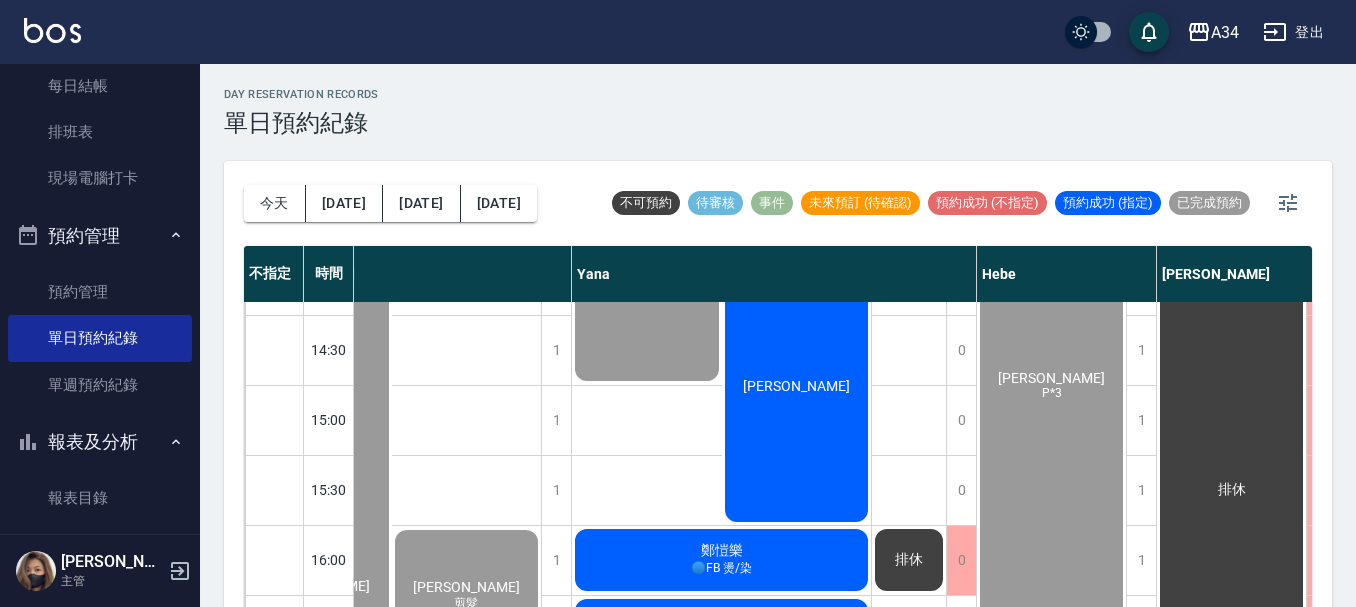 scroll, scrollTop: 500, scrollLeft: 1387, axis: both 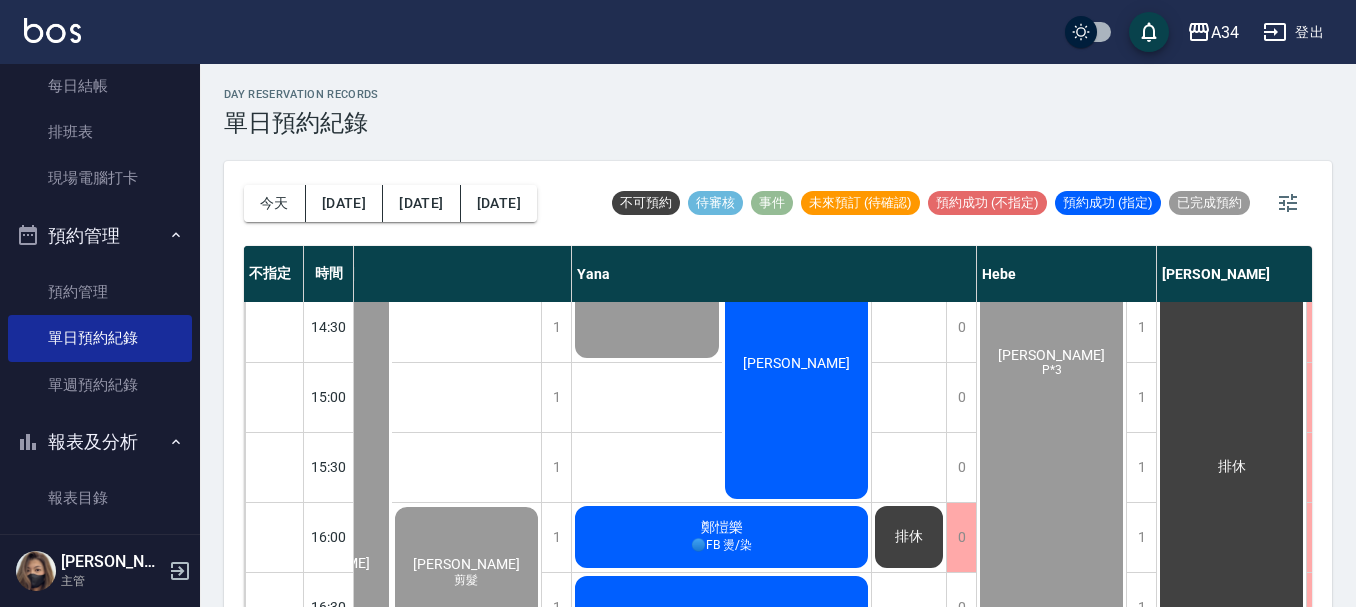 click on "[PERSON_NAME]" at bounding box center [467, 573] 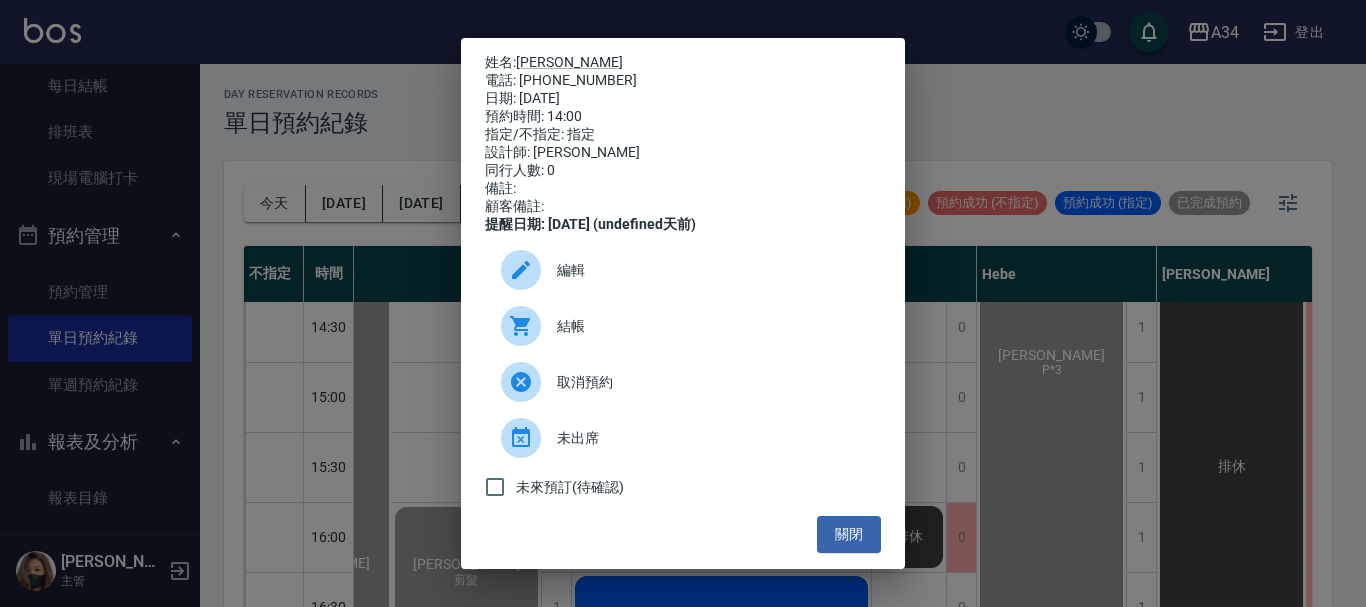 click on "結帳" at bounding box center (711, 326) 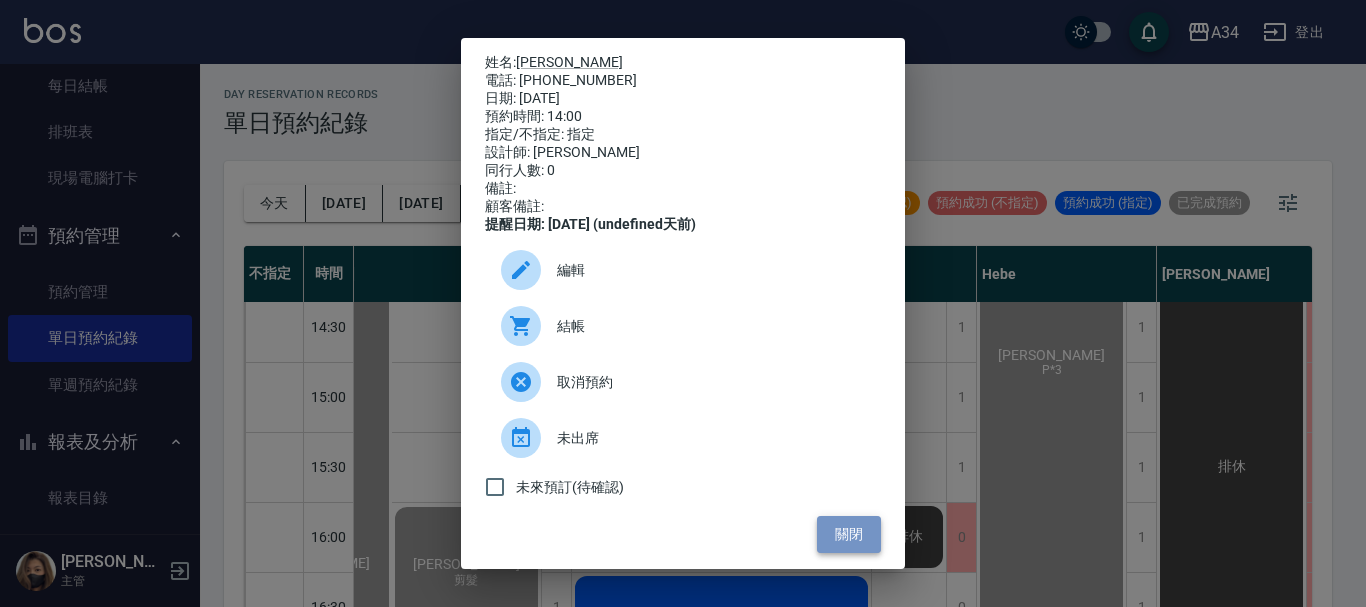 click on "關閉" at bounding box center [849, 534] 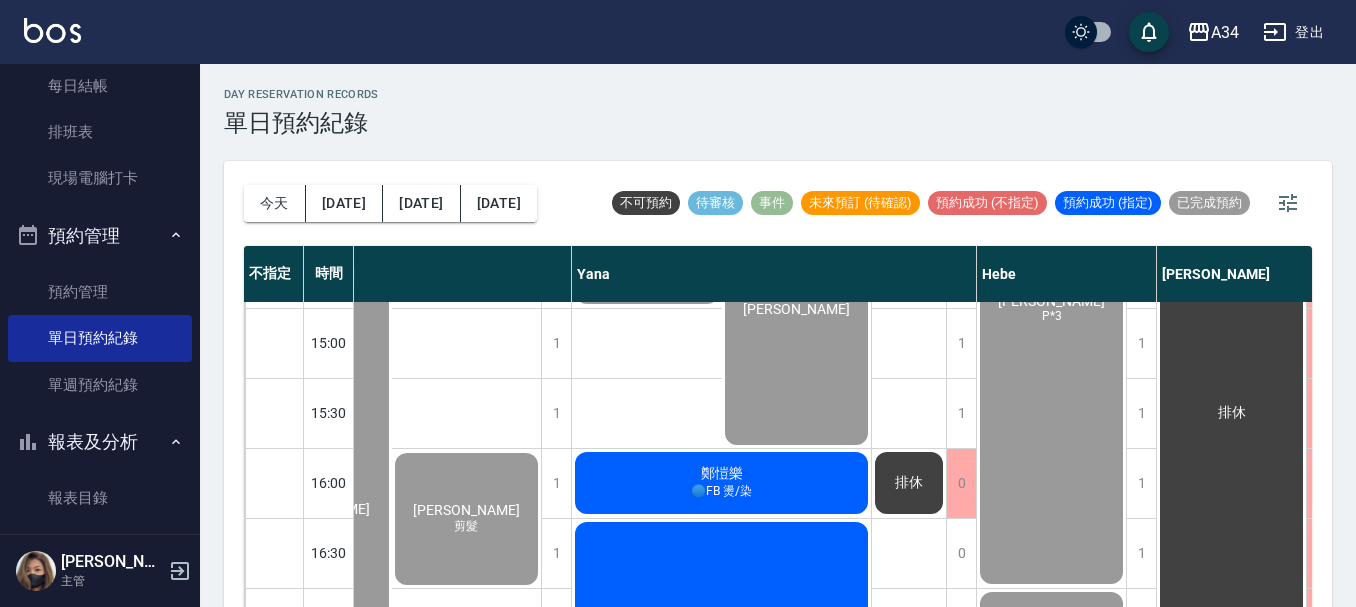 scroll, scrollTop: 600, scrollLeft: 1387, axis: both 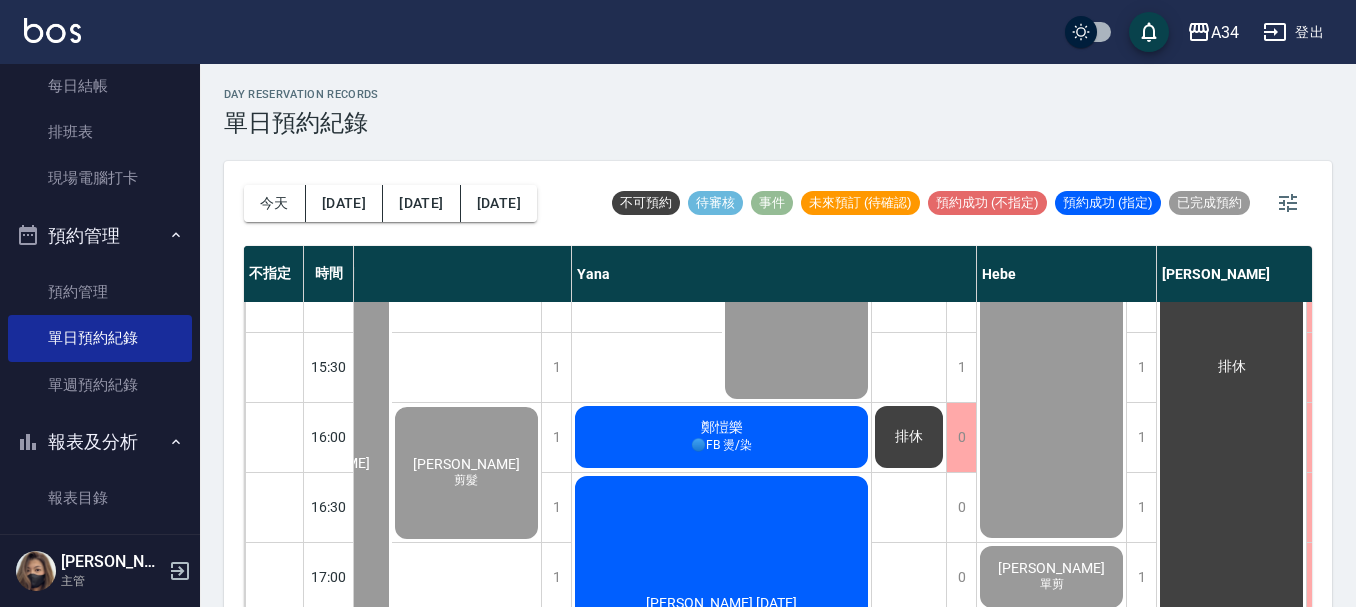 click on "鄭愷樂 🔵FB 燙/染" at bounding box center (-959, 857) 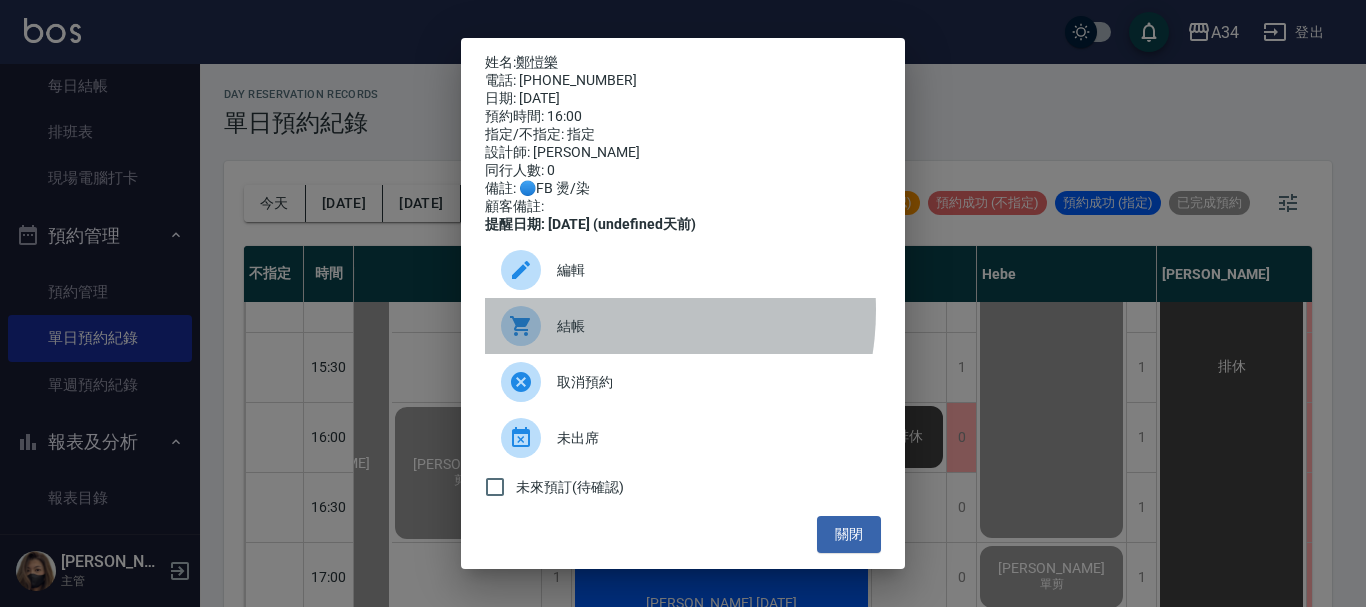 click on "結帳" at bounding box center (683, 326) 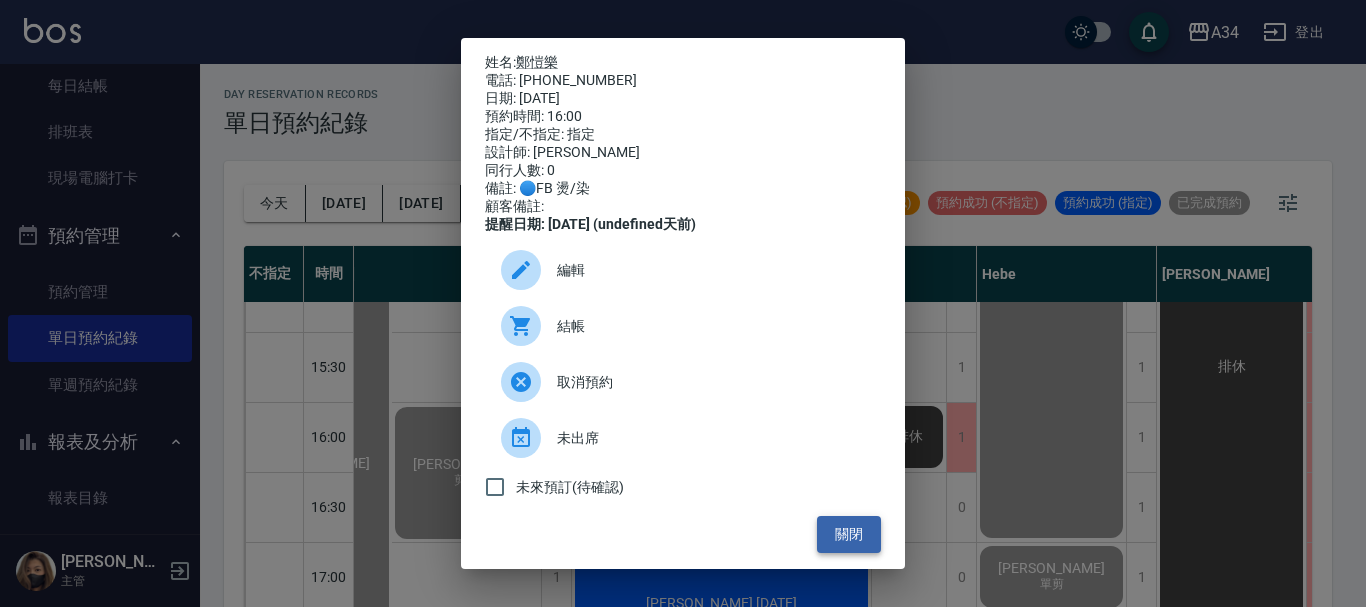 click on "關閉" at bounding box center [849, 534] 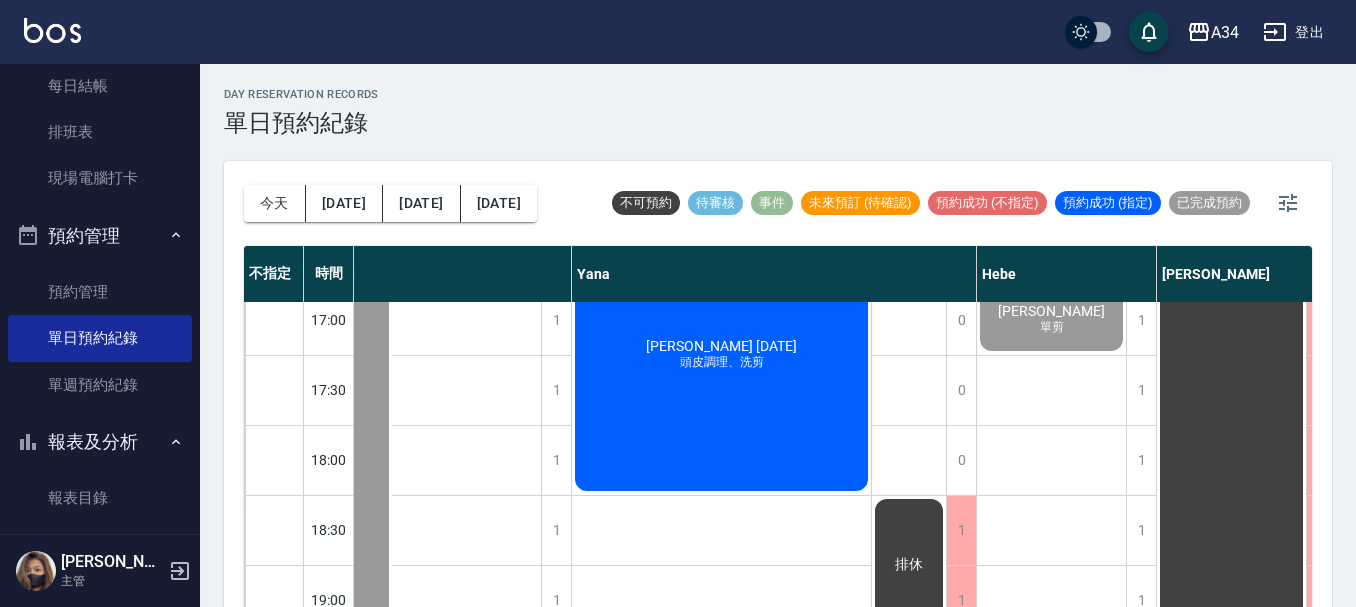scroll, scrollTop: 900, scrollLeft: 1387, axis: both 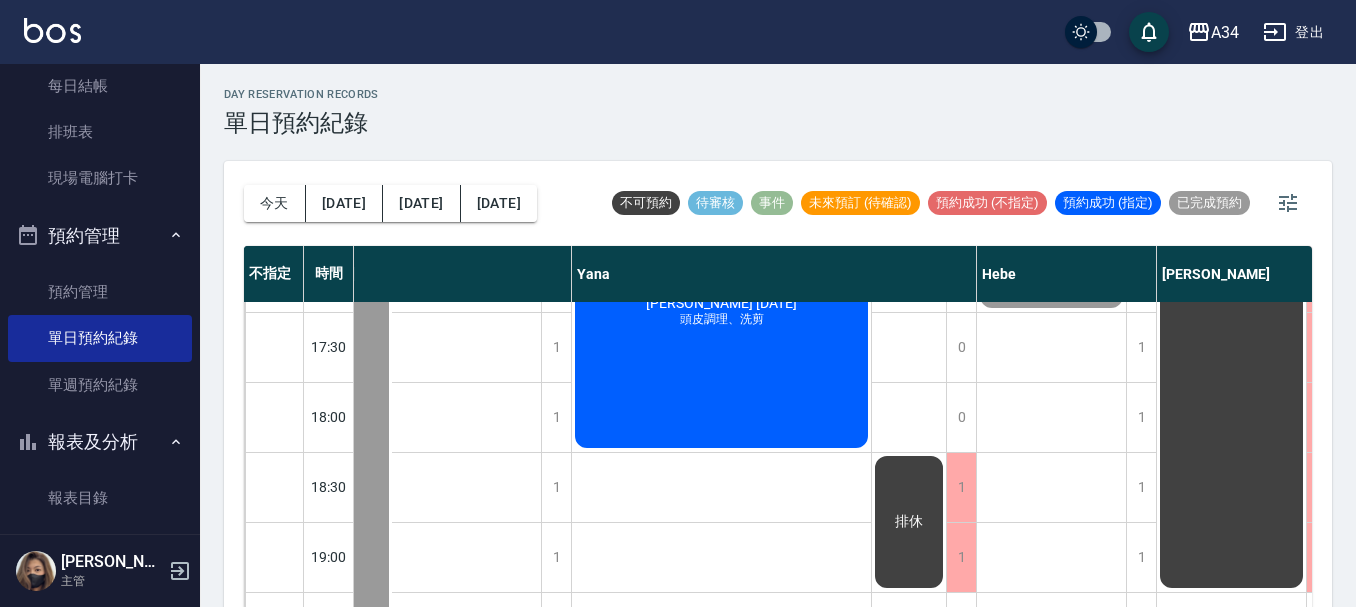 click on "蔡雅敏 61年3月25日 頭皮調理、洗剪" at bounding box center (-959, 557) 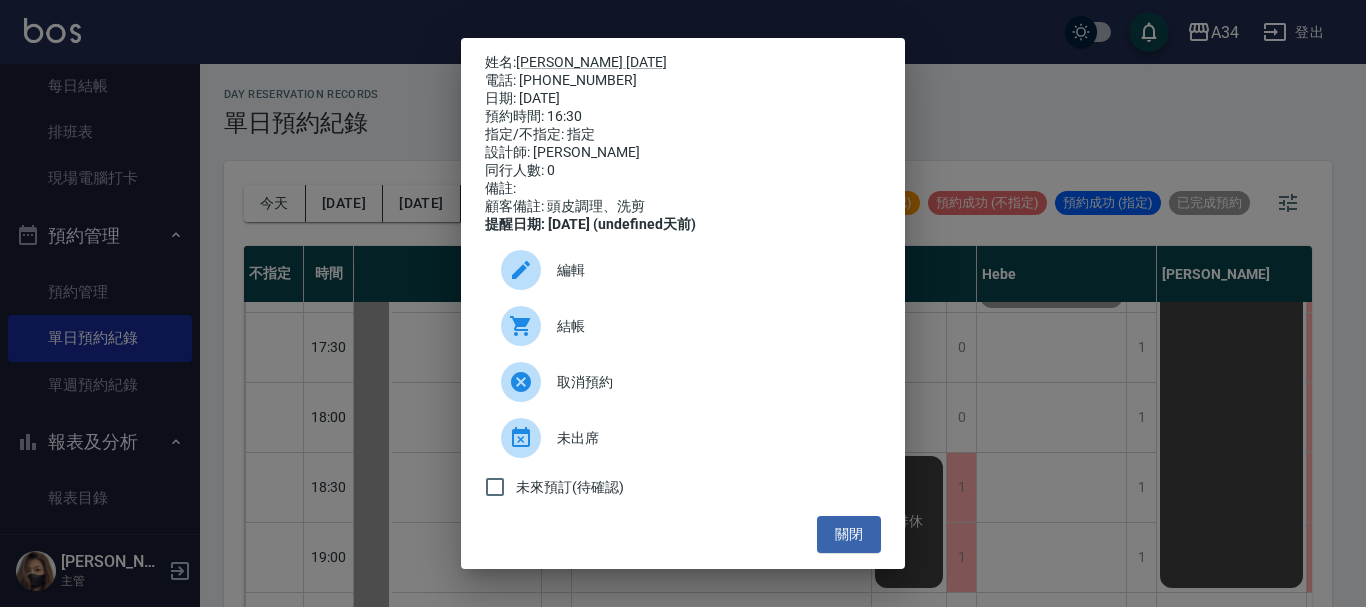 click on "結帳" at bounding box center [711, 326] 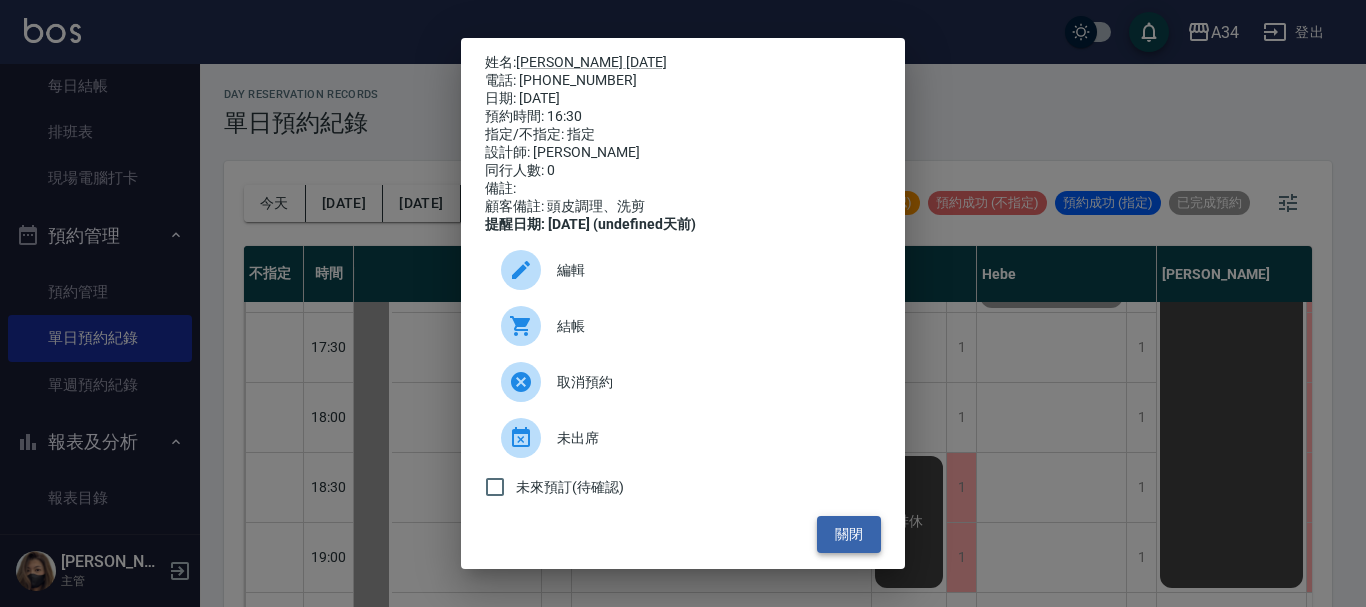 click on "關閉" at bounding box center (849, 534) 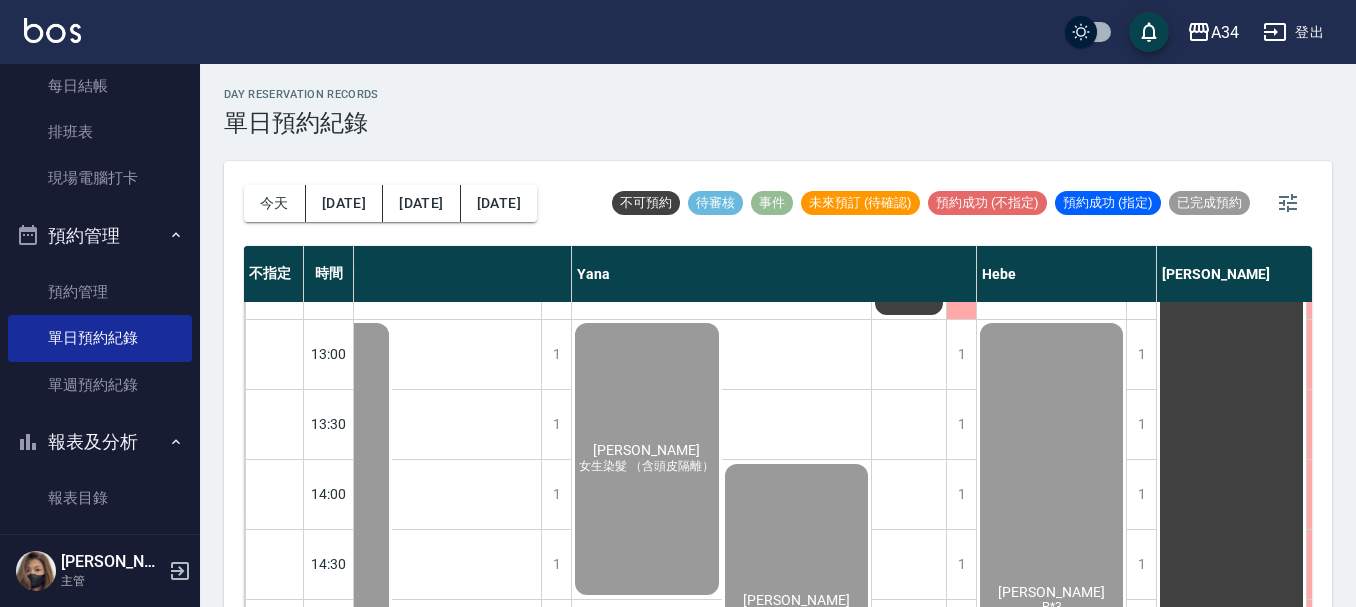 scroll, scrollTop: 168, scrollLeft: 1387, axis: both 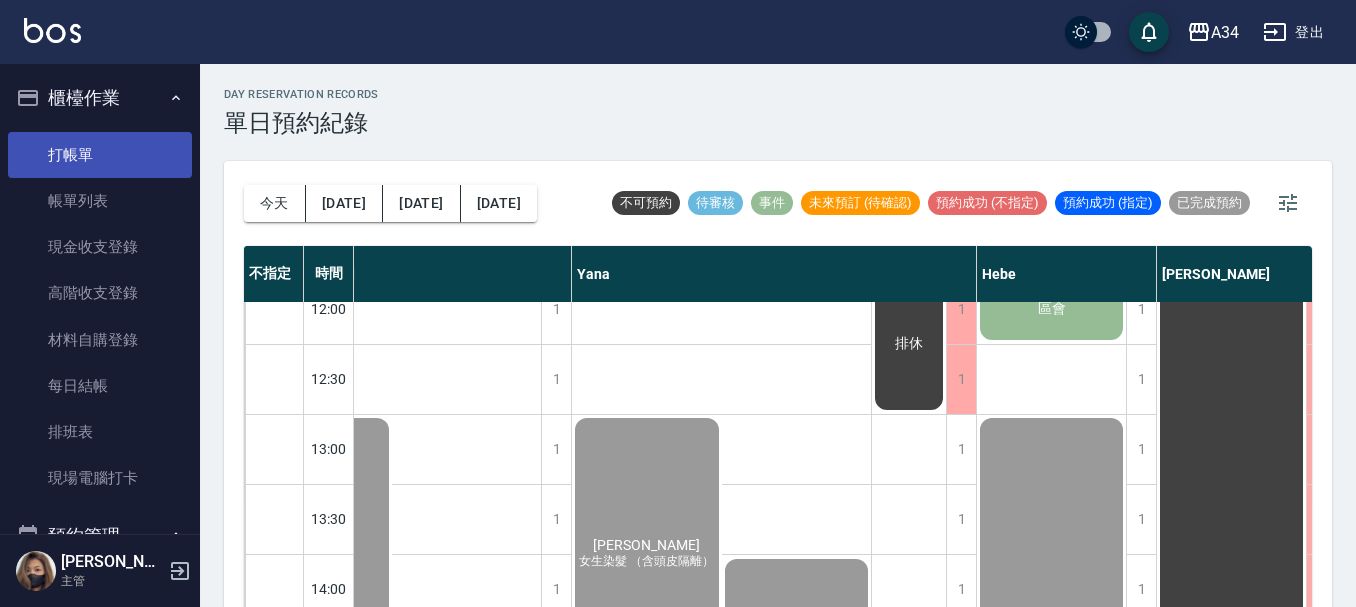 click on "打帳單" at bounding box center (100, 155) 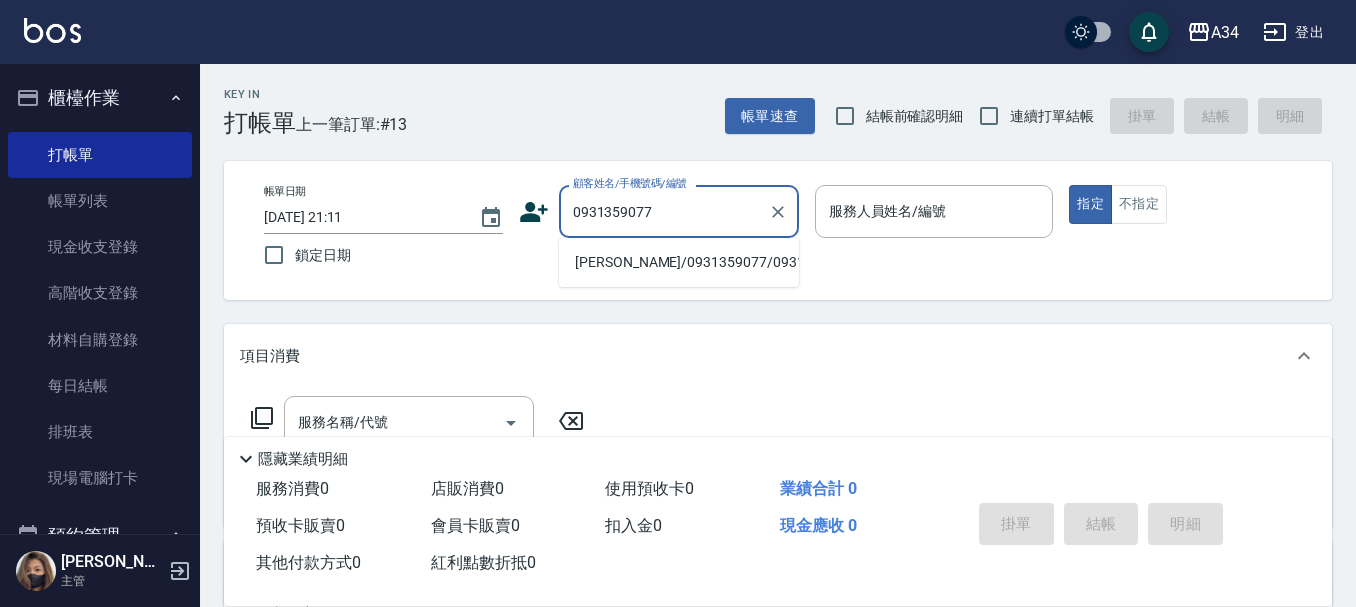 click on "李婉瑛/0931359077/0931359077" at bounding box center [679, 262] 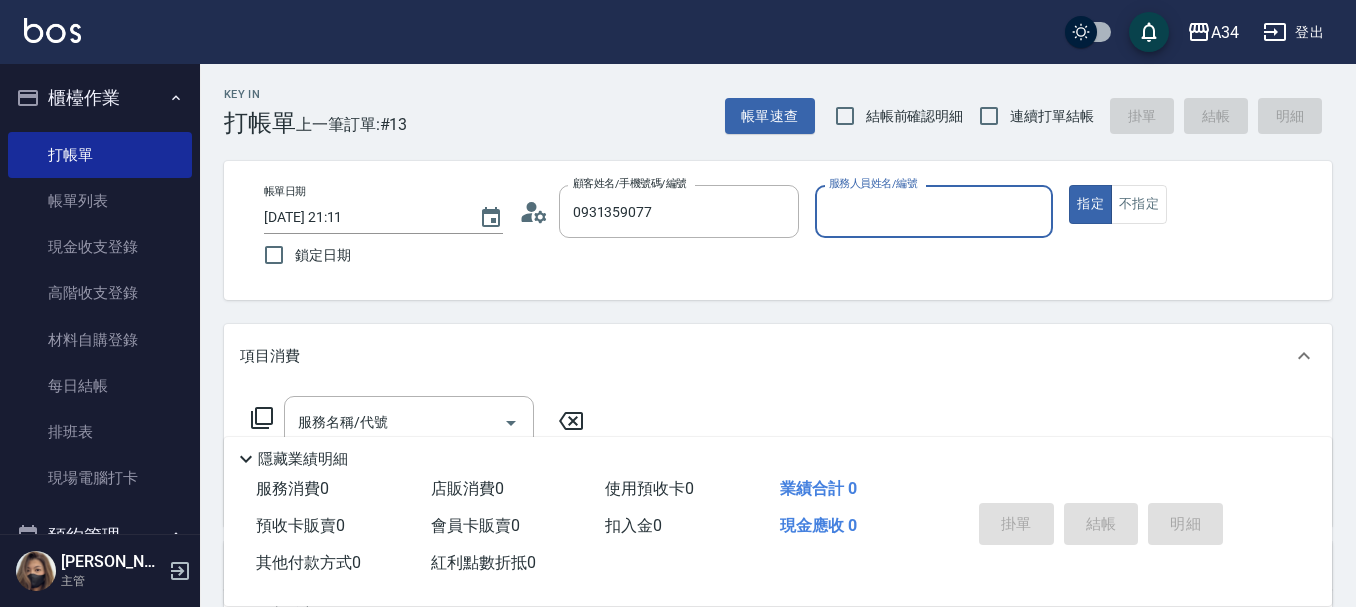type on "李婉瑛/0931359077/0931359077" 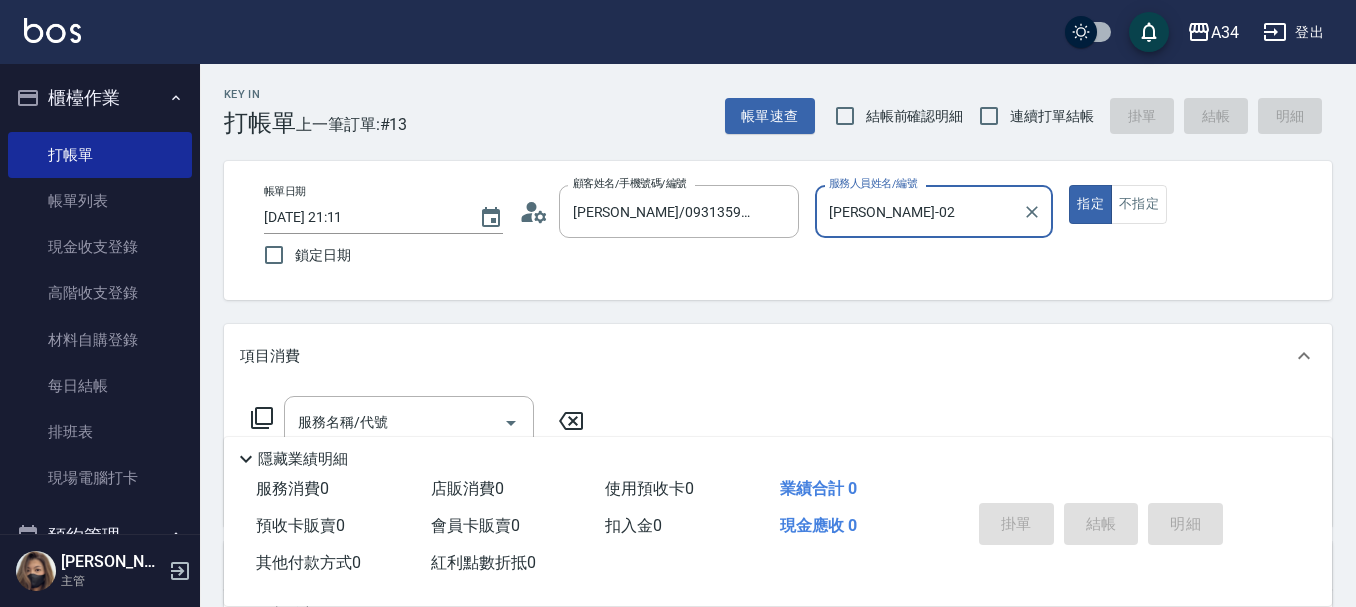 scroll, scrollTop: 100, scrollLeft: 0, axis: vertical 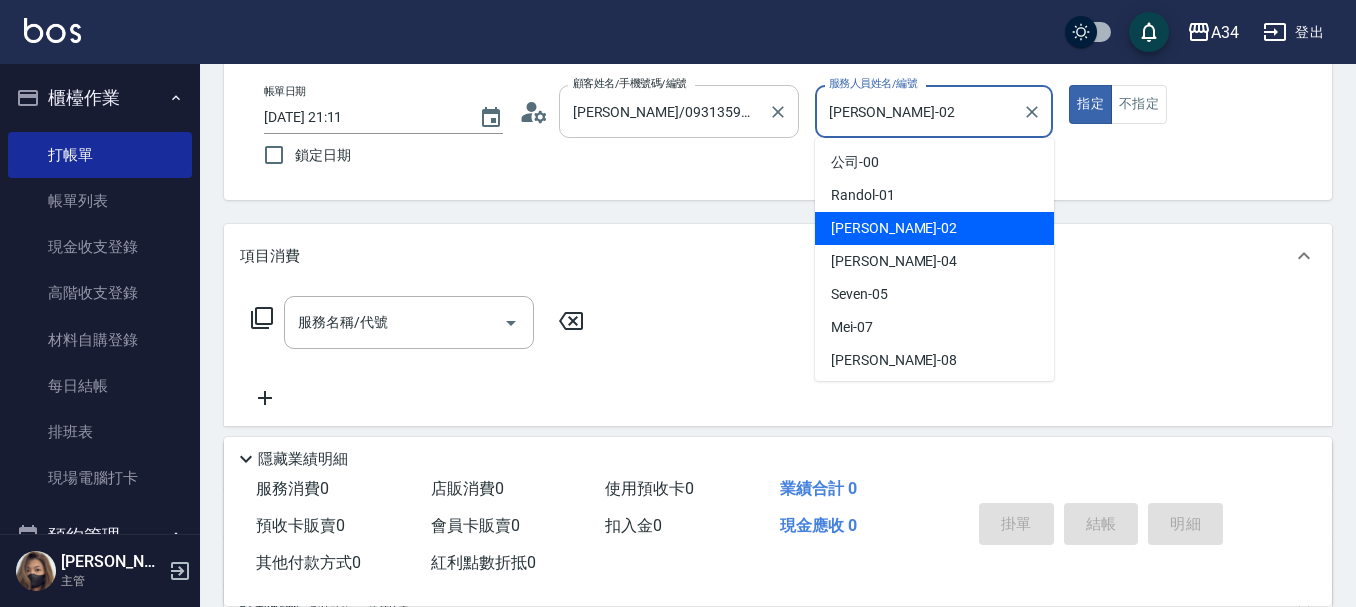 drag, startPoint x: 898, startPoint y: 112, endPoint x: 563, endPoint y: 116, distance: 335.02386 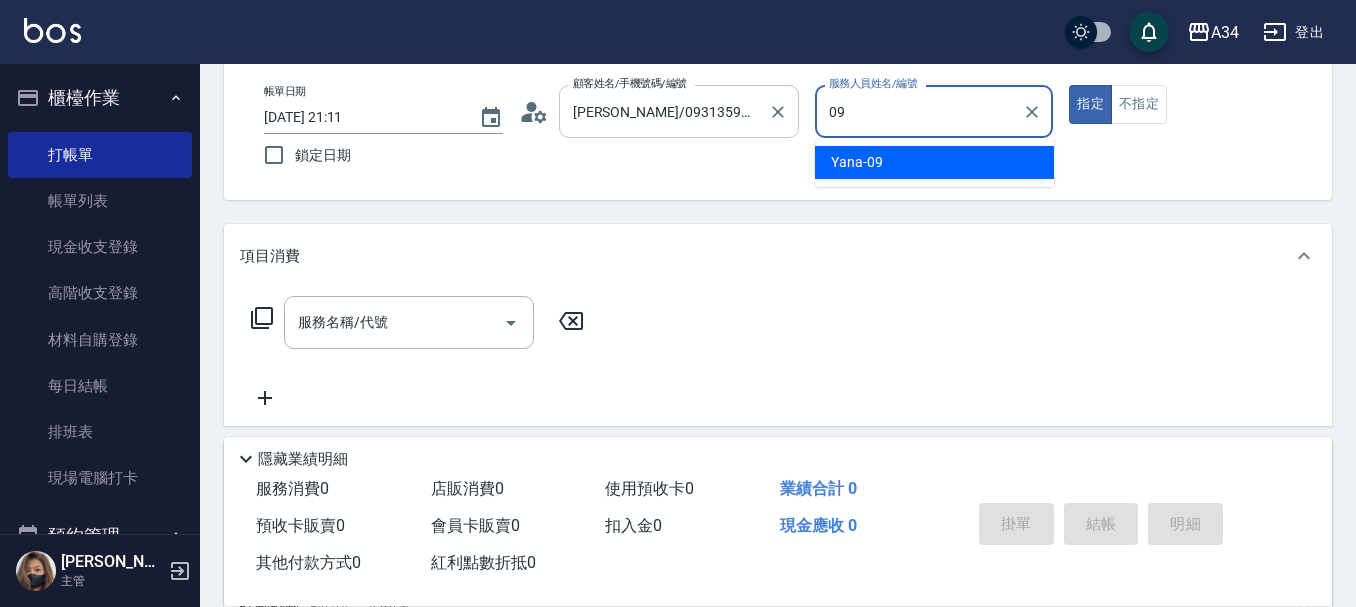 type on "Yana-09" 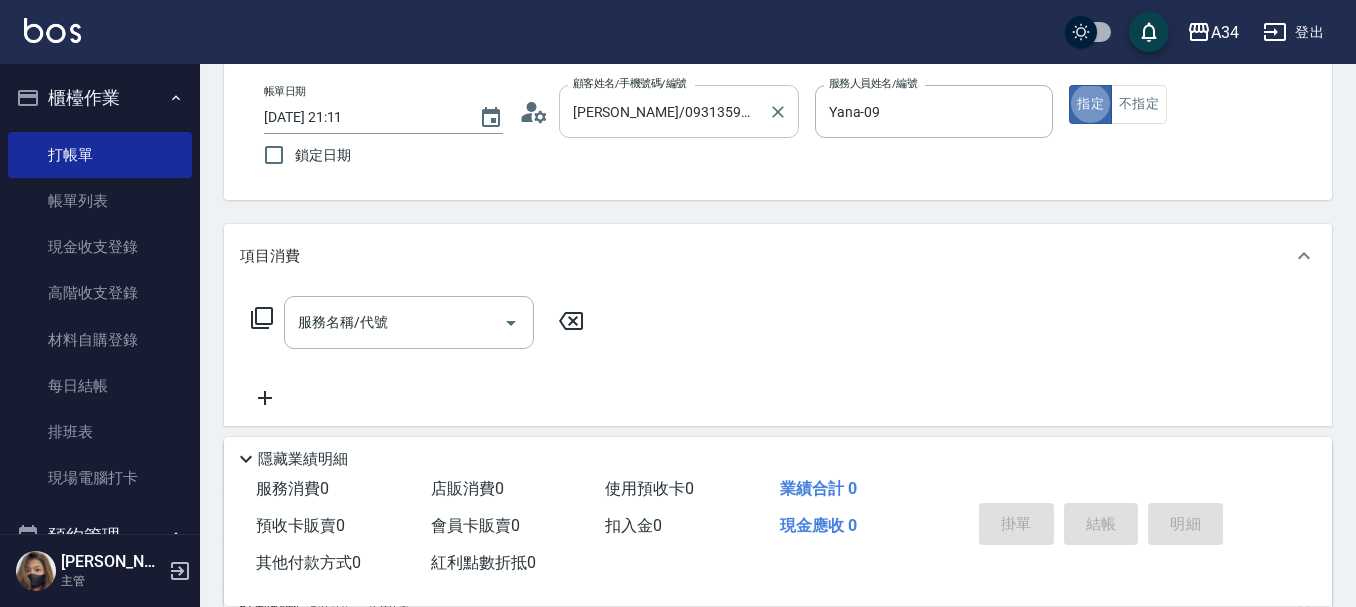 type on "true" 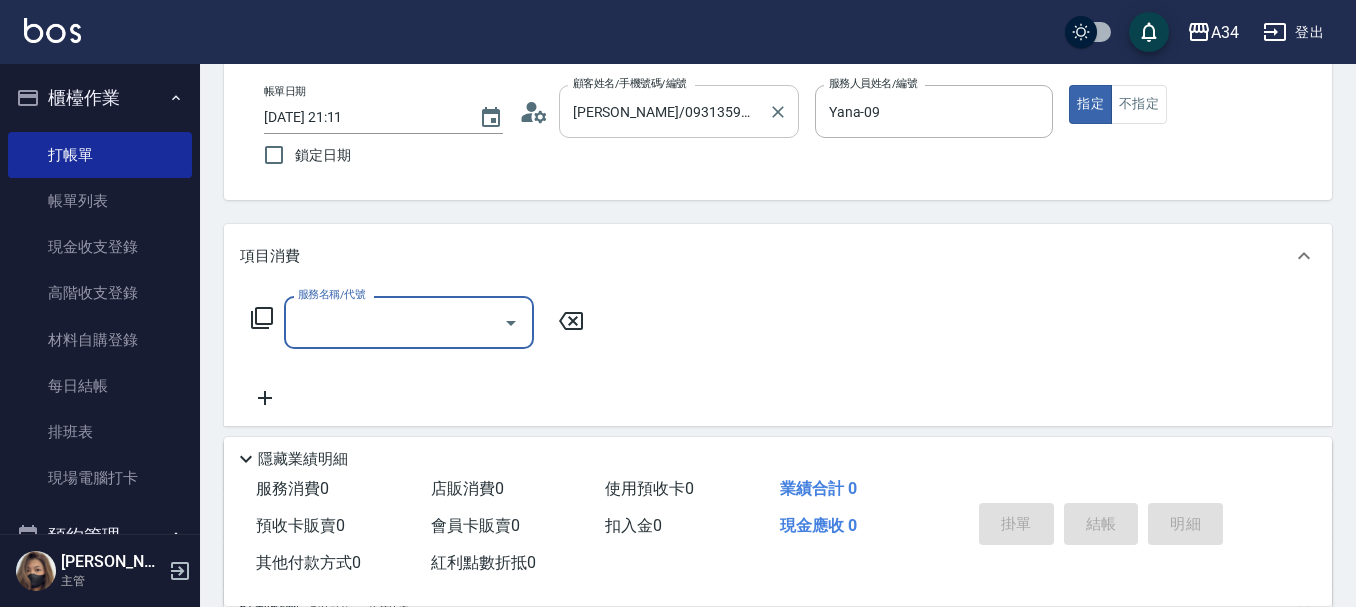 type on "3" 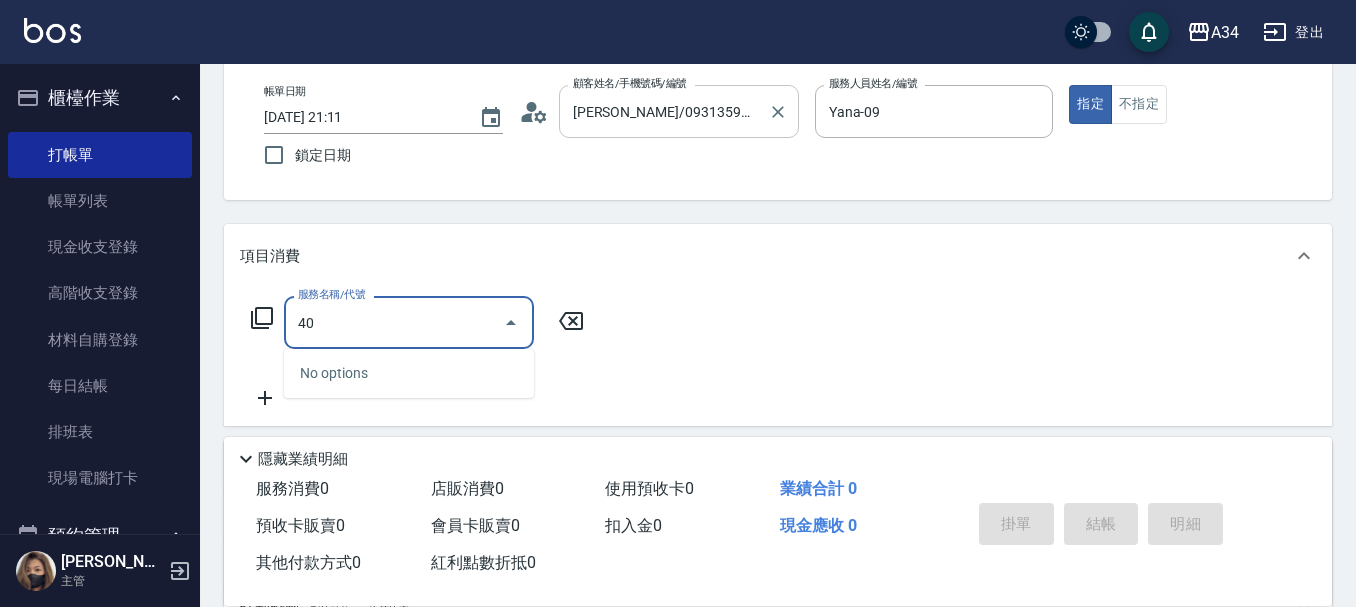 type on "4" 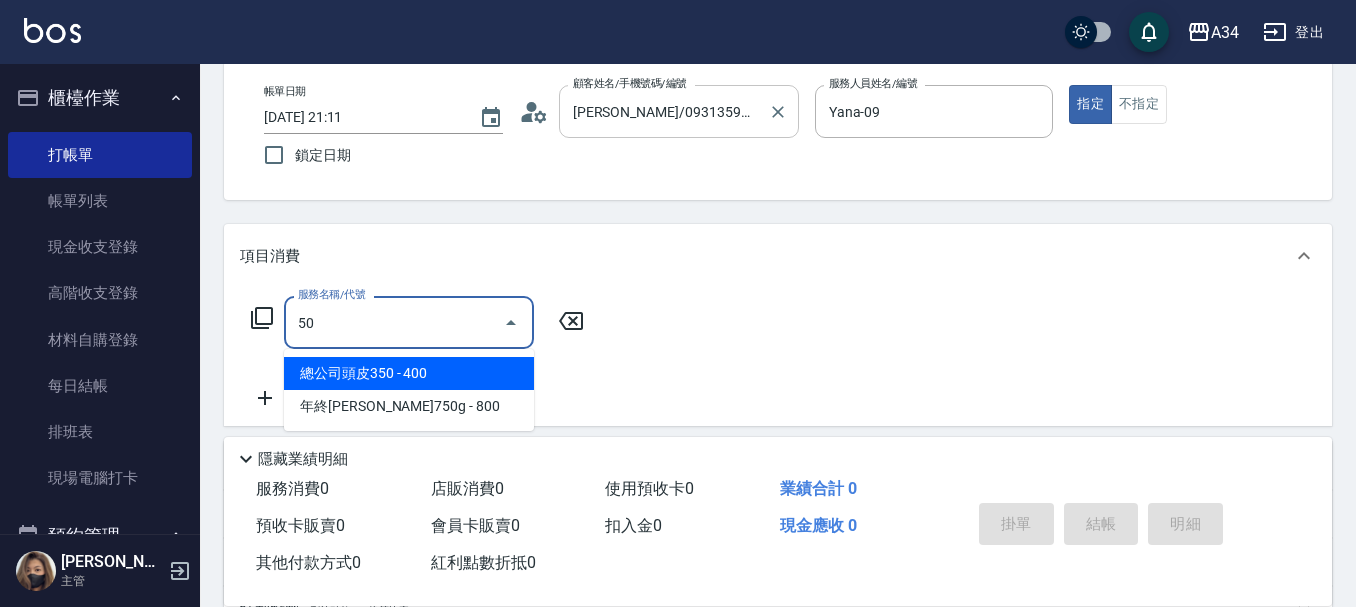 type on "501" 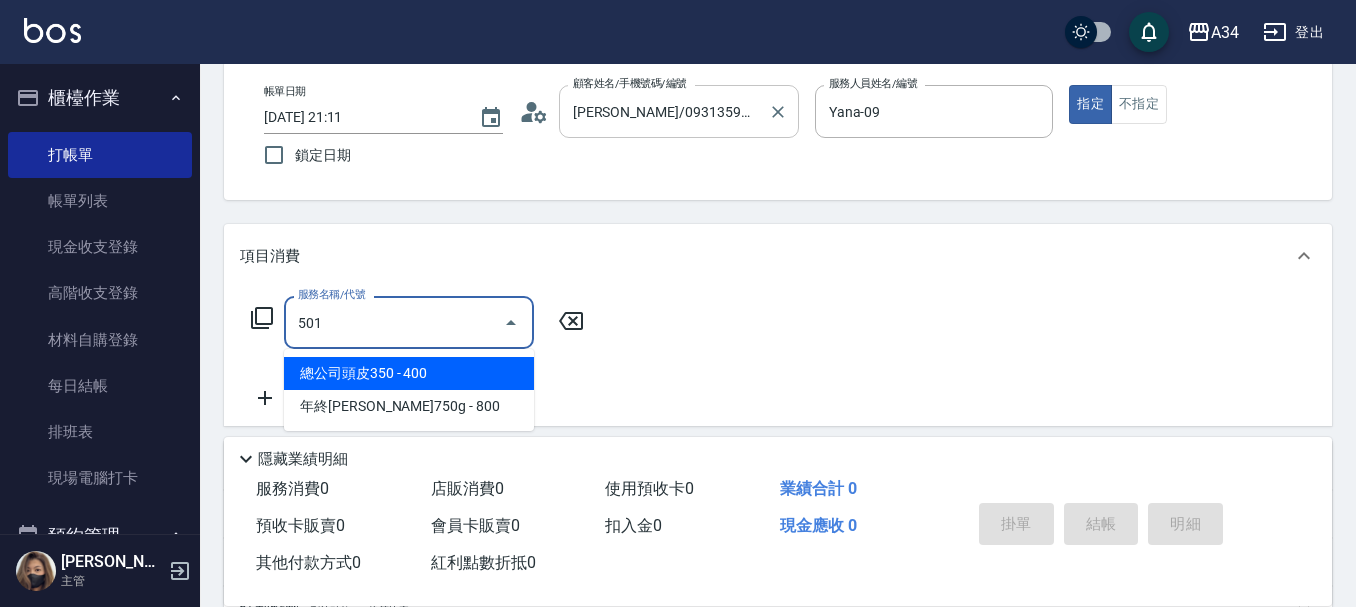type on "100" 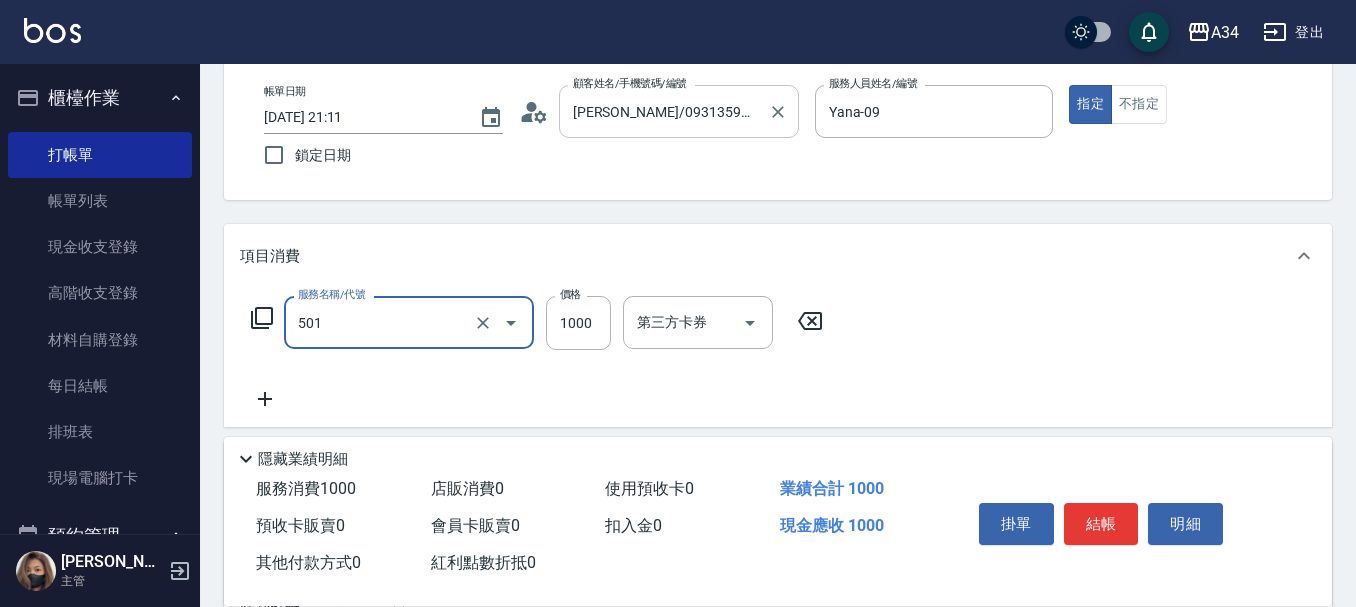 type on "染髮(501)" 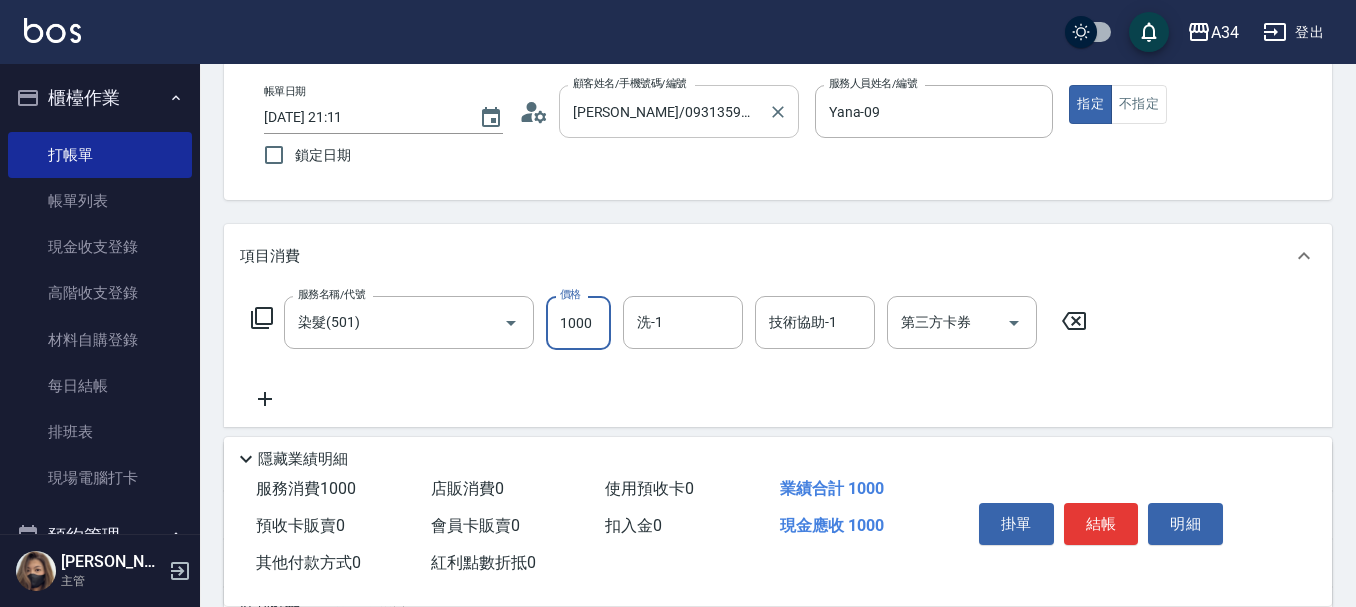 type on "0" 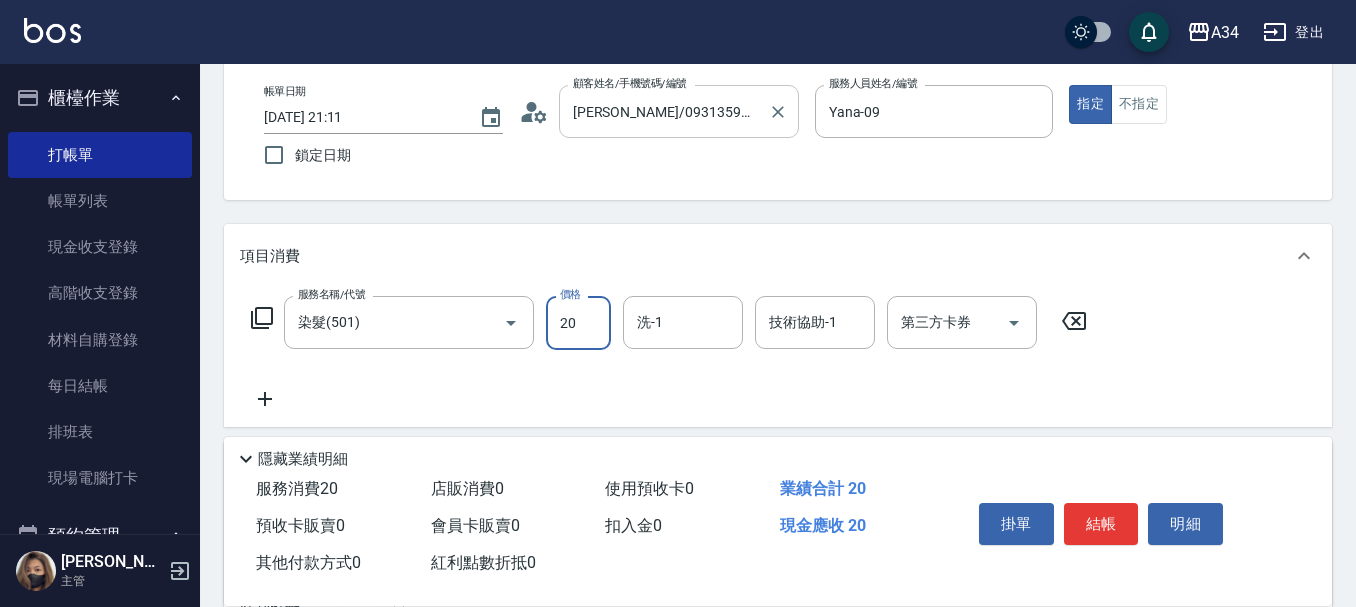 type on "200" 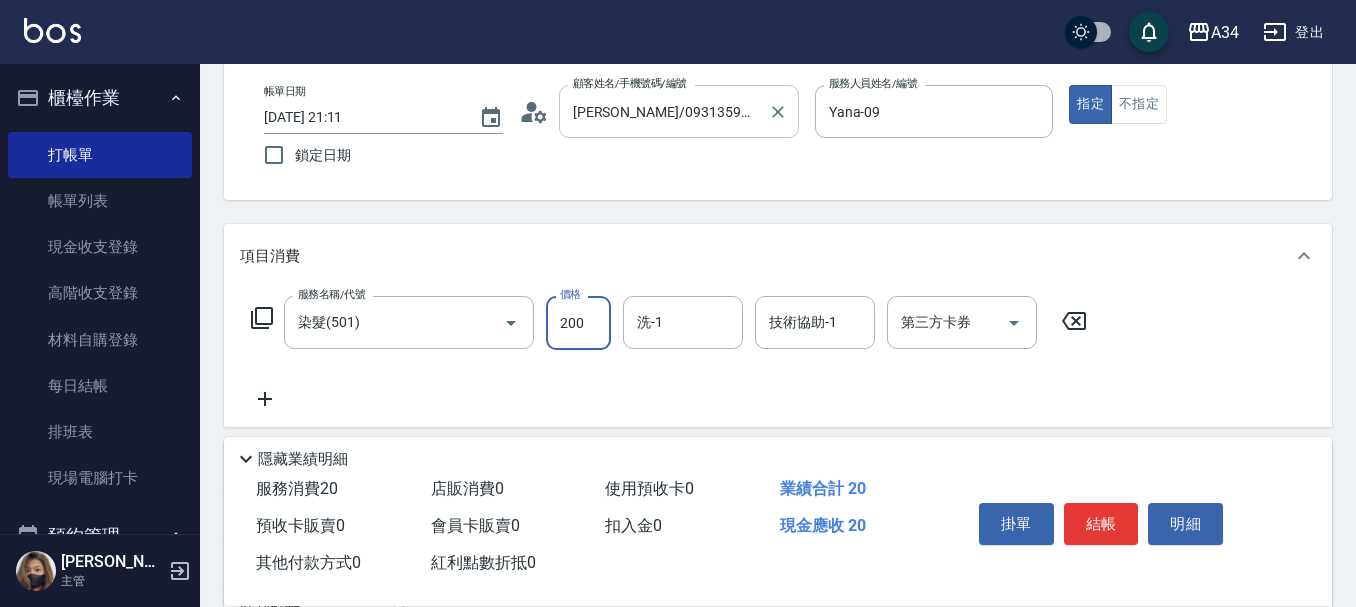type on "200" 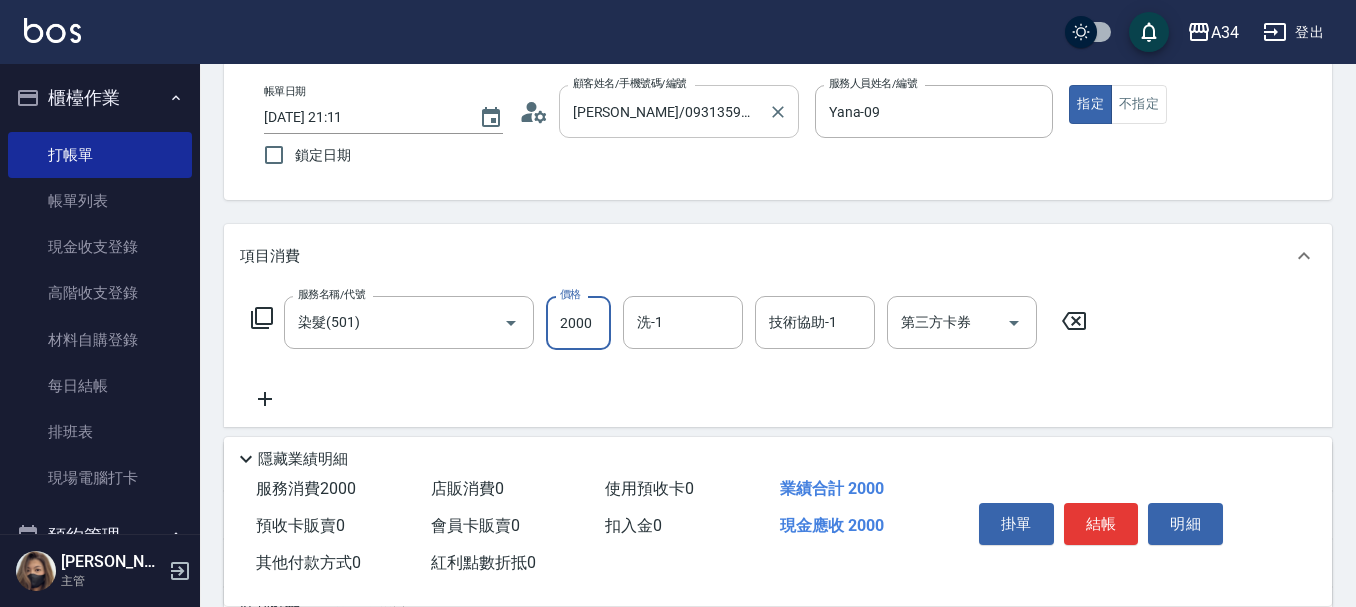 type on "2000" 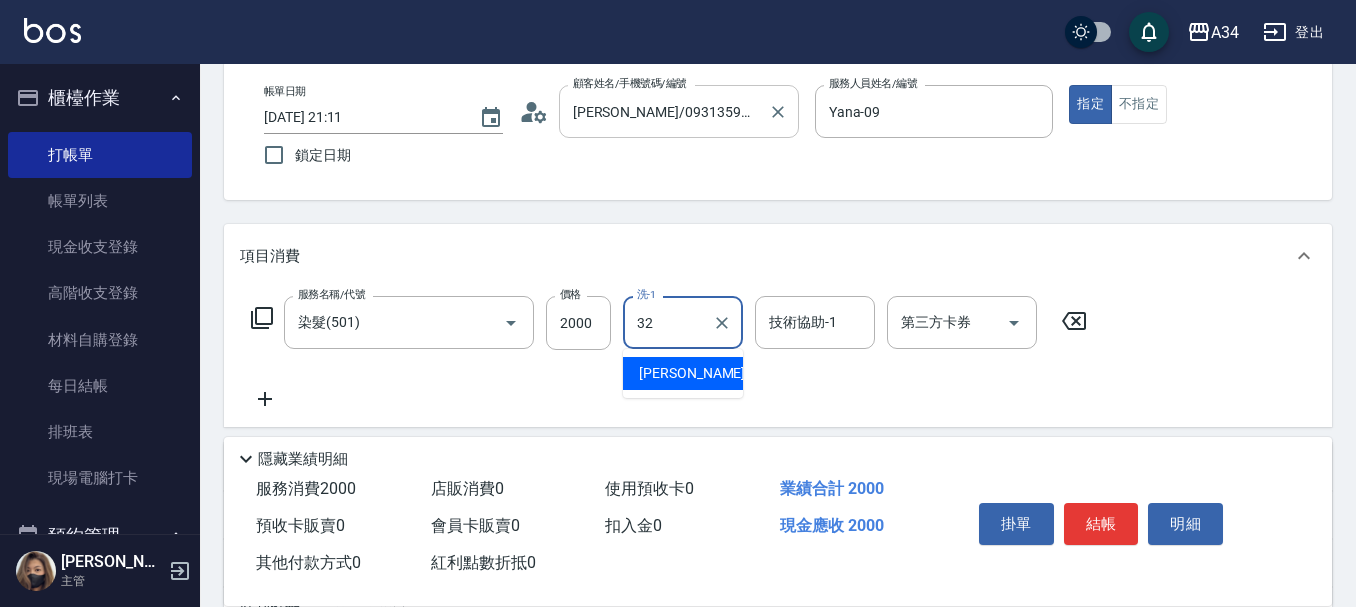 type on "阿源-32" 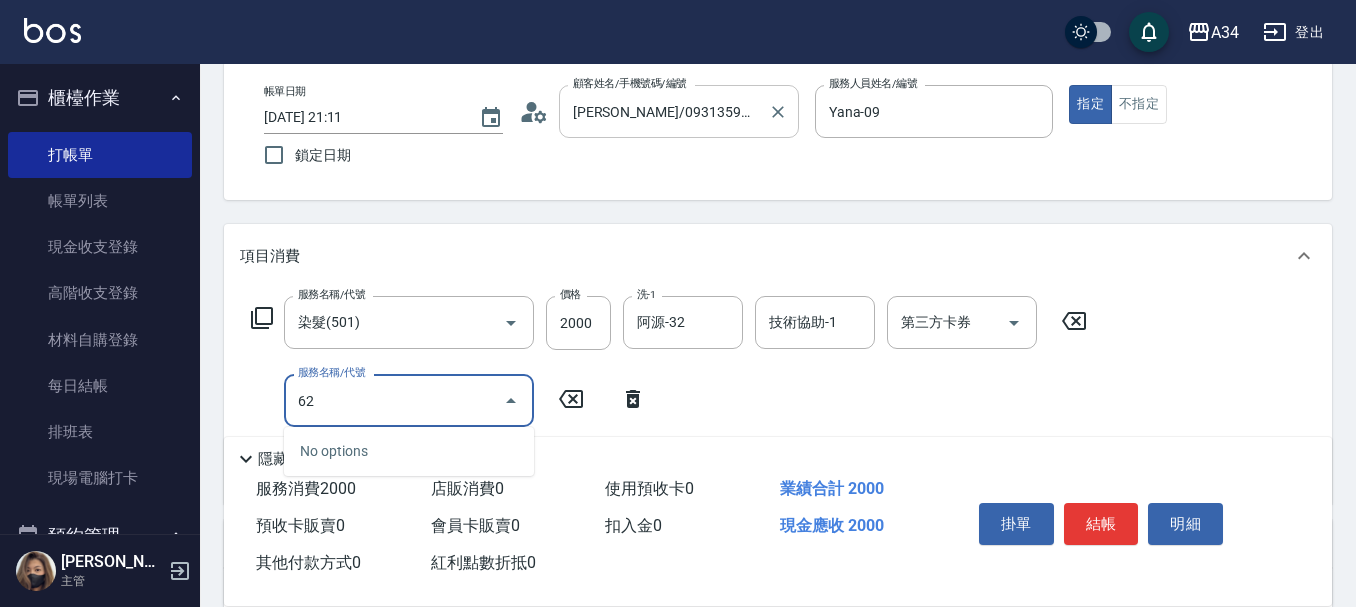 type on "627" 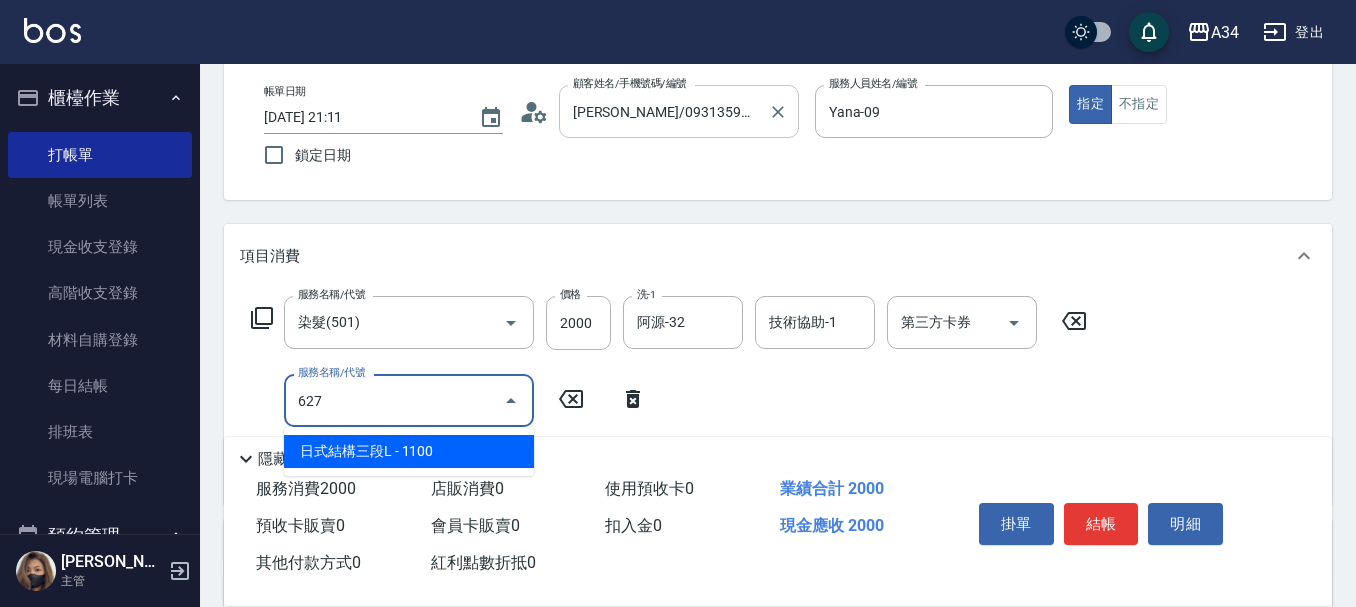 type on "310" 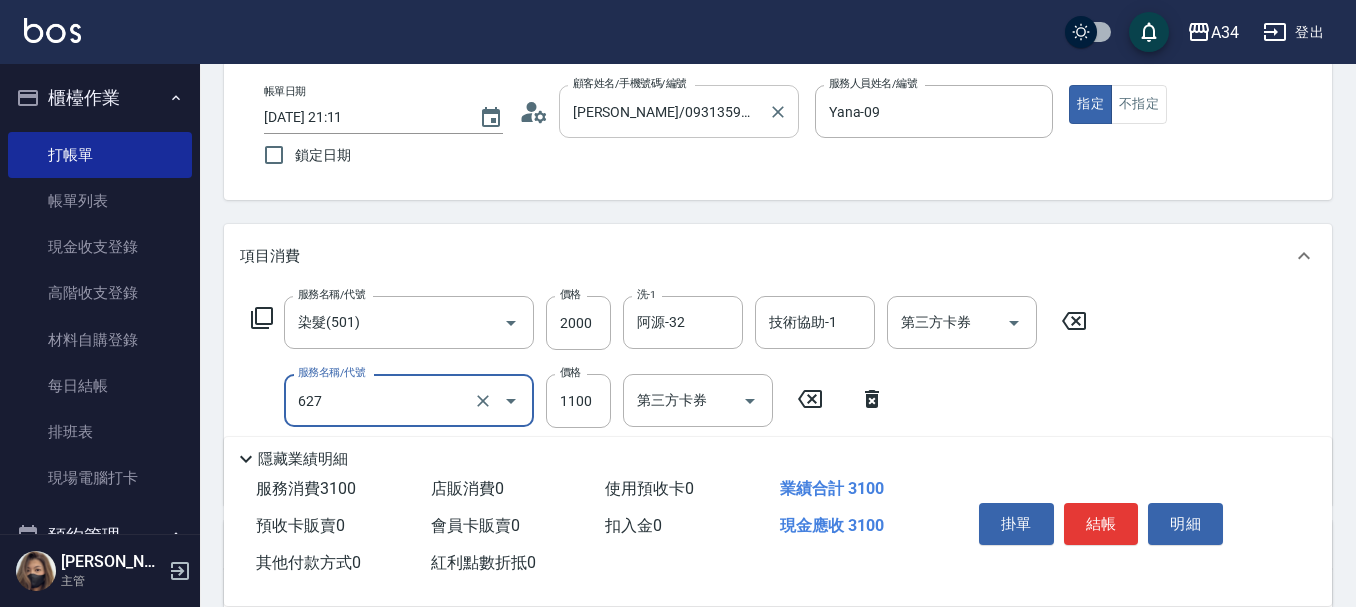 type on "日式結構三段L(627)" 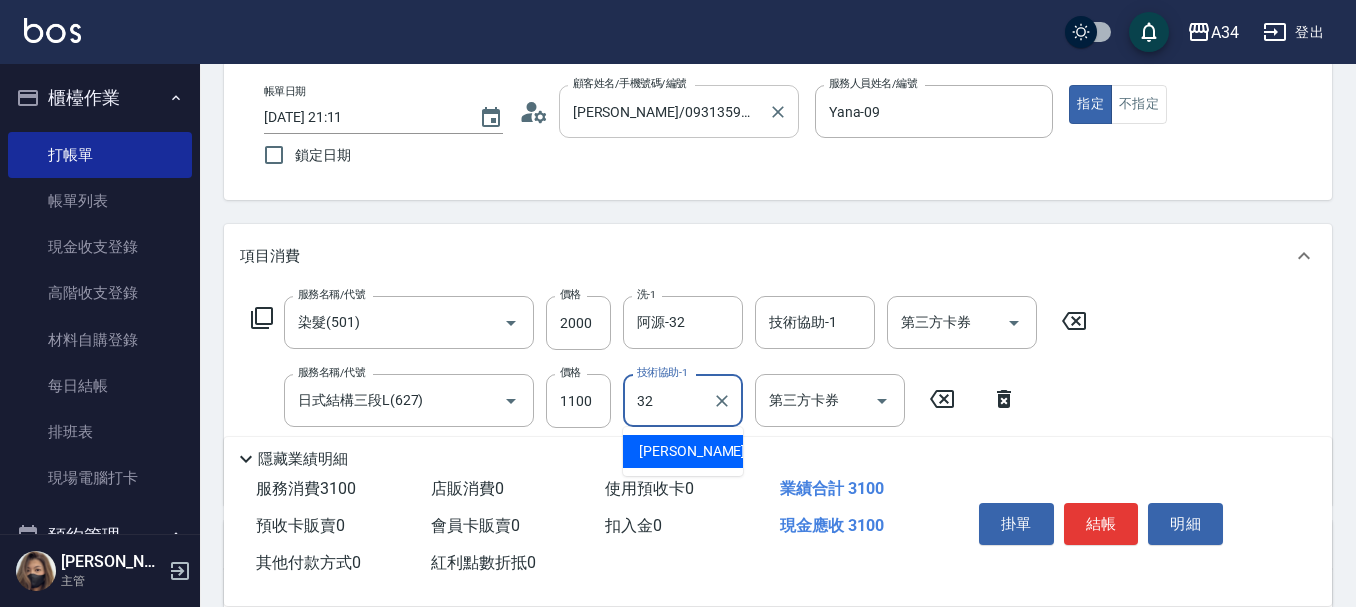 type on "阿源-32" 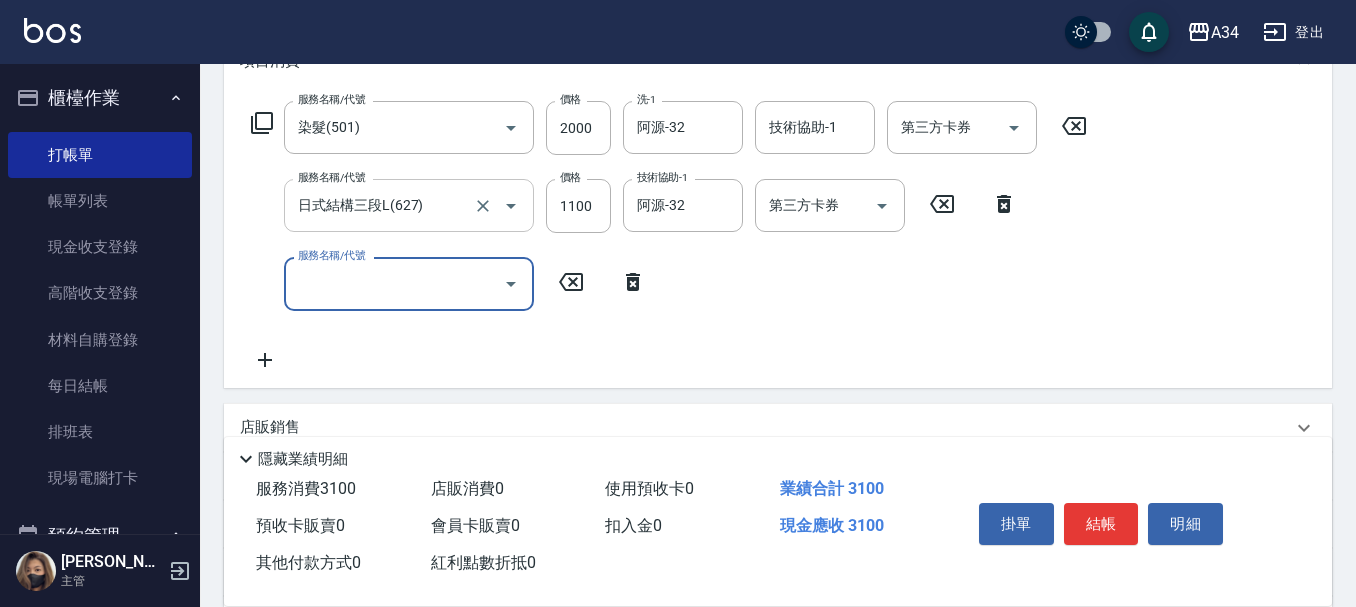 scroll, scrollTop: 300, scrollLeft: 0, axis: vertical 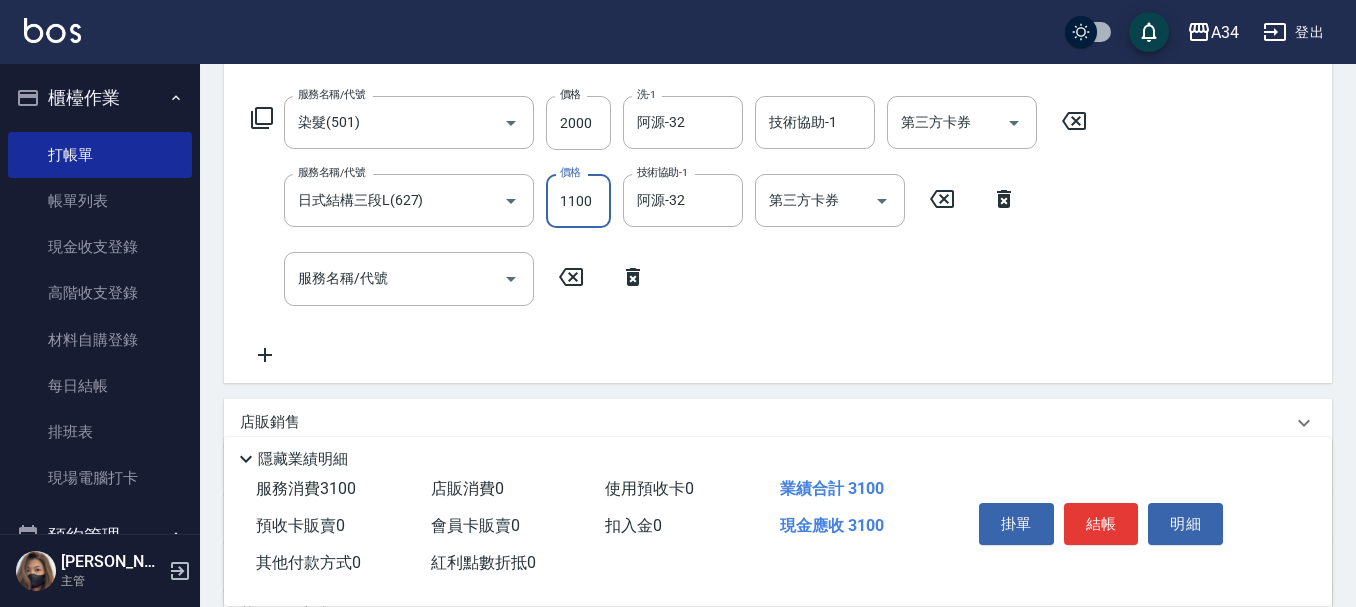 click on "1100" at bounding box center (578, 201) 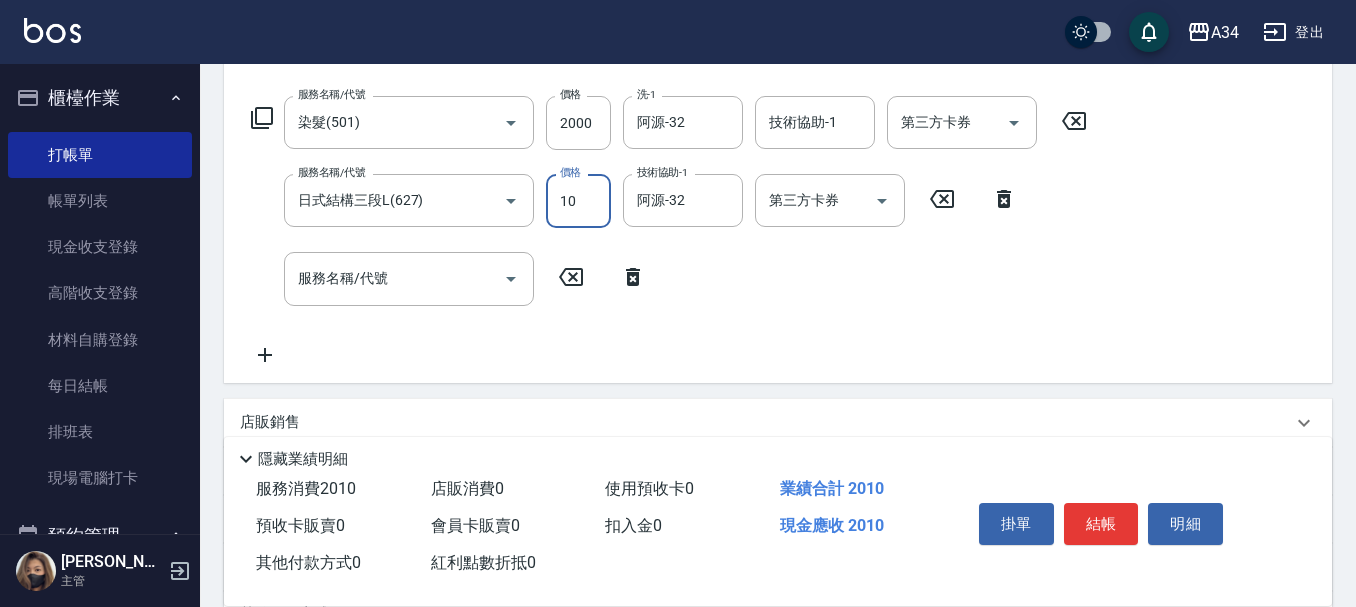 type on "100" 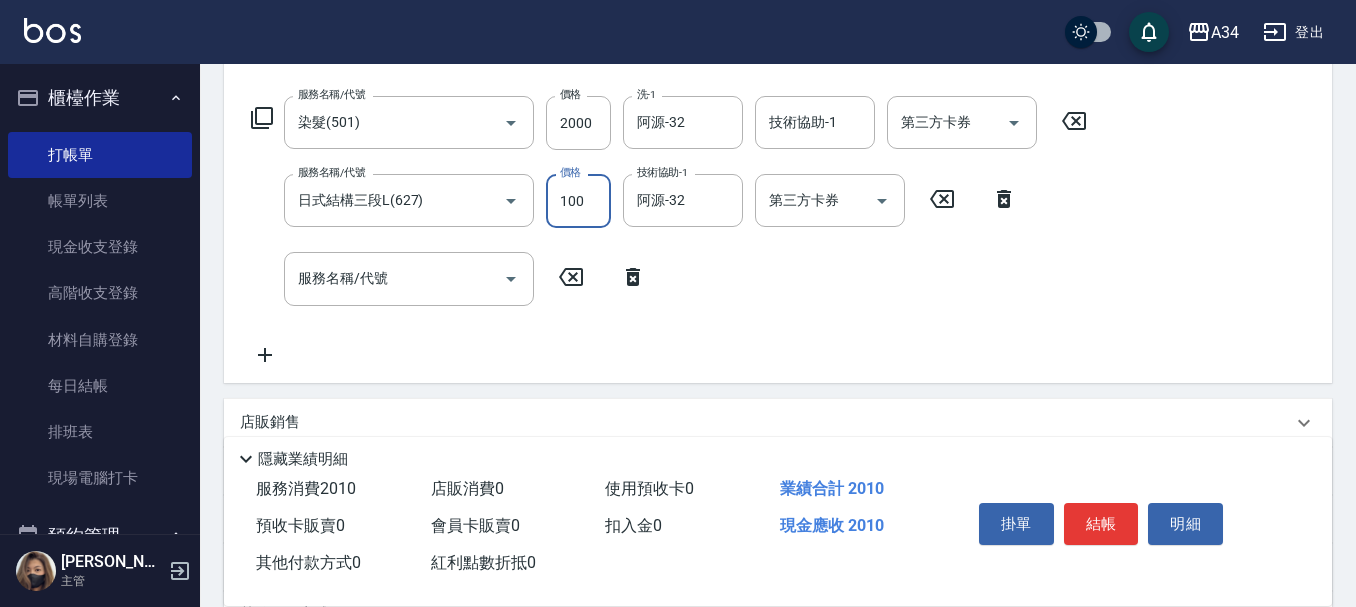 type on "210" 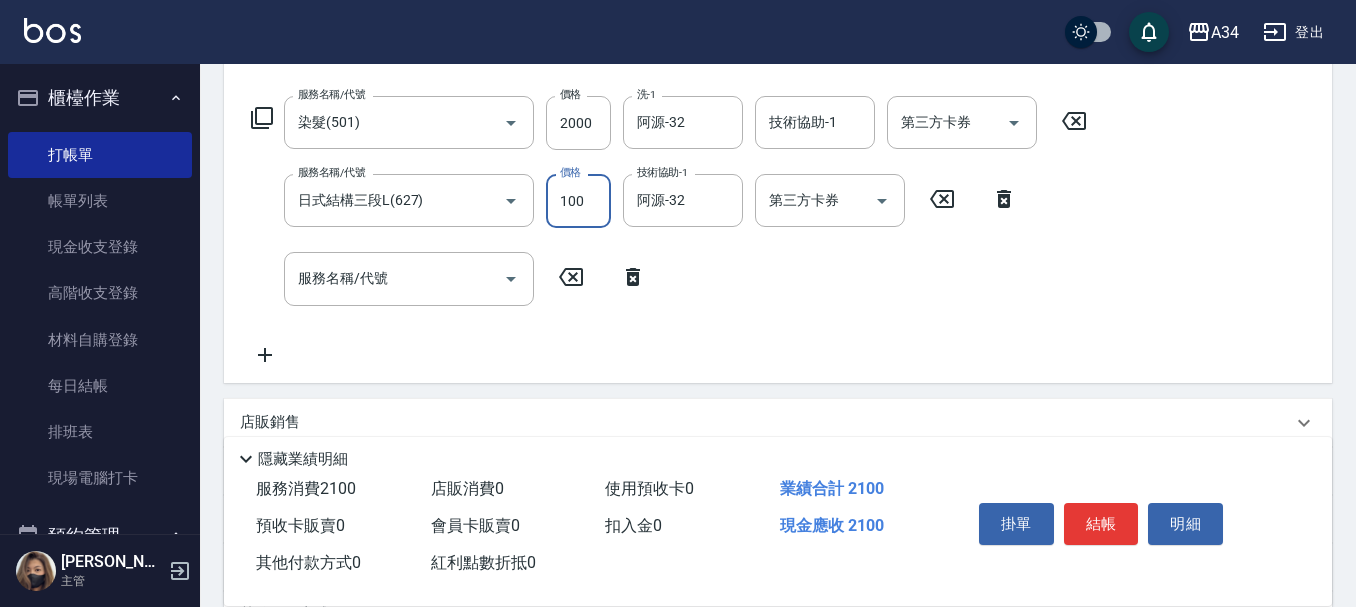 type on "1000" 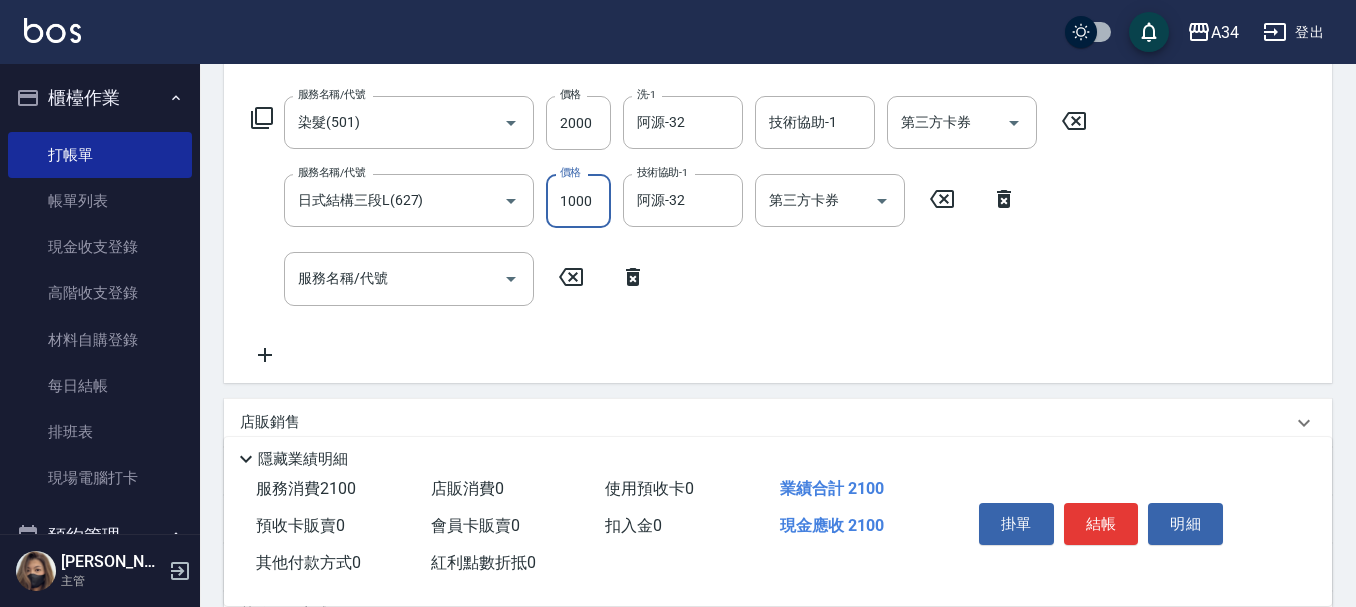 type on "300" 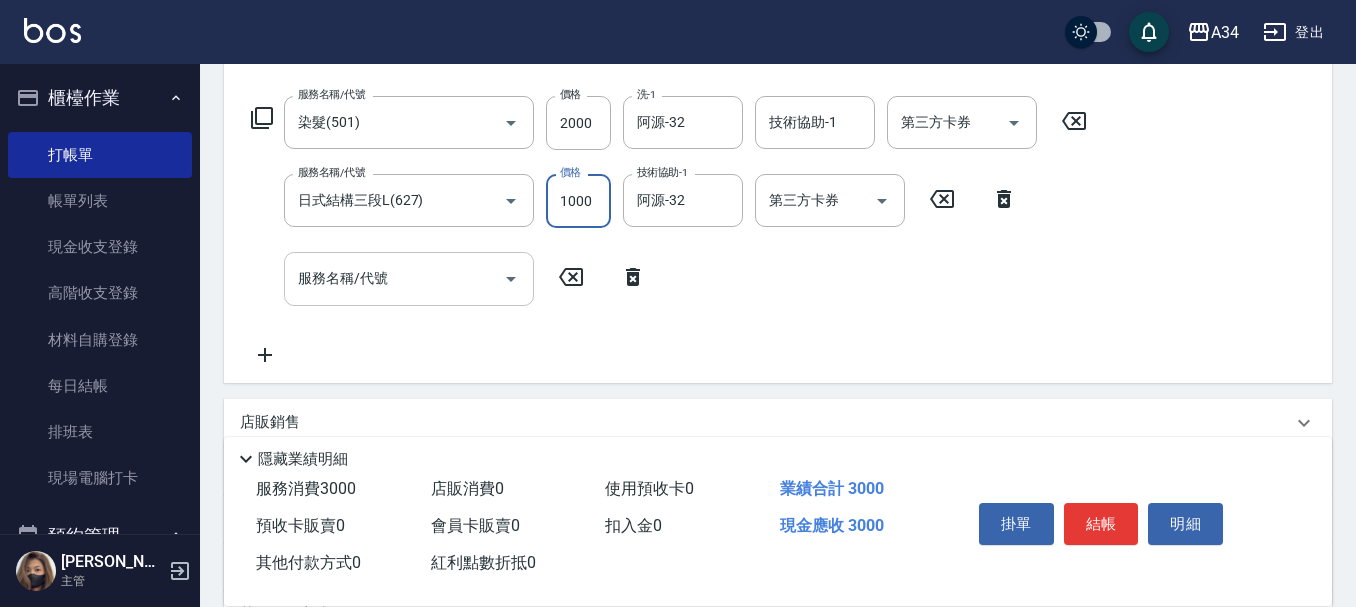 type on "10000" 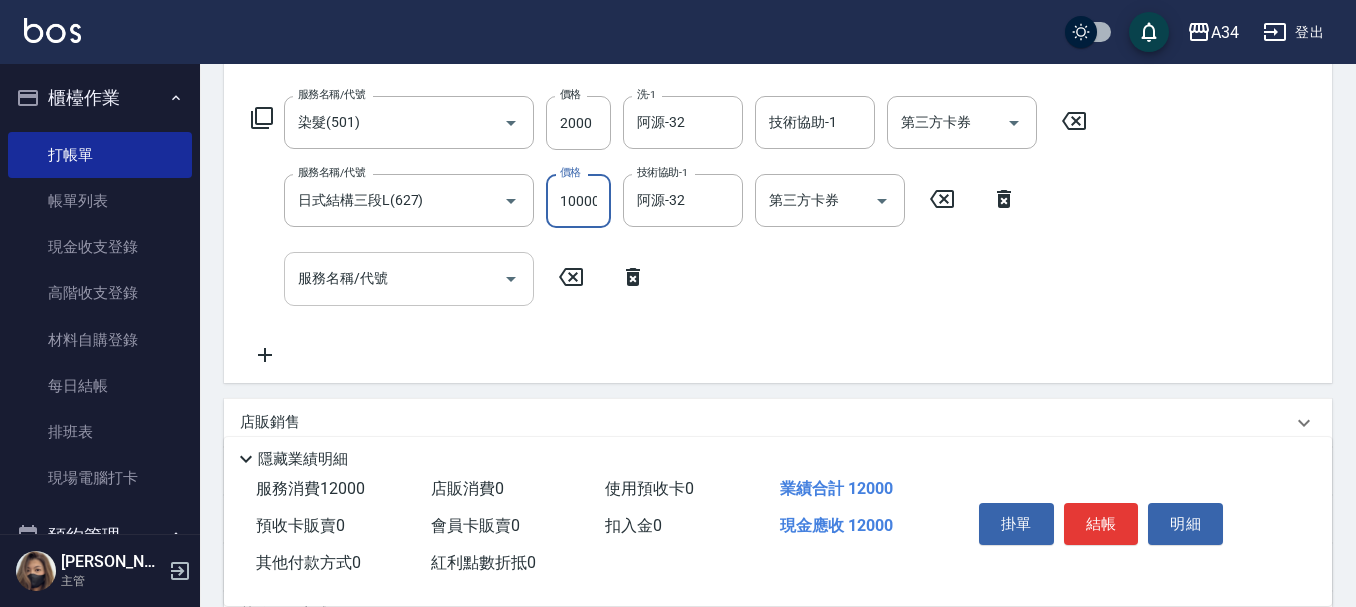 scroll, scrollTop: 0, scrollLeft: 2, axis: horizontal 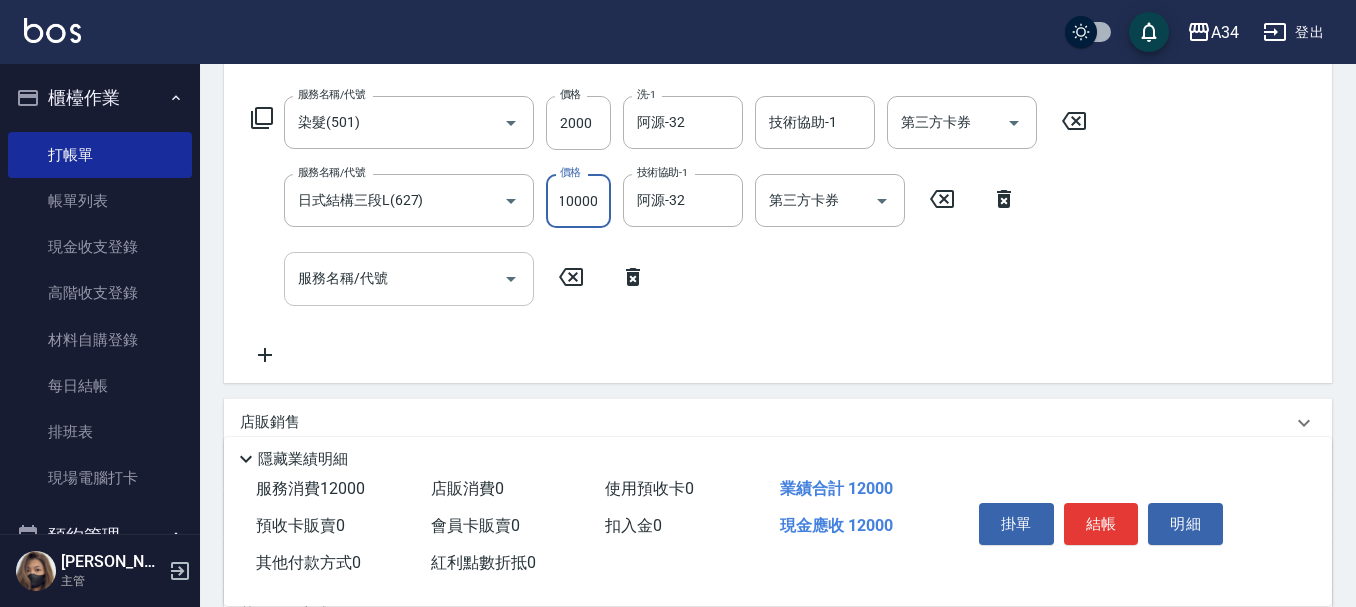 type on "300" 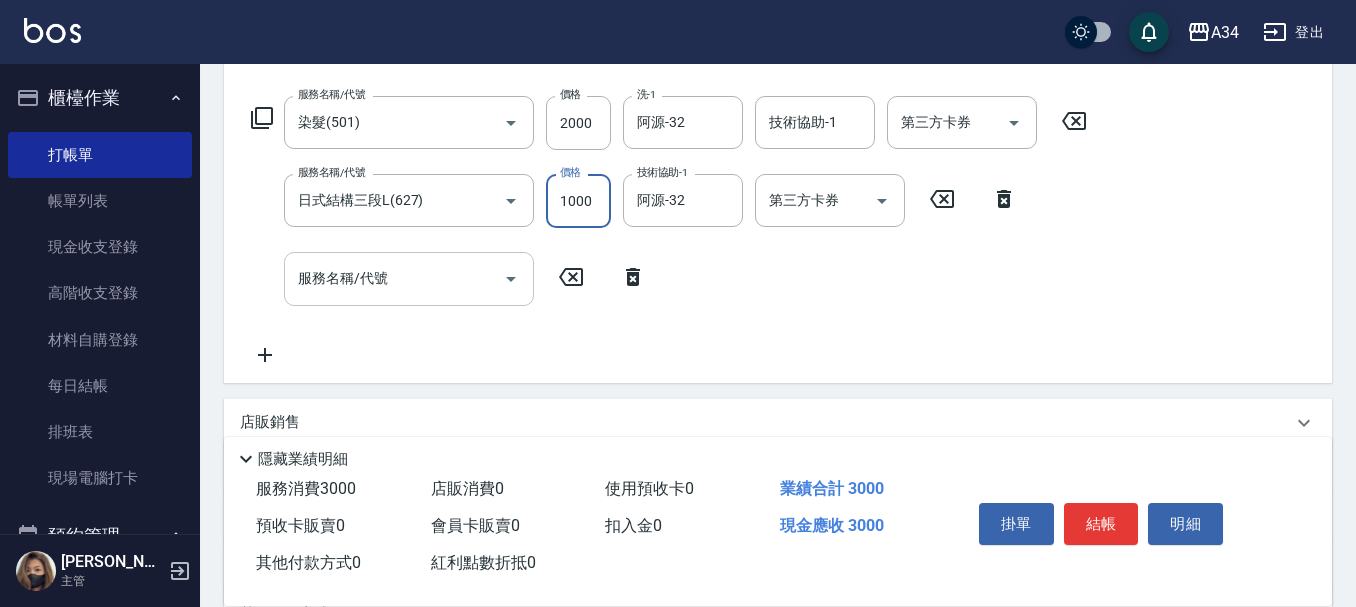 scroll, scrollTop: 0, scrollLeft: 0, axis: both 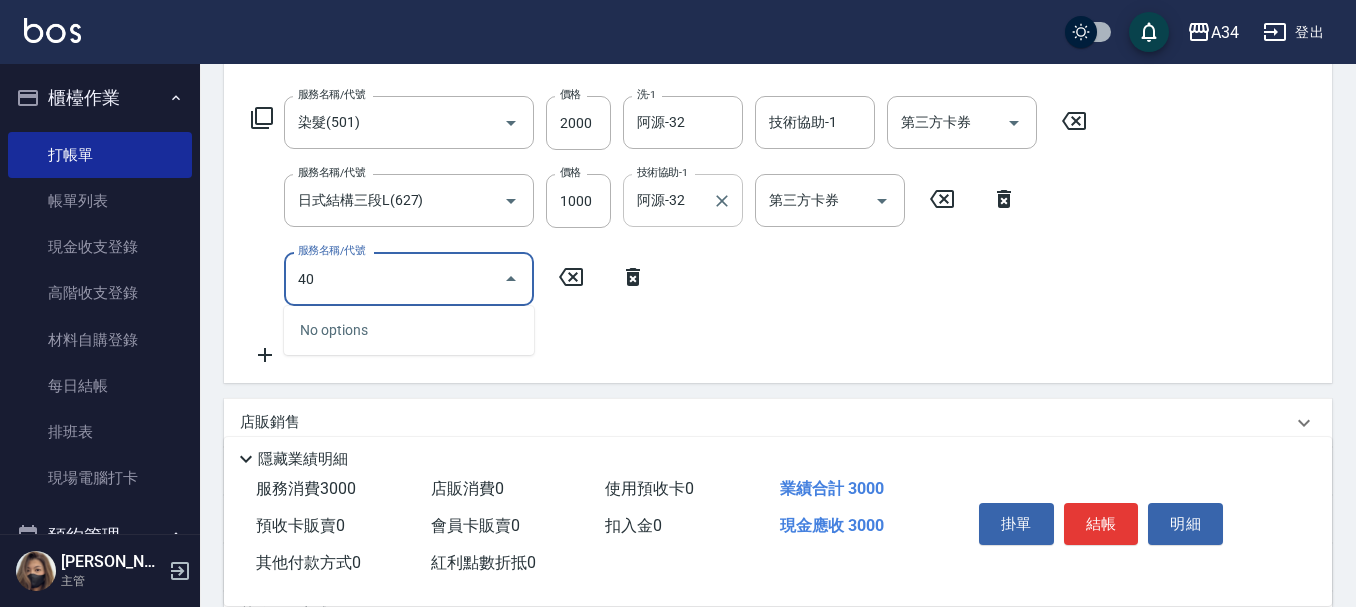 type on "401" 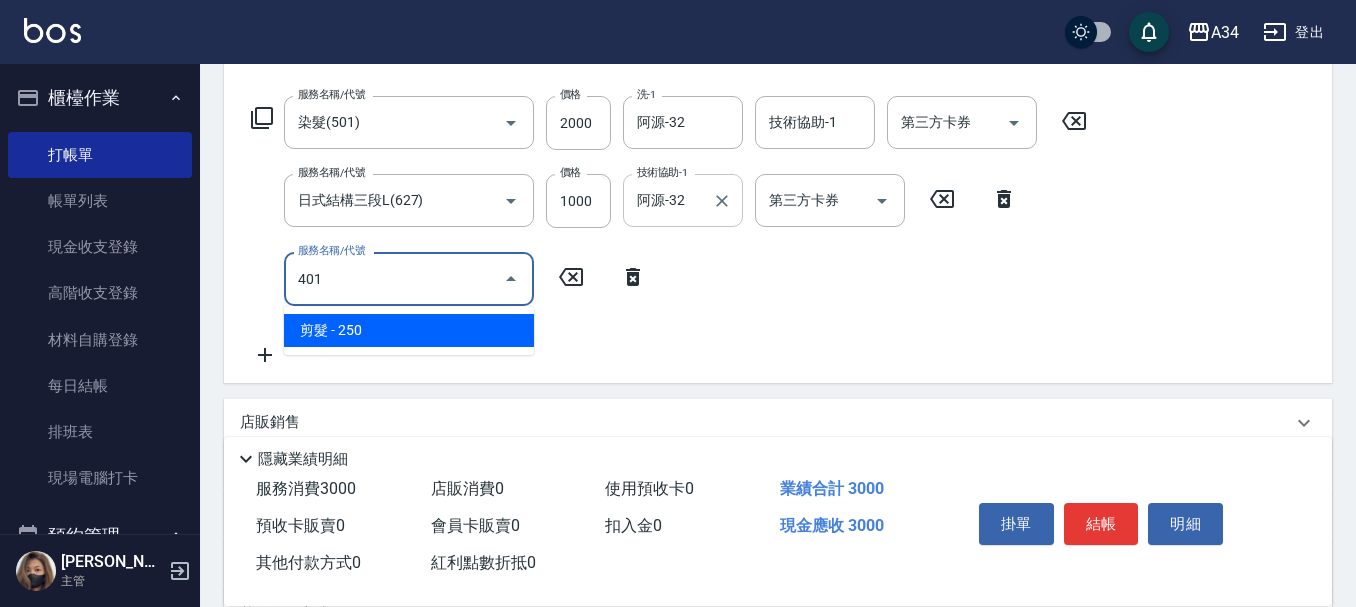 type on "320" 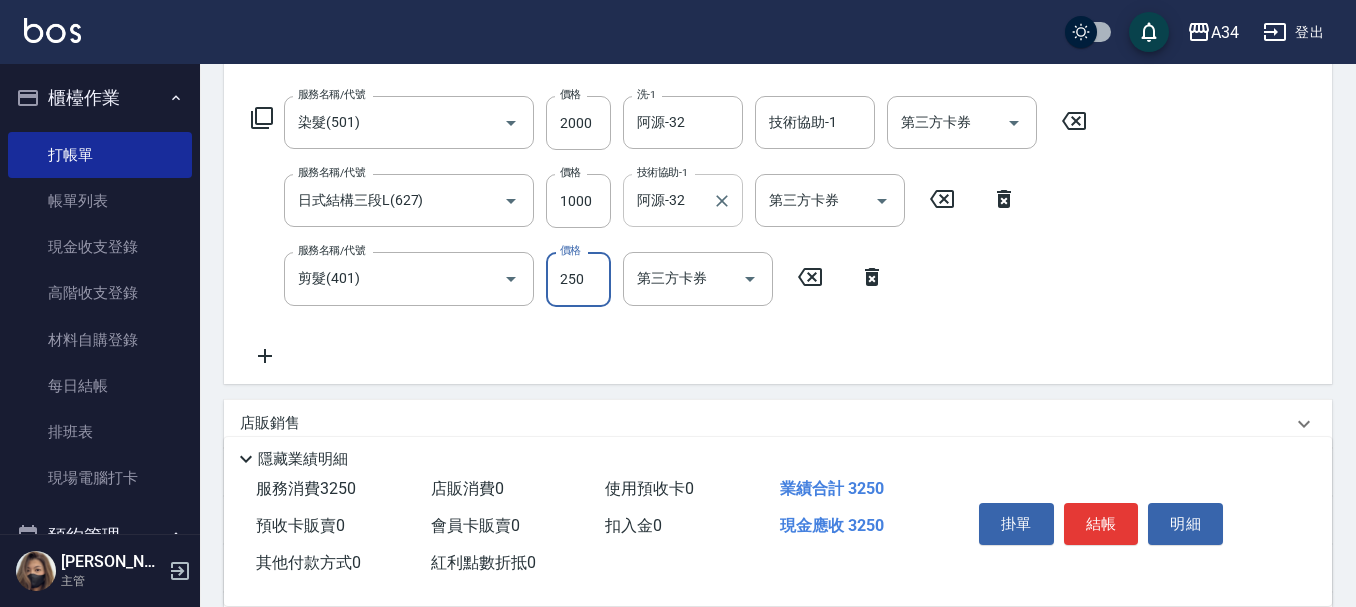 type on "3" 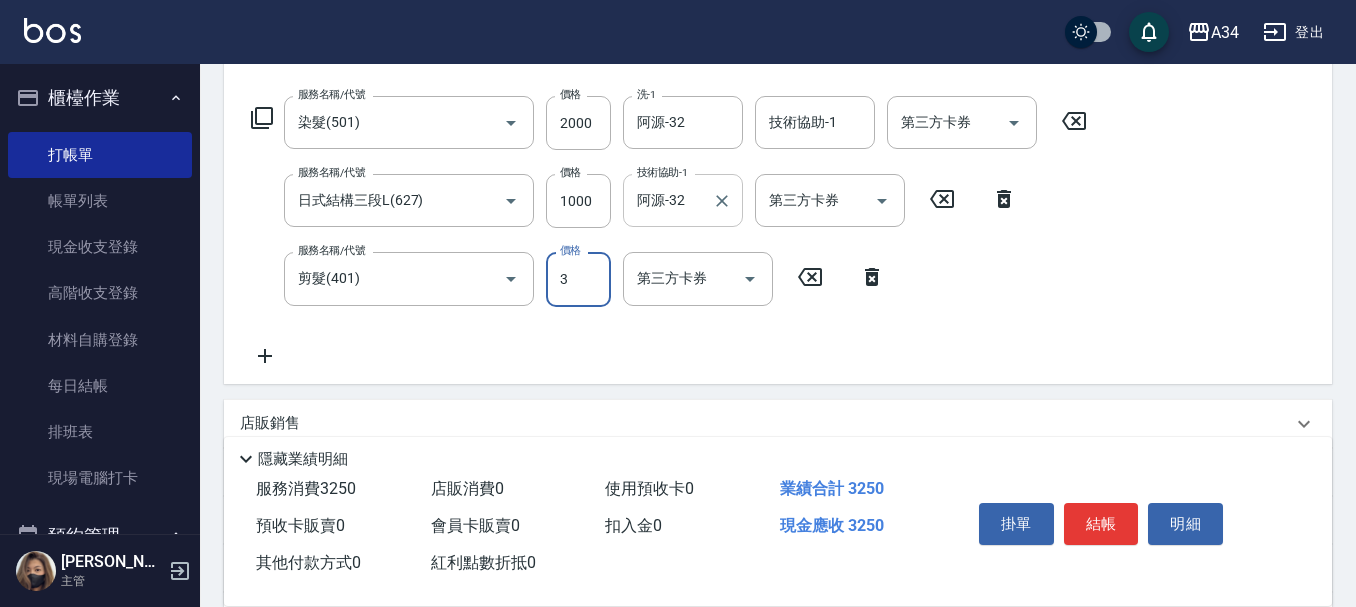 type on "300" 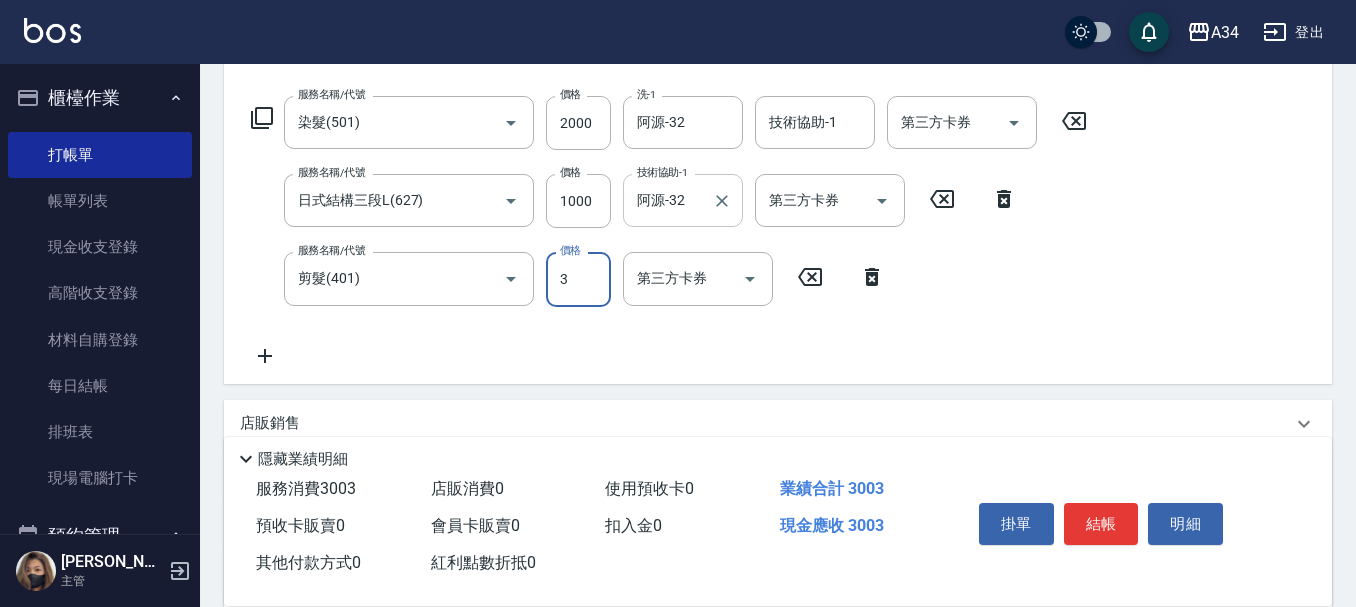 type on "30" 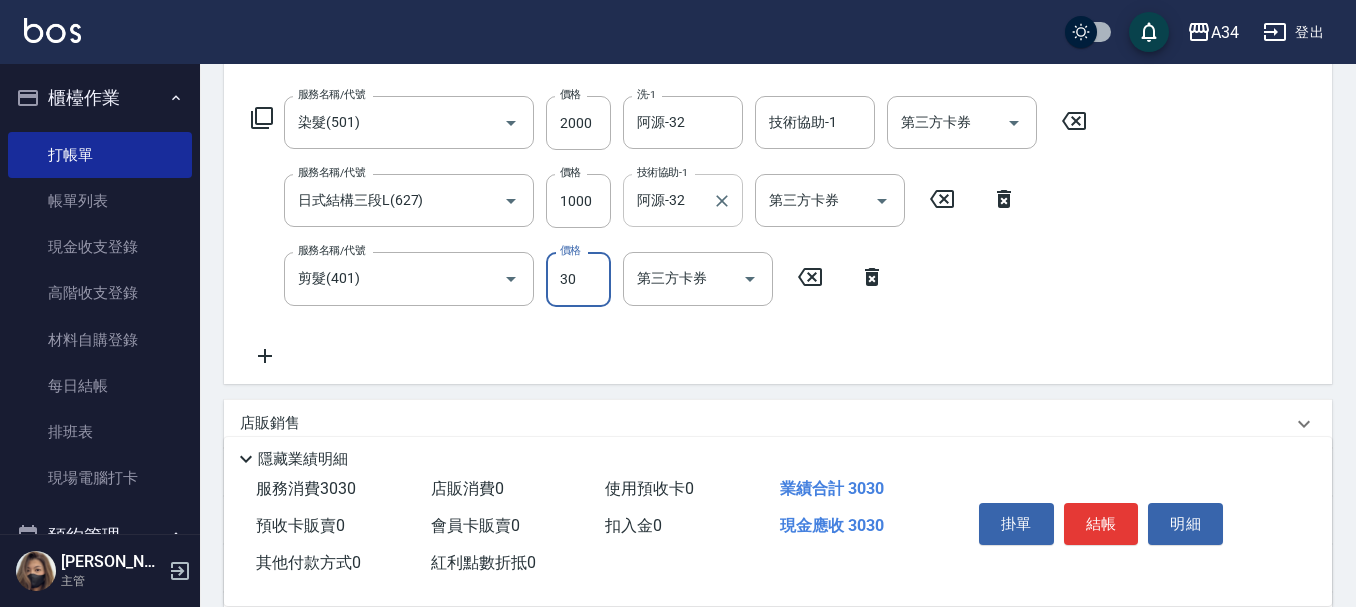 type on "330" 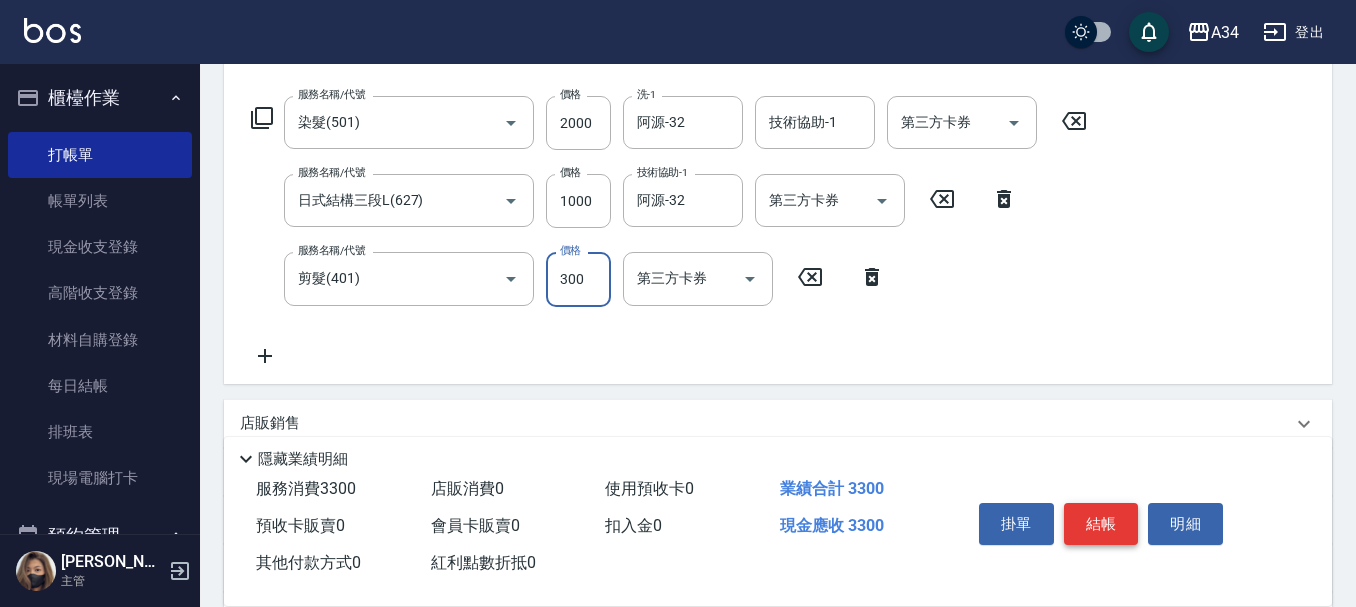 type on "300" 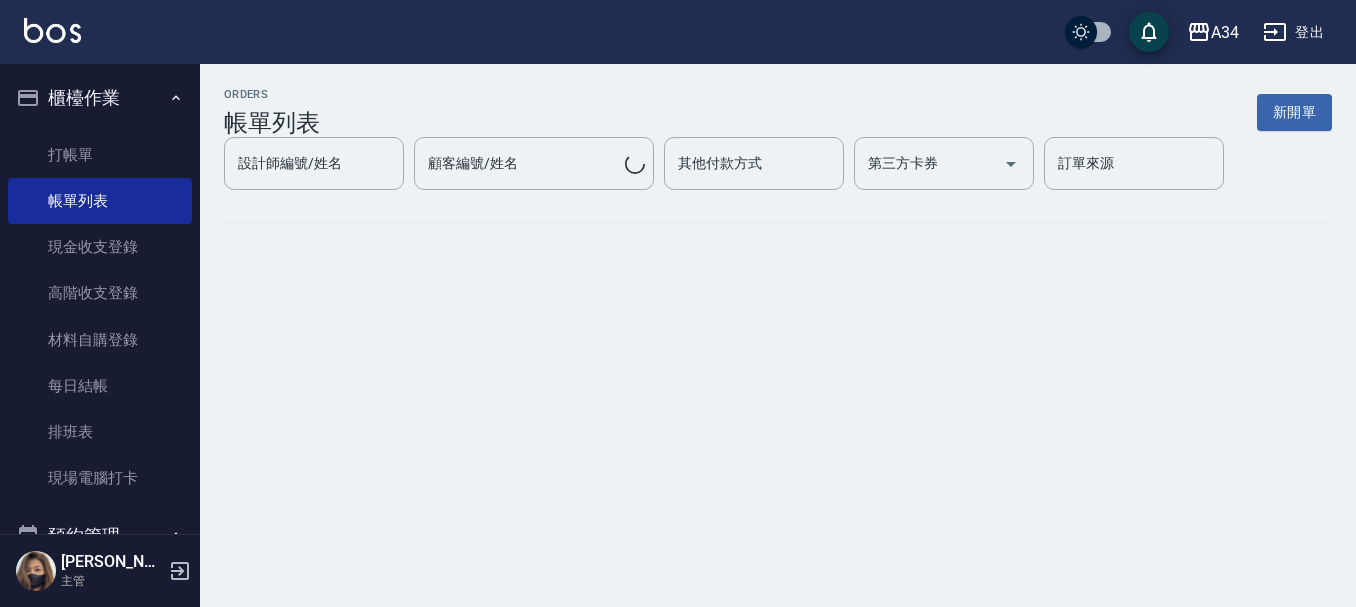 scroll, scrollTop: 0, scrollLeft: 0, axis: both 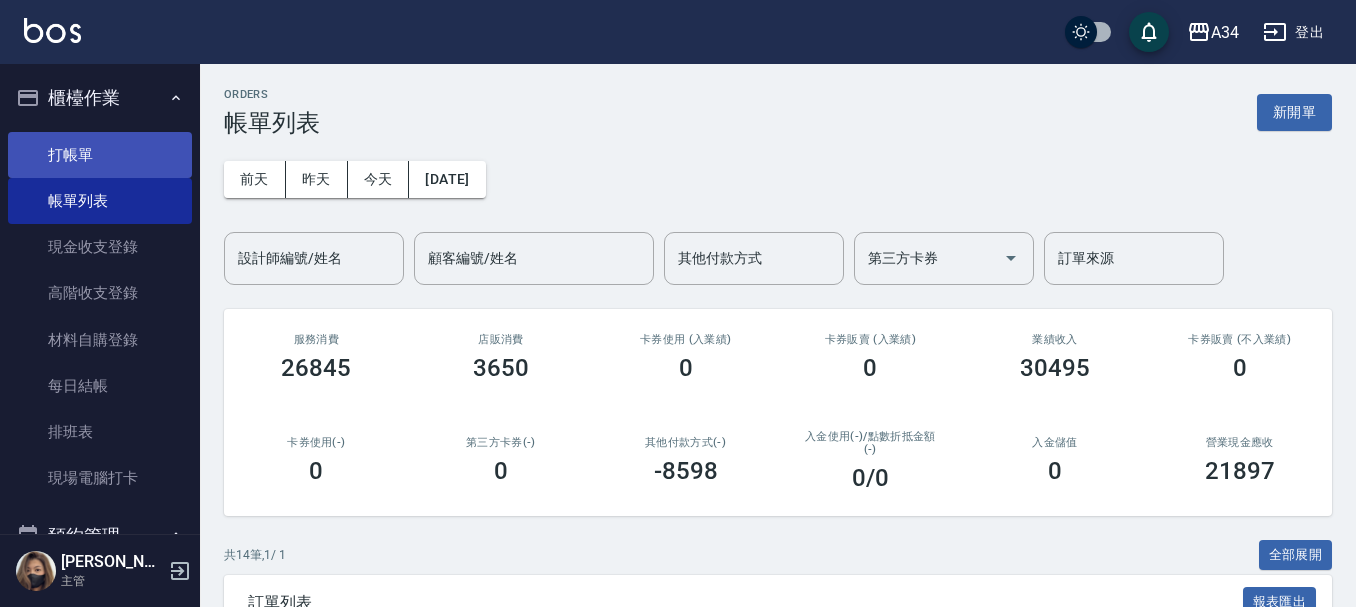click on "打帳單" at bounding box center (100, 155) 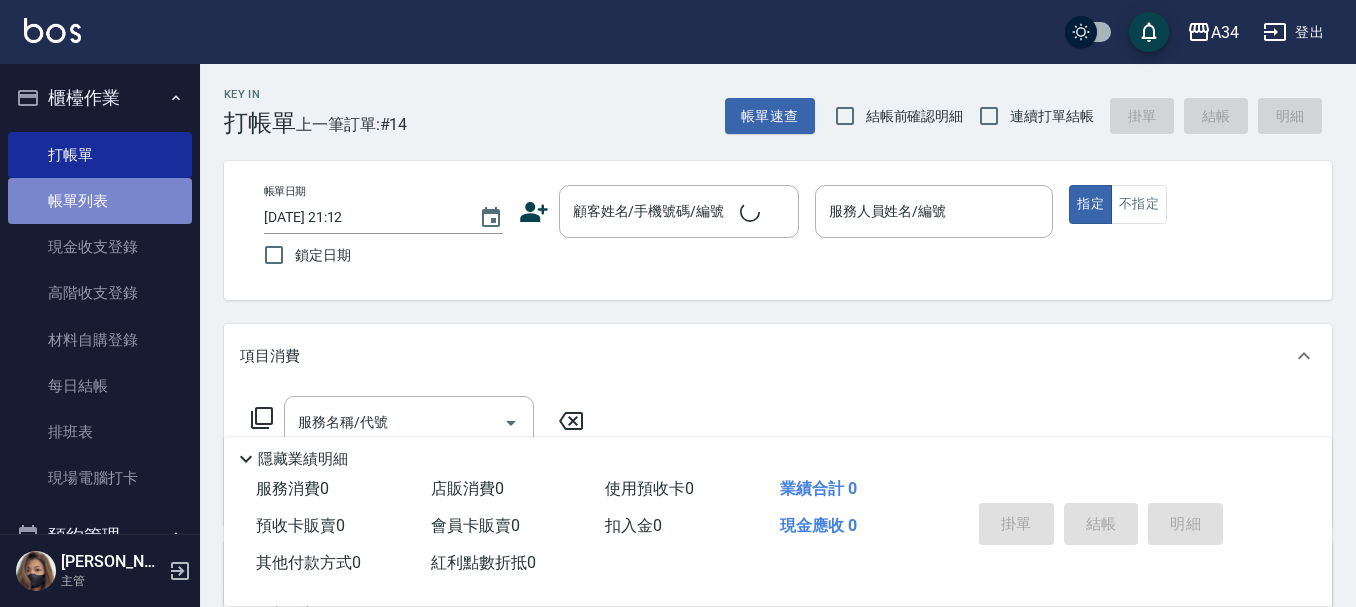 click on "帳單列表" at bounding box center (100, 201) 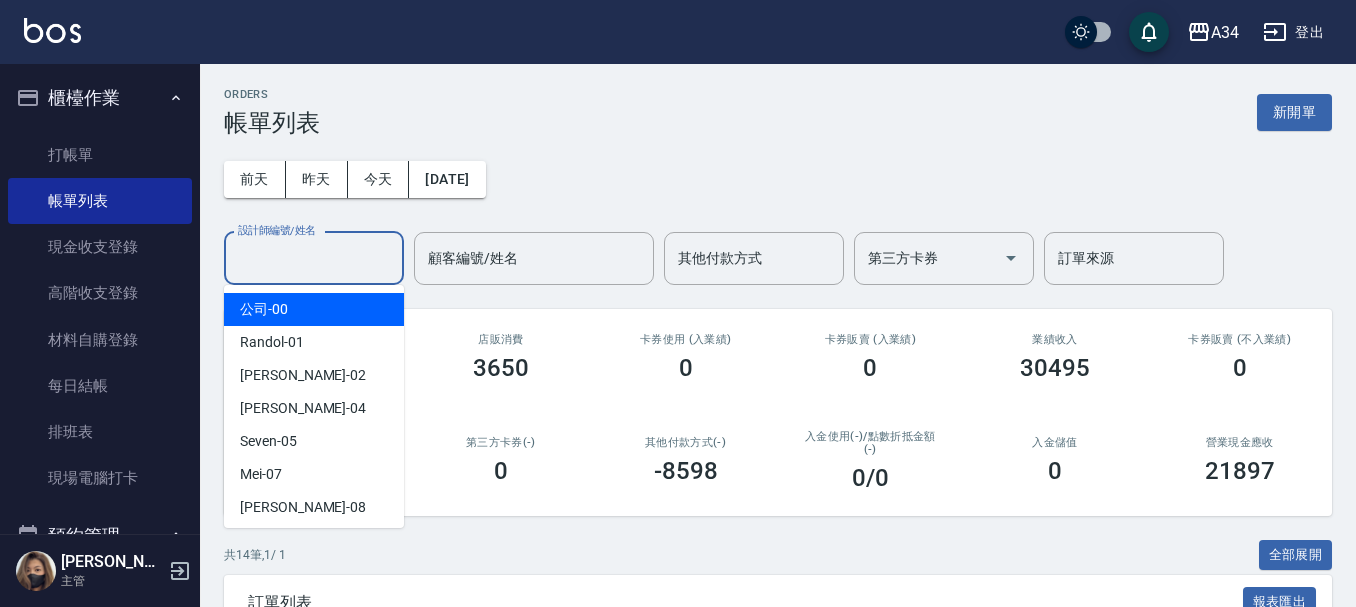 click on "設計師編號/姓名" at bounding box center [314, 258] 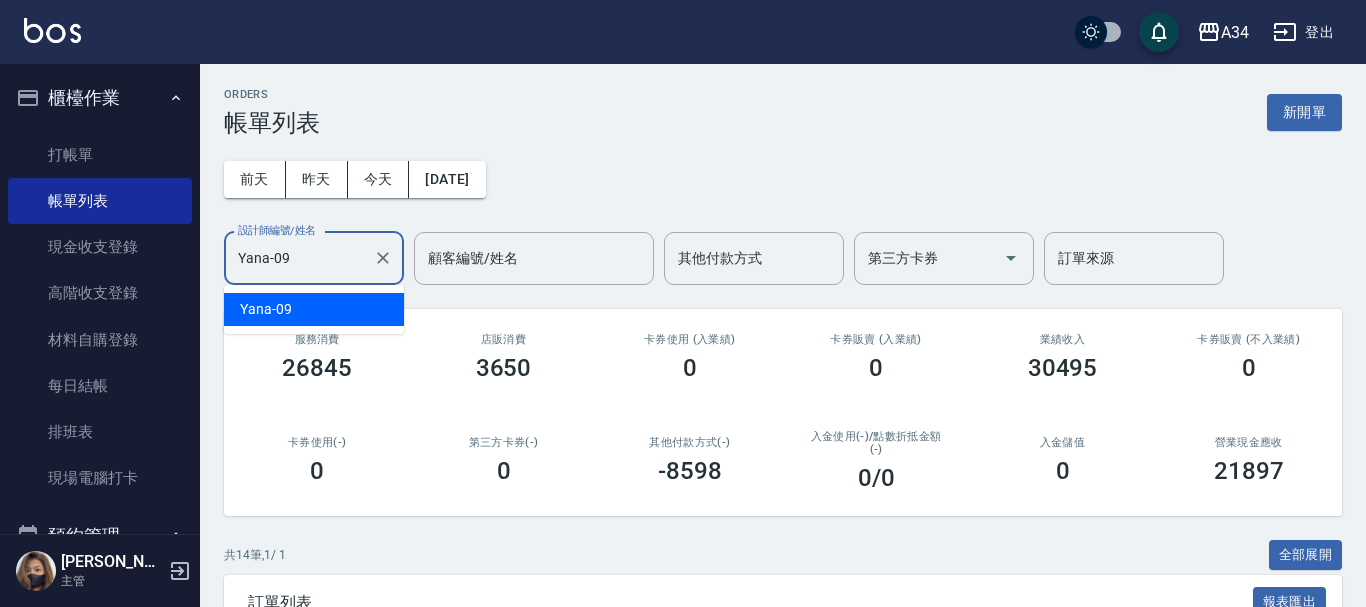 type on "Yana-09" 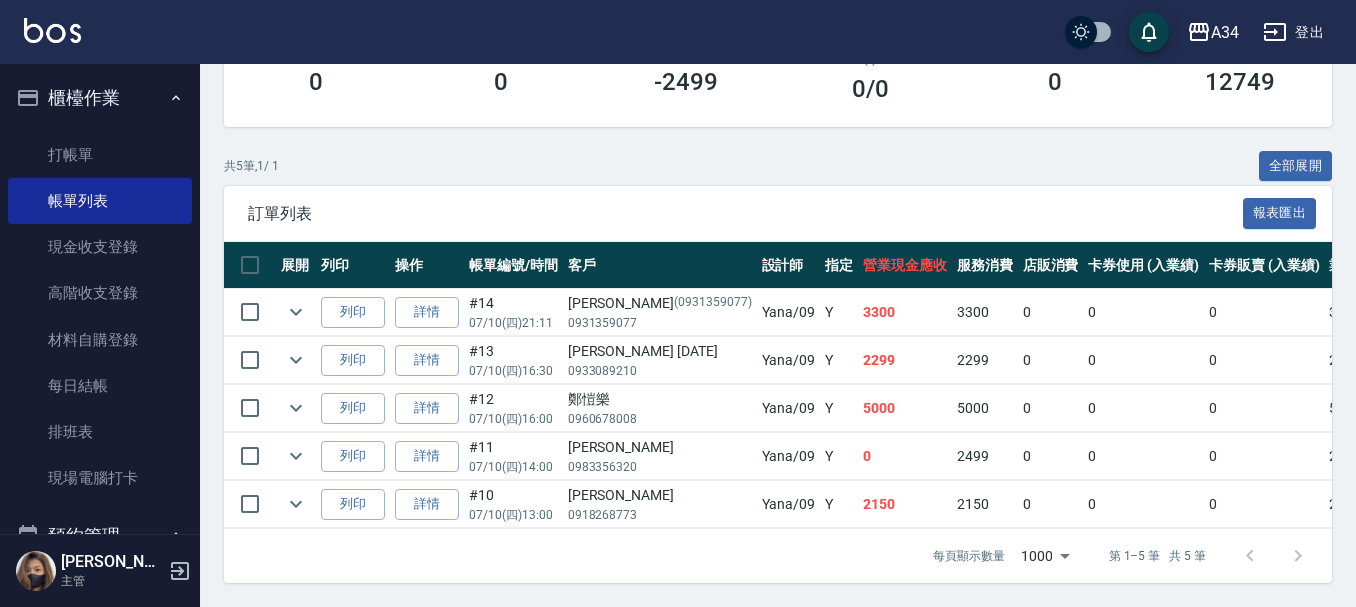 scroll, scrollTop: 404, scrollLeft: 0, axis: vertical 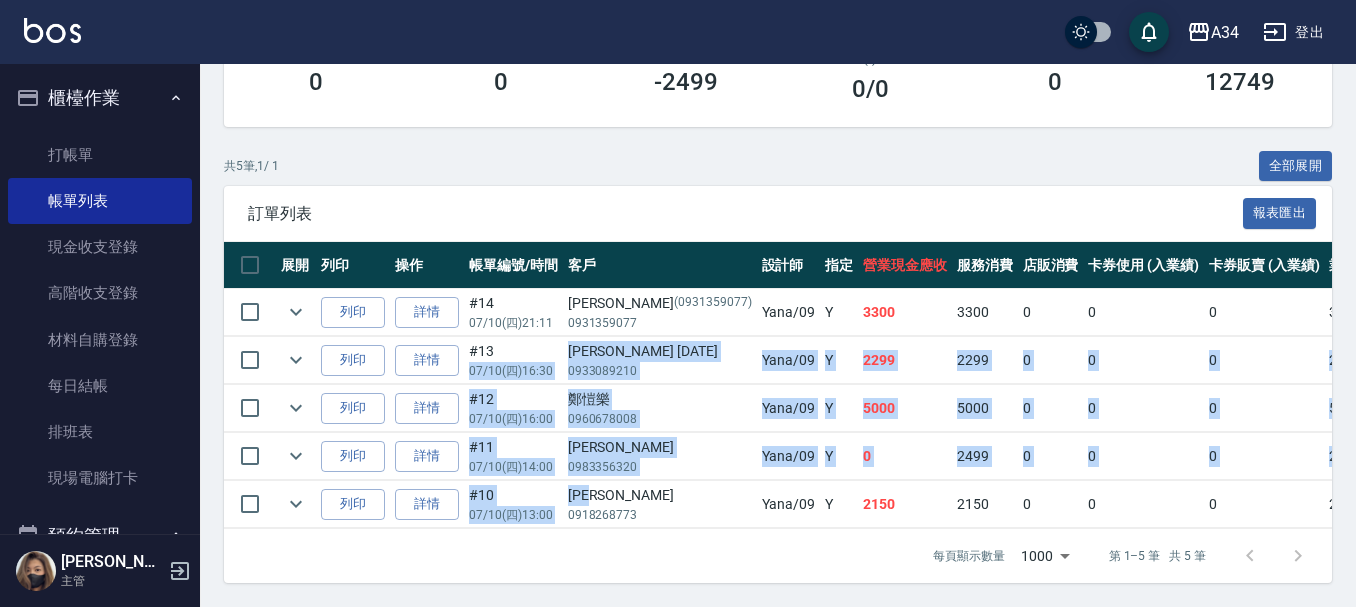 drag, startPoint x: 660, startPoint y: 487, endPoint x: 533, endPoint y: 334, distance: 198.84164 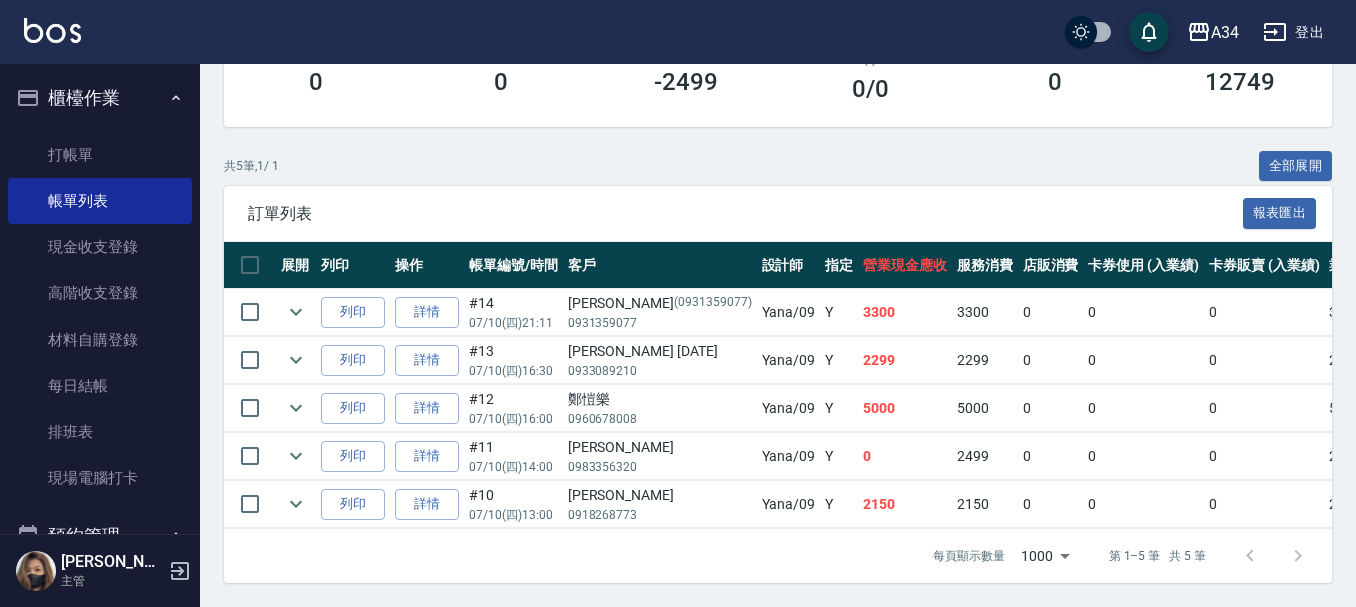 click on "07/10 (四) 21:11" 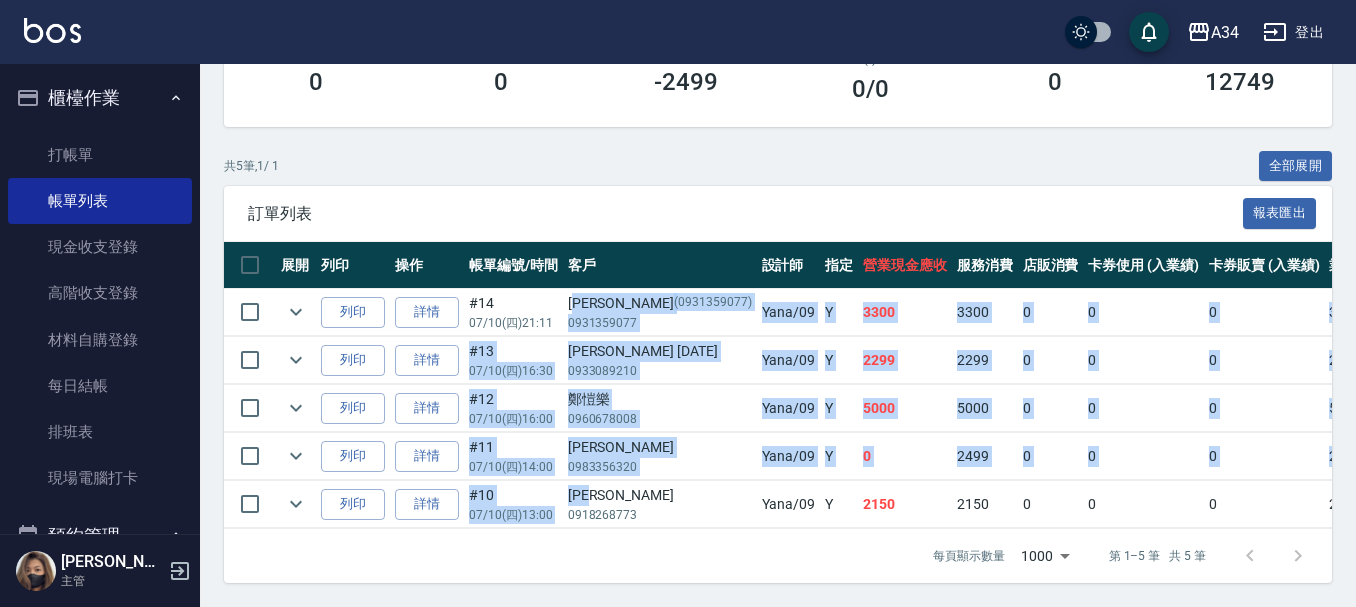drag, startPoint x: 576, startPoint y: 279, endPoint x: 640, endPoint y: 468, distance: 199.54198 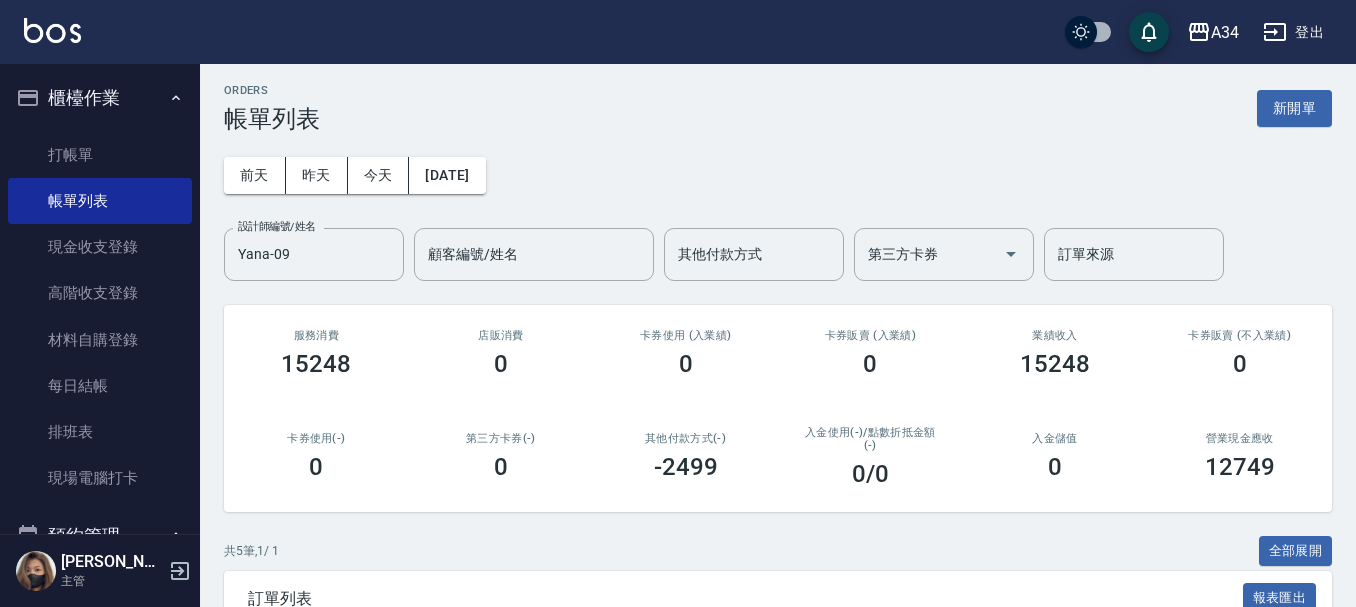 scroll, scrollTop: 0, scrollLeft: 0, axis: both 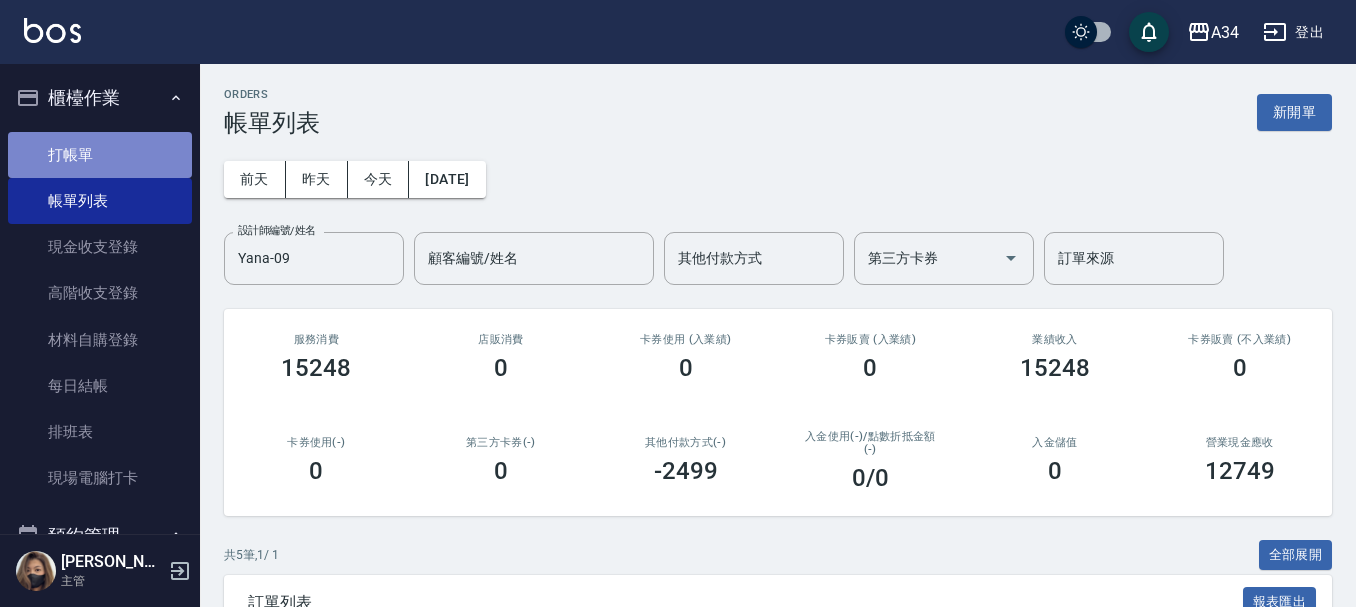 click on "打帳單" at bounding box center [100, 155] 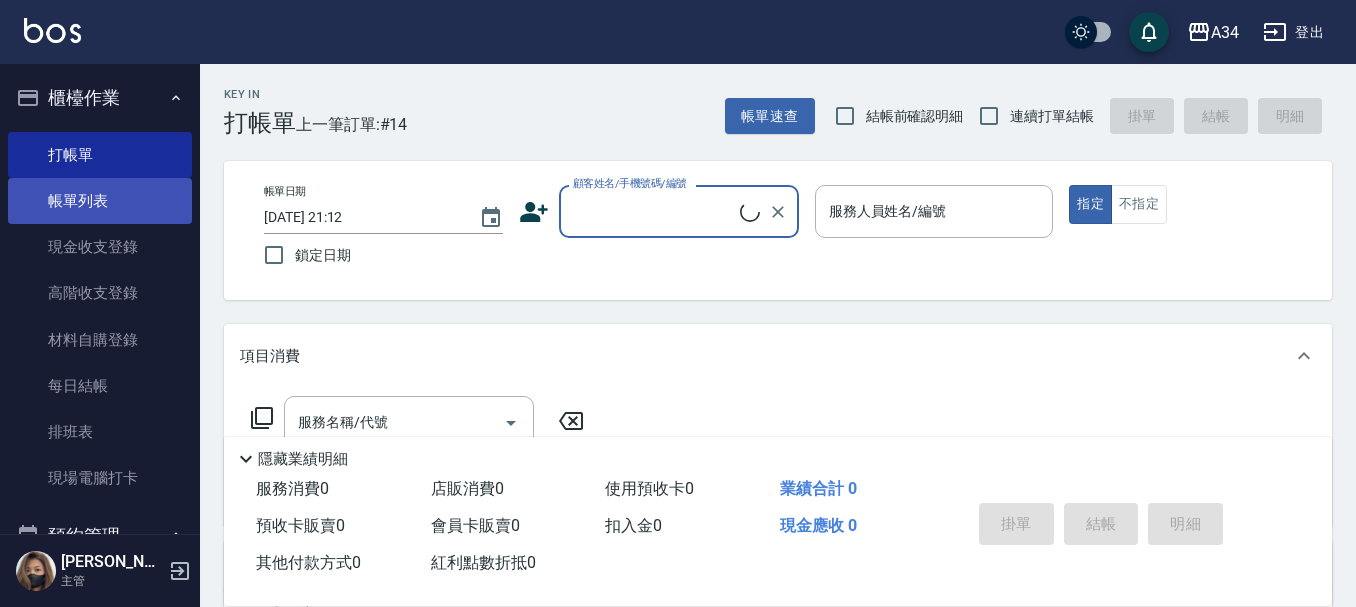 click on "帳單列表" at bounding box center (100, 201) 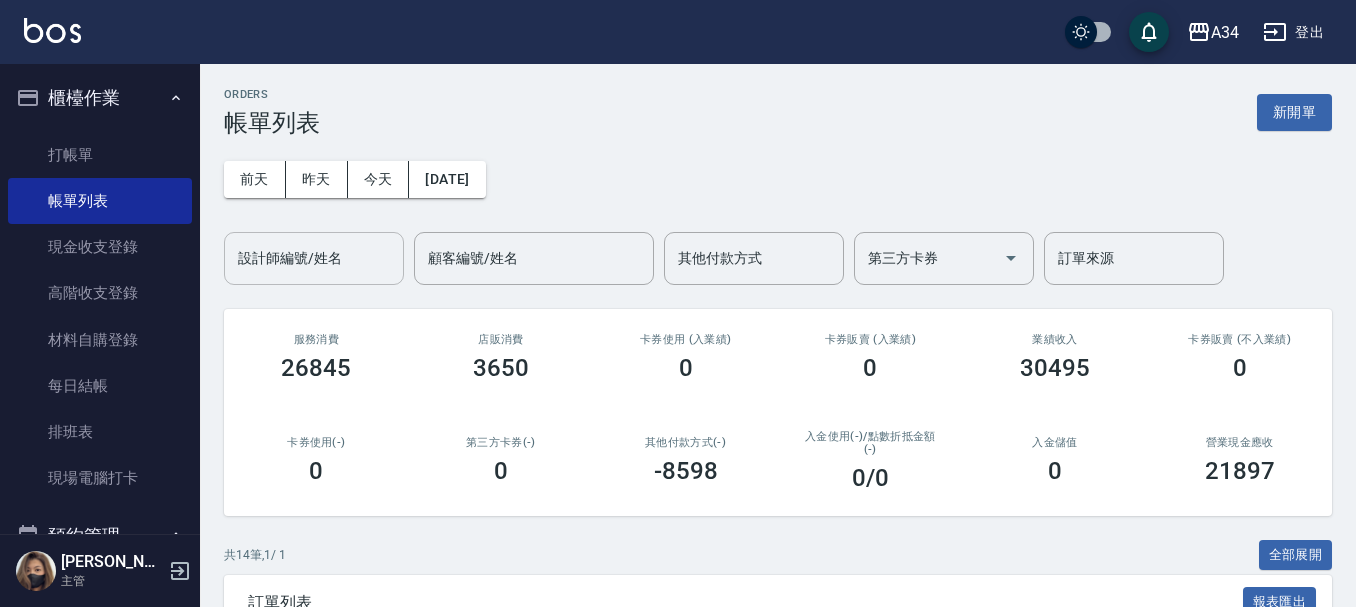 click on "設計師編號/姓名" at bounding box center (314, 258) 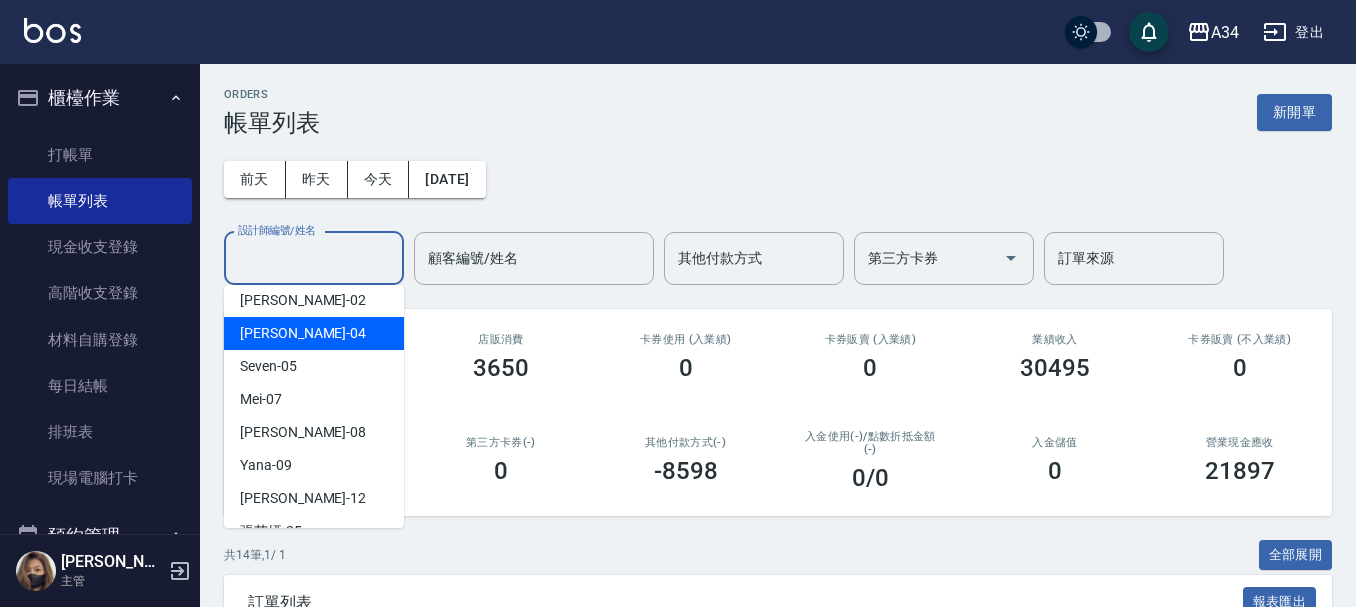 scroll, scrollTop: 200, scrollLeft: 0, axis: vertical 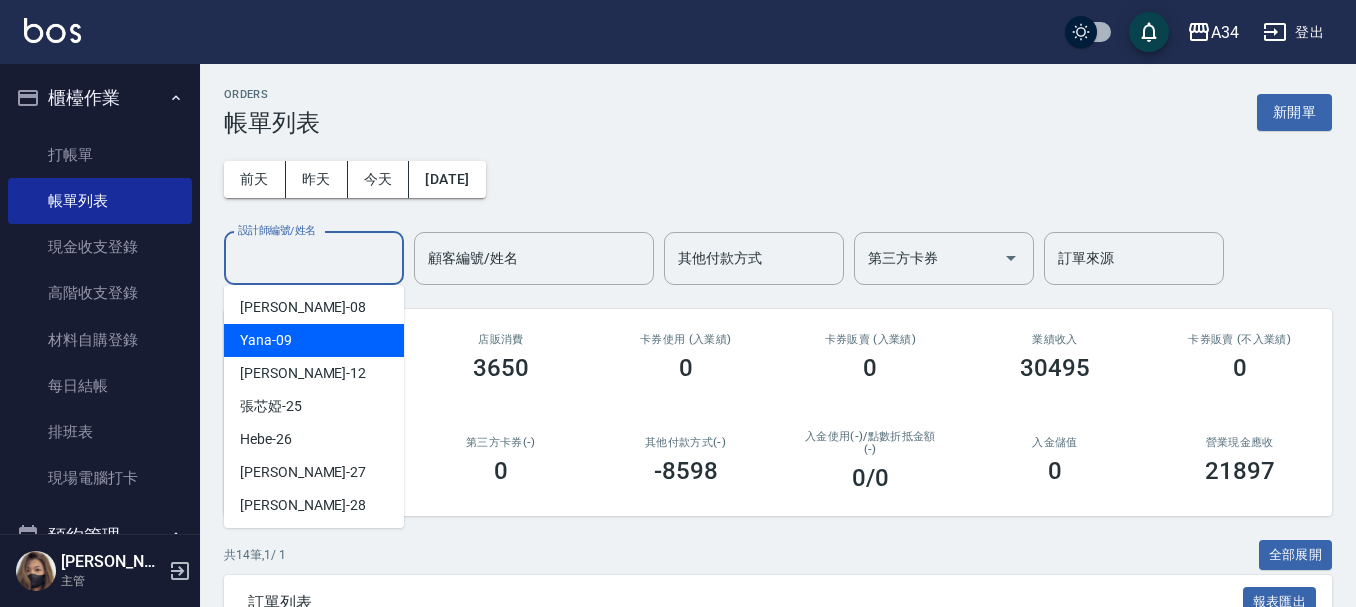 click on "Yana -09" at bounding box center [266, 340] 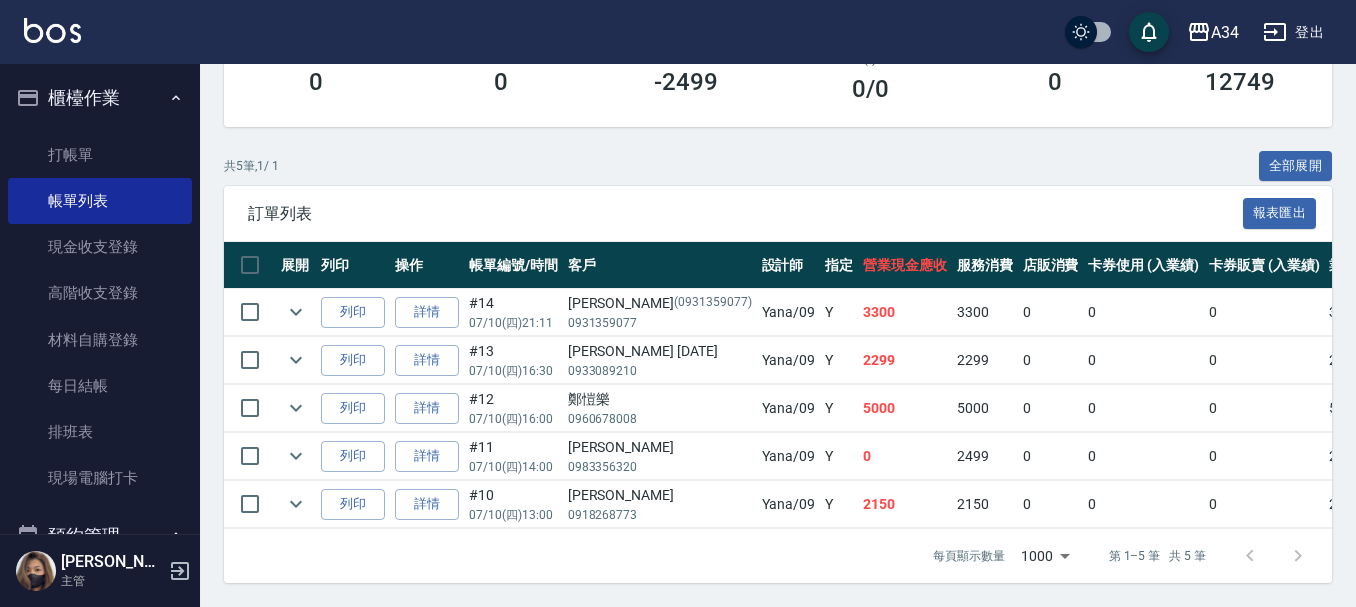 scroll, scrollTop: 404, scrollLeft: 0, axis: vertical 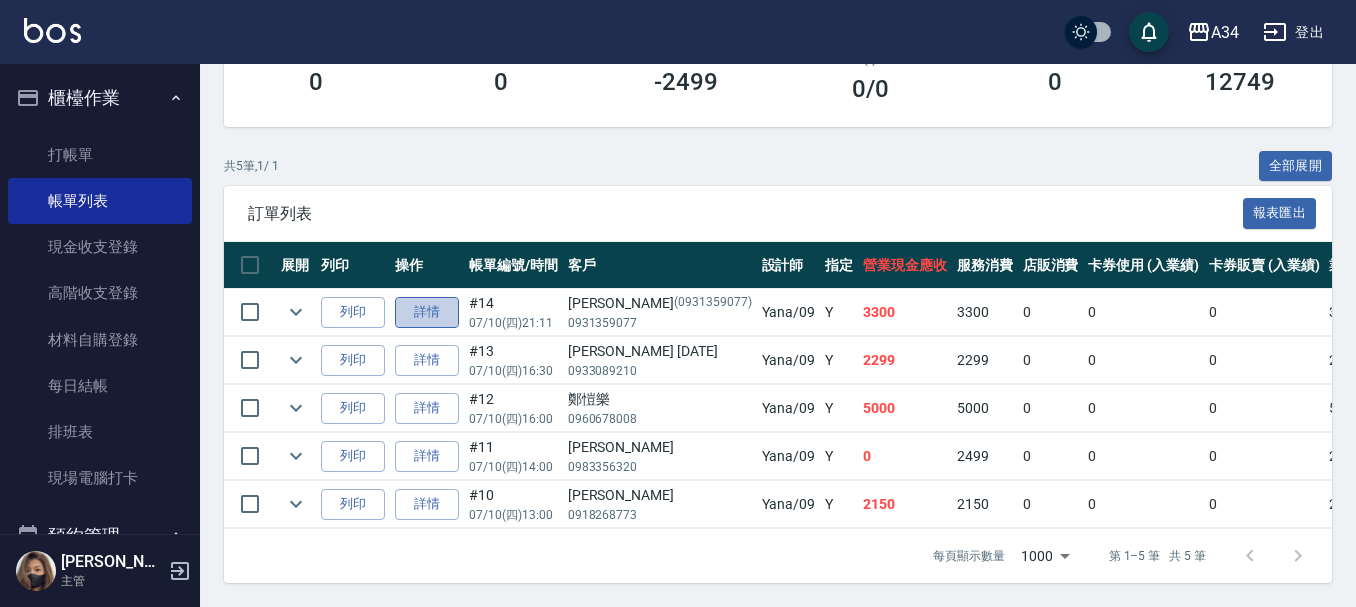 click on "詳情" at bounding box center [427, 312] 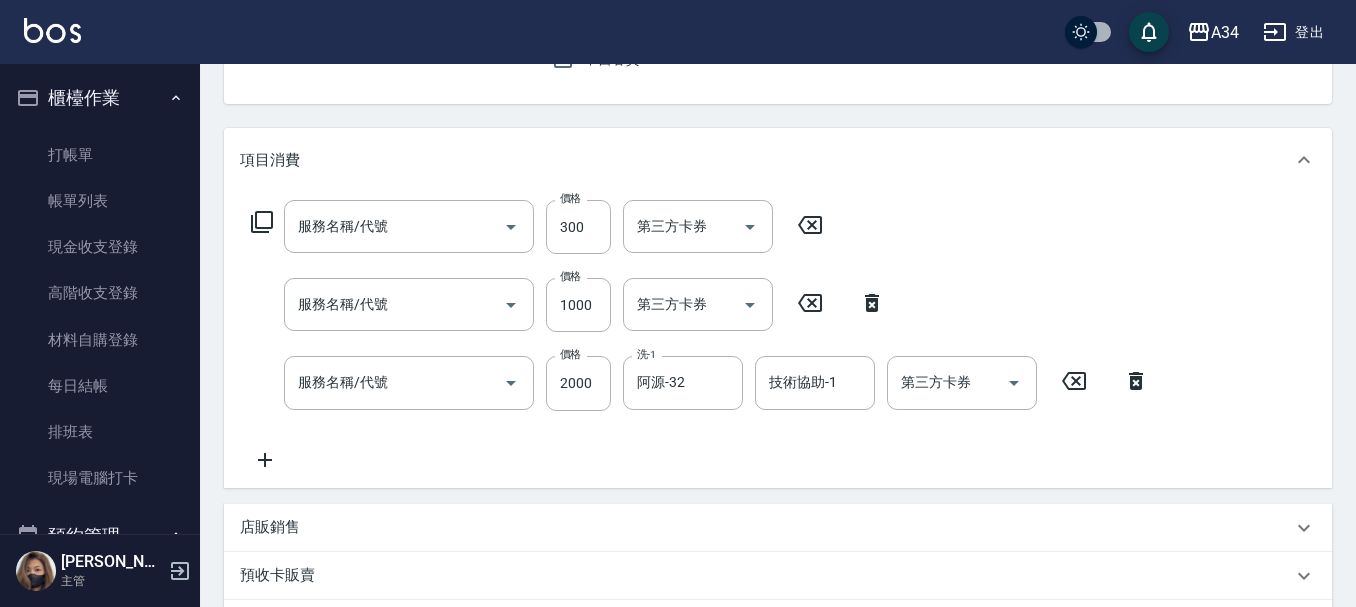 type on "2025/07/10 21:11" 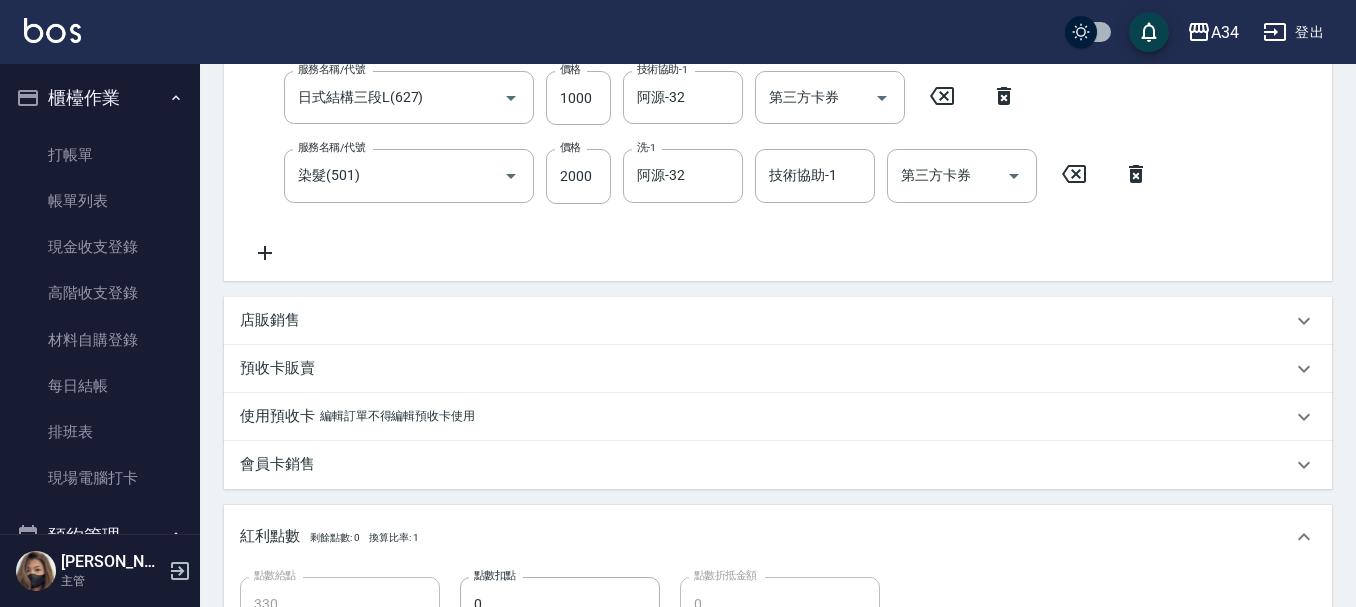 type on "剪髮(401)" 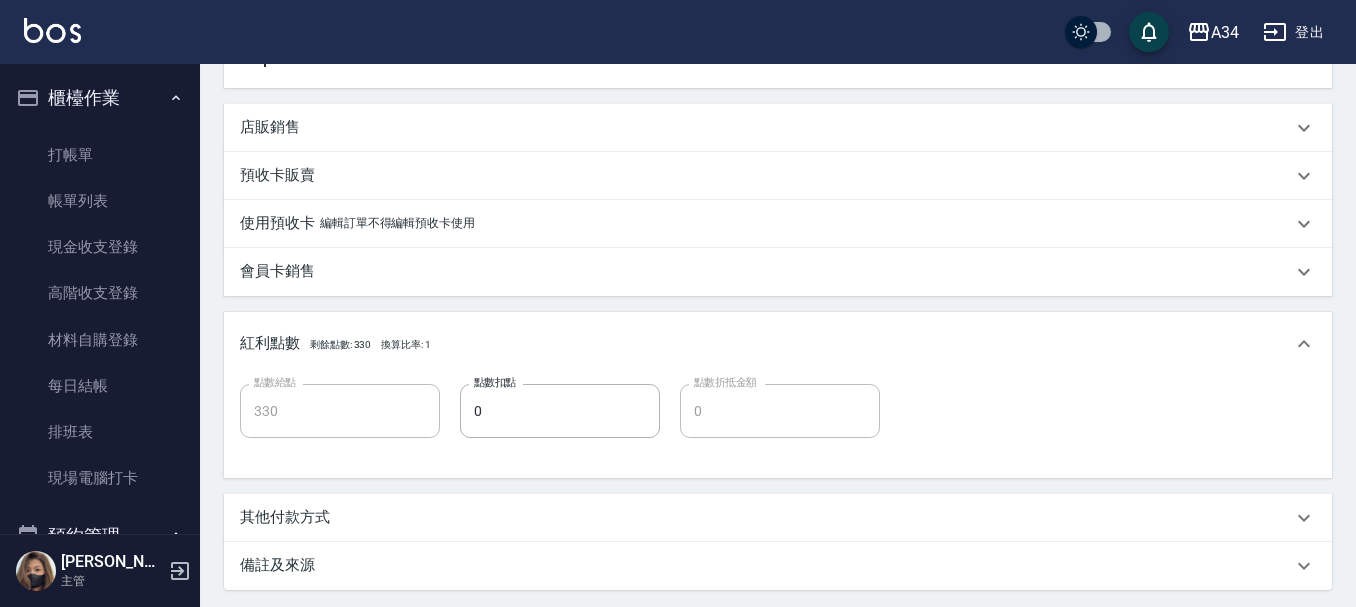 scroll, scrollTop: 700, scrollLeft: 0, axis: vertical 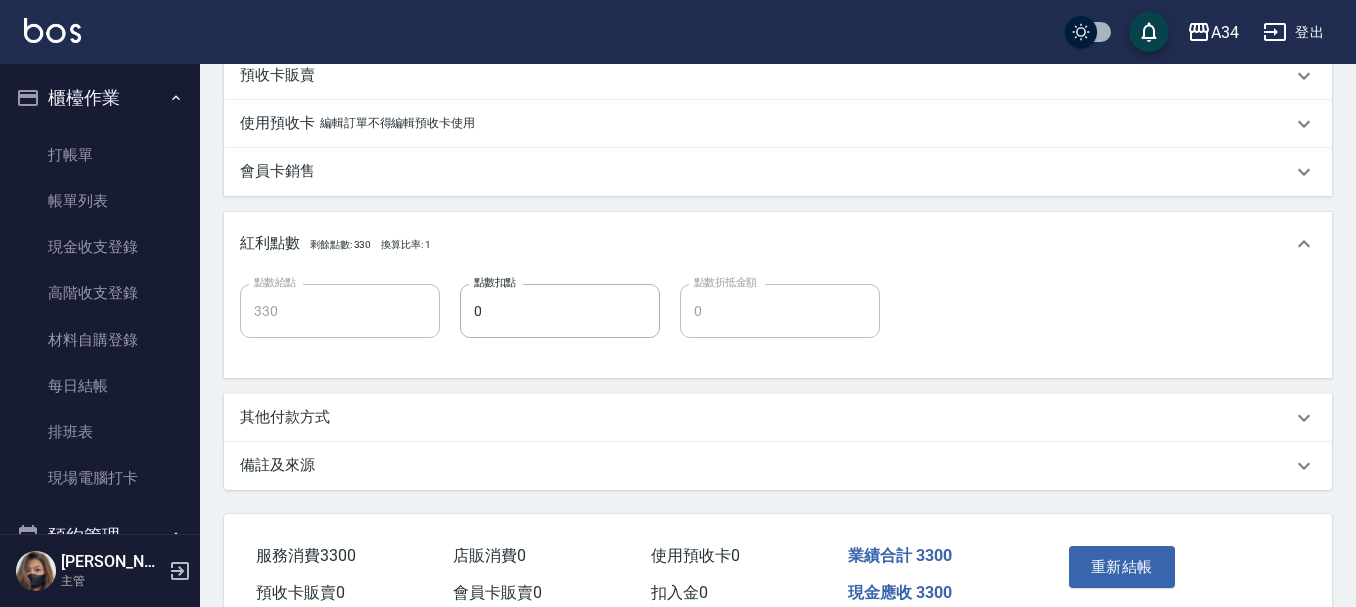 click on "其他付款方式" at bounding box center (778, 418) 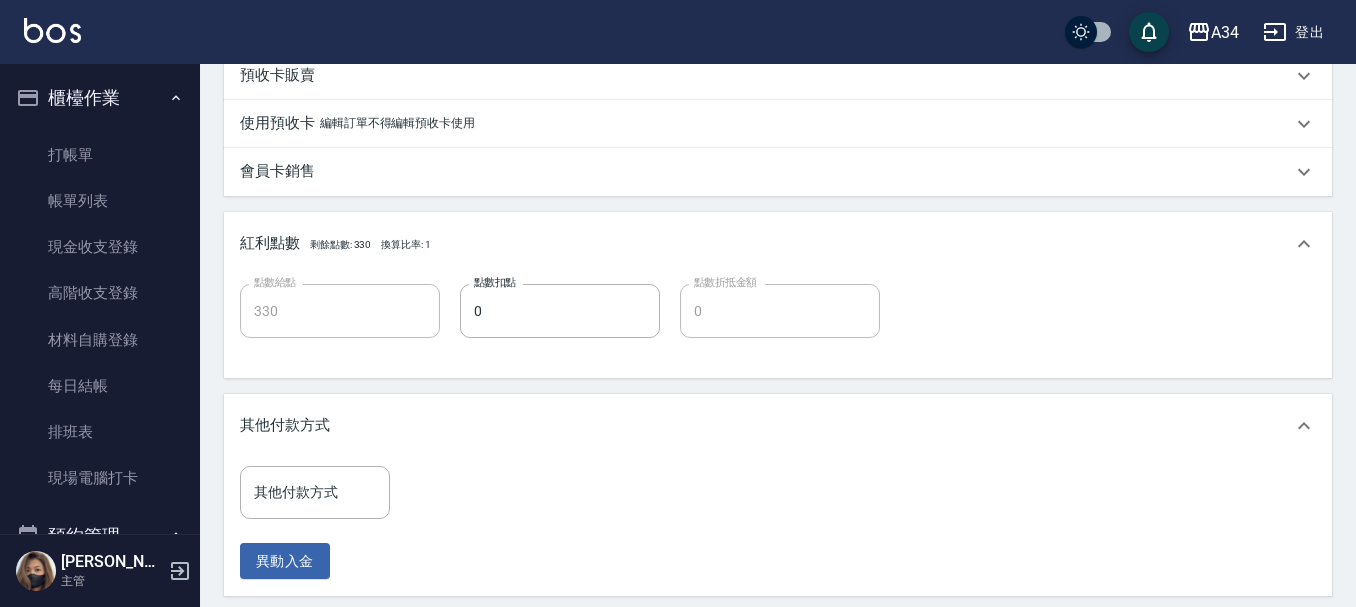 scroll, scrollTop: 800, scrollLeft: 0, axis: vertical 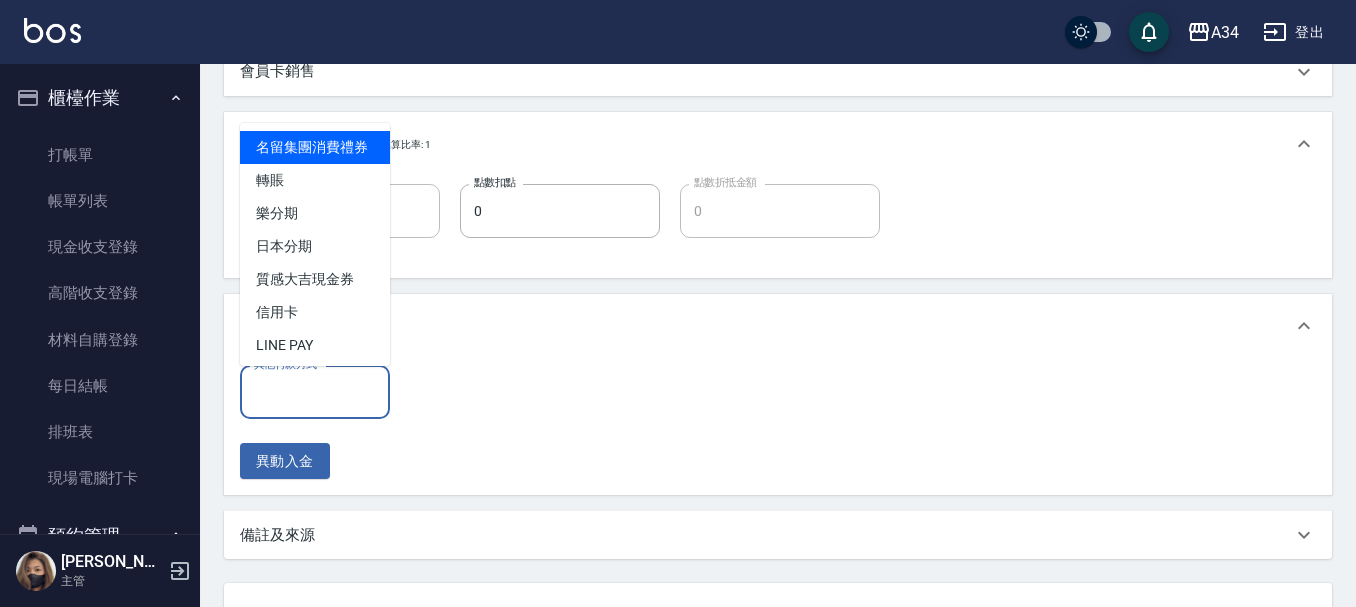 click on "其他付款方式" at bounding box center (315, 392) 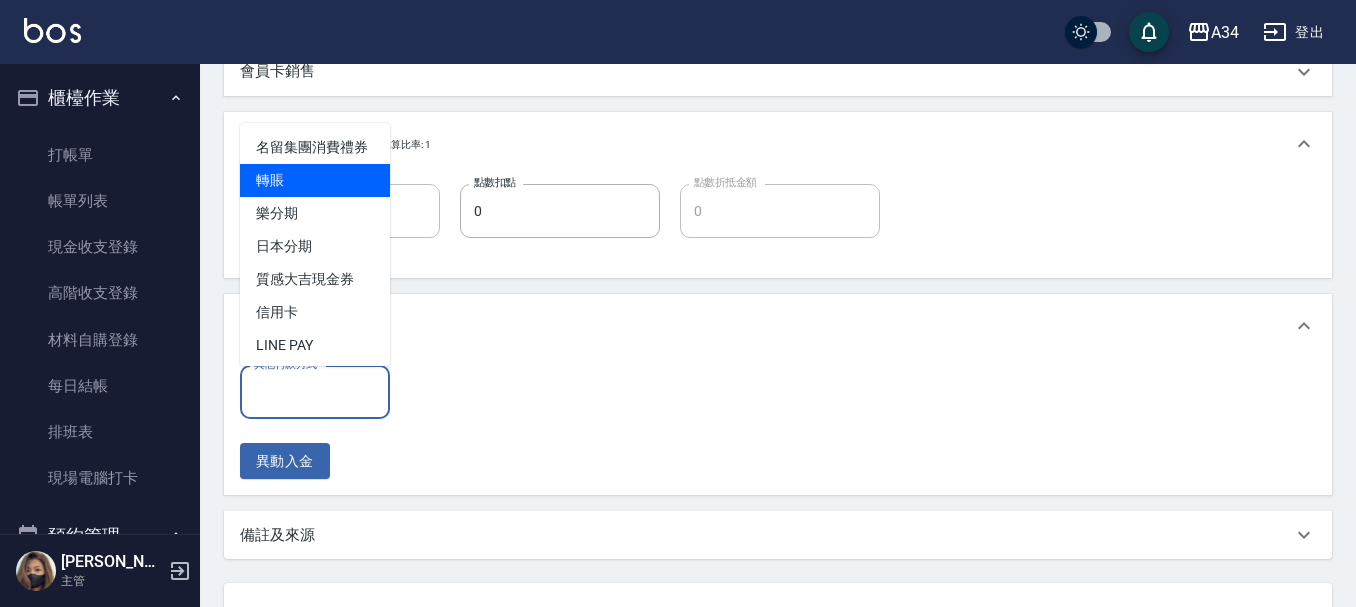 click on "轉賬" at bounding box center [315, 180] 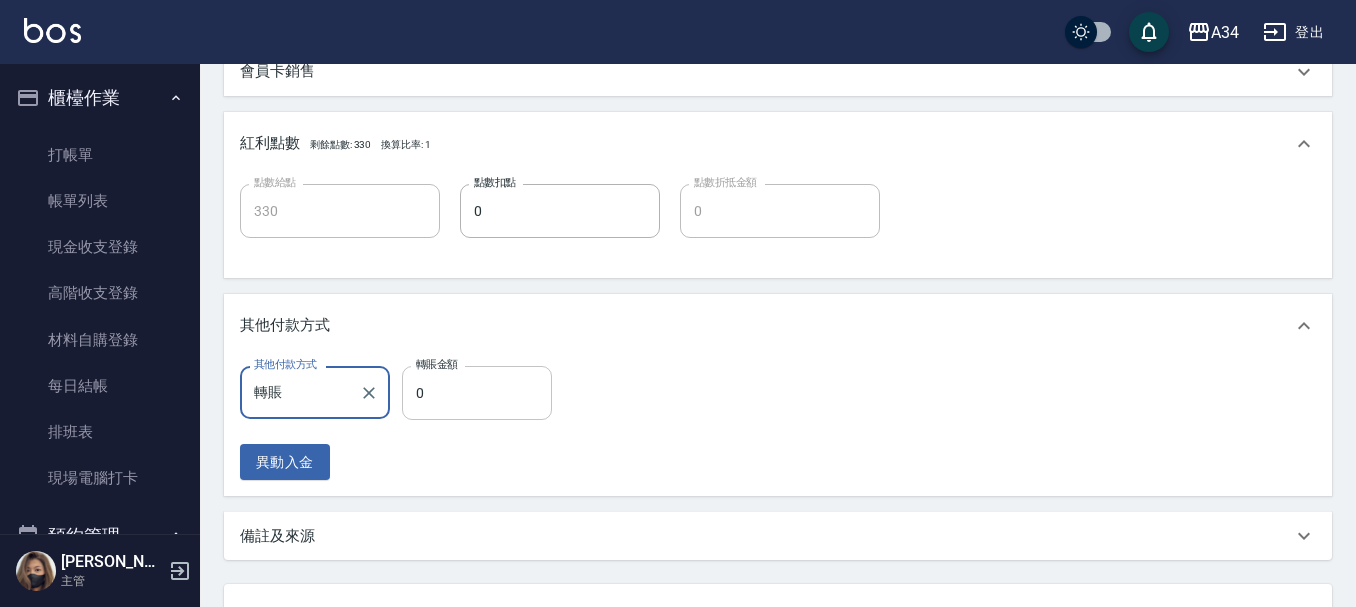 click on "0" at bounding box center (477, 393) 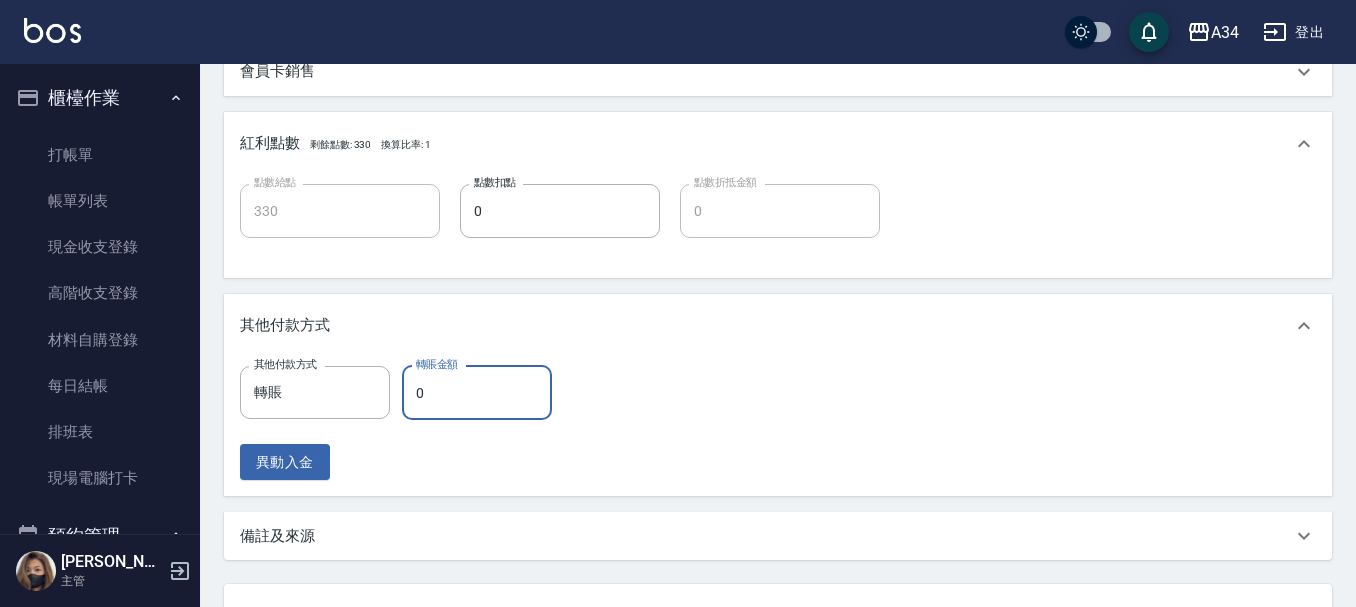 type on "320" 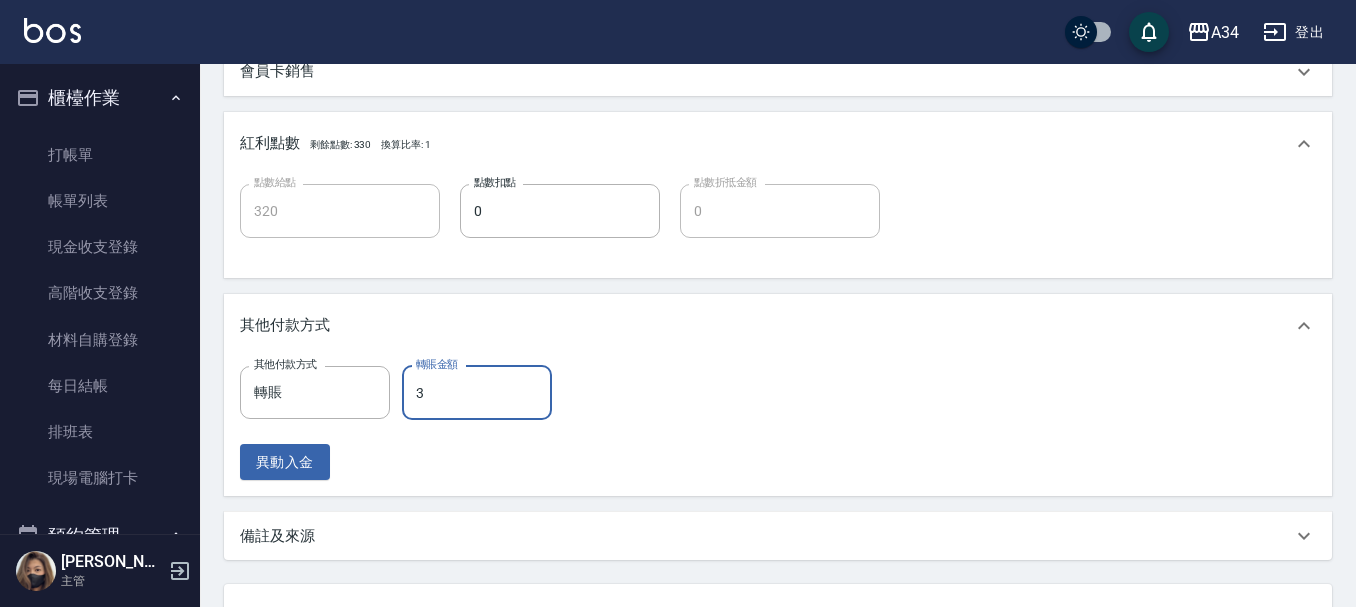 type on "33" 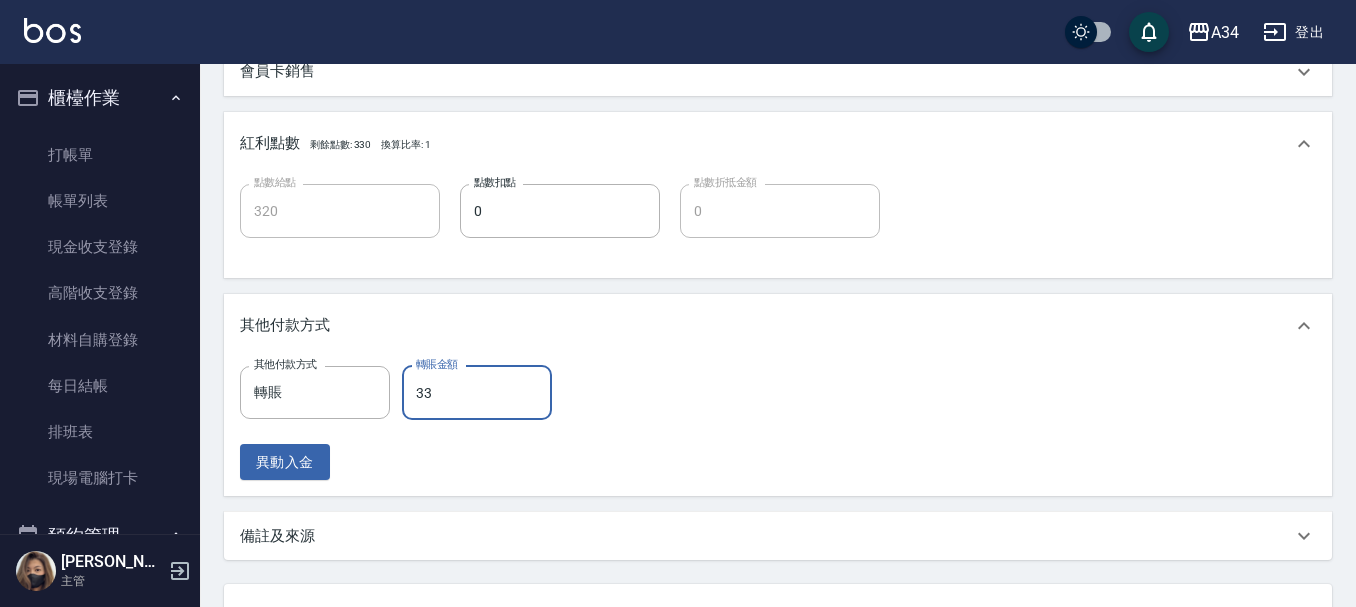 type on "290" 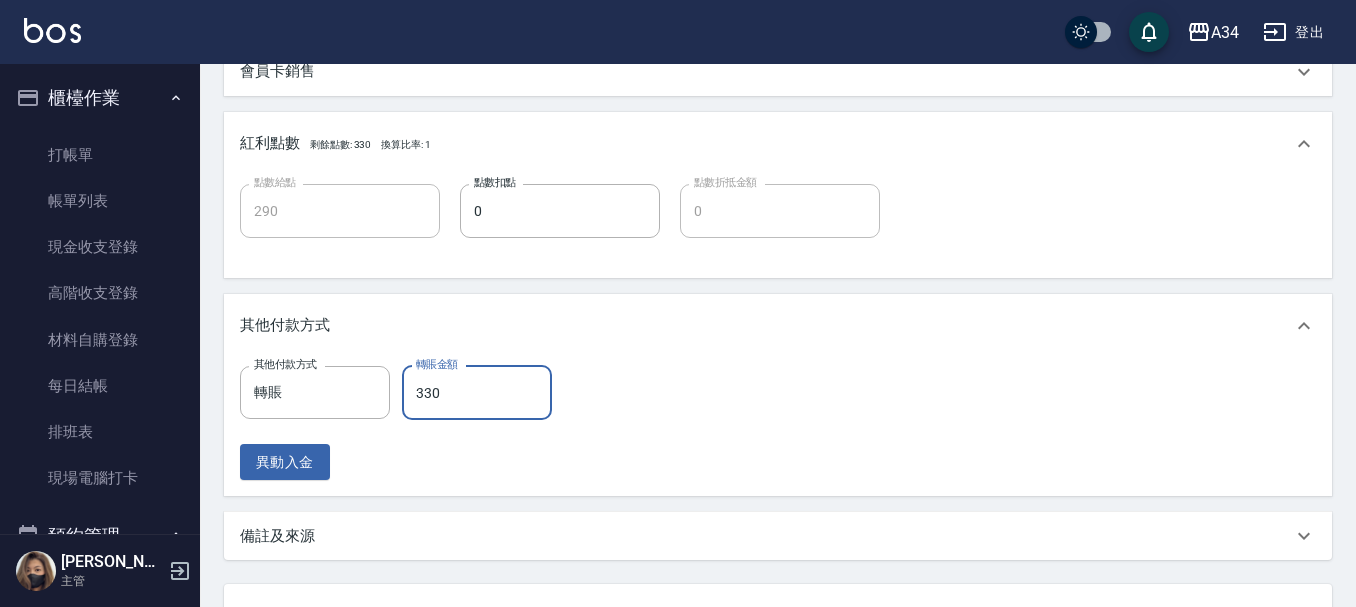 type on "0" 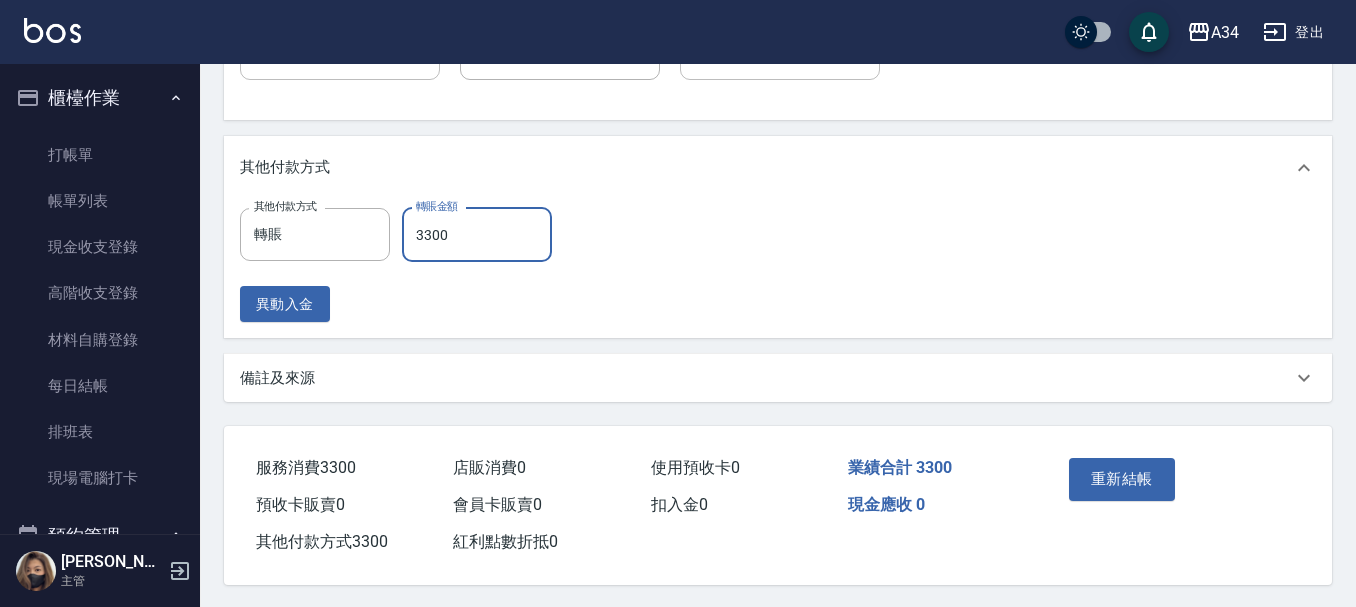 scroll, scrollTop: 969, scrollLeft: 0, axis: vertical 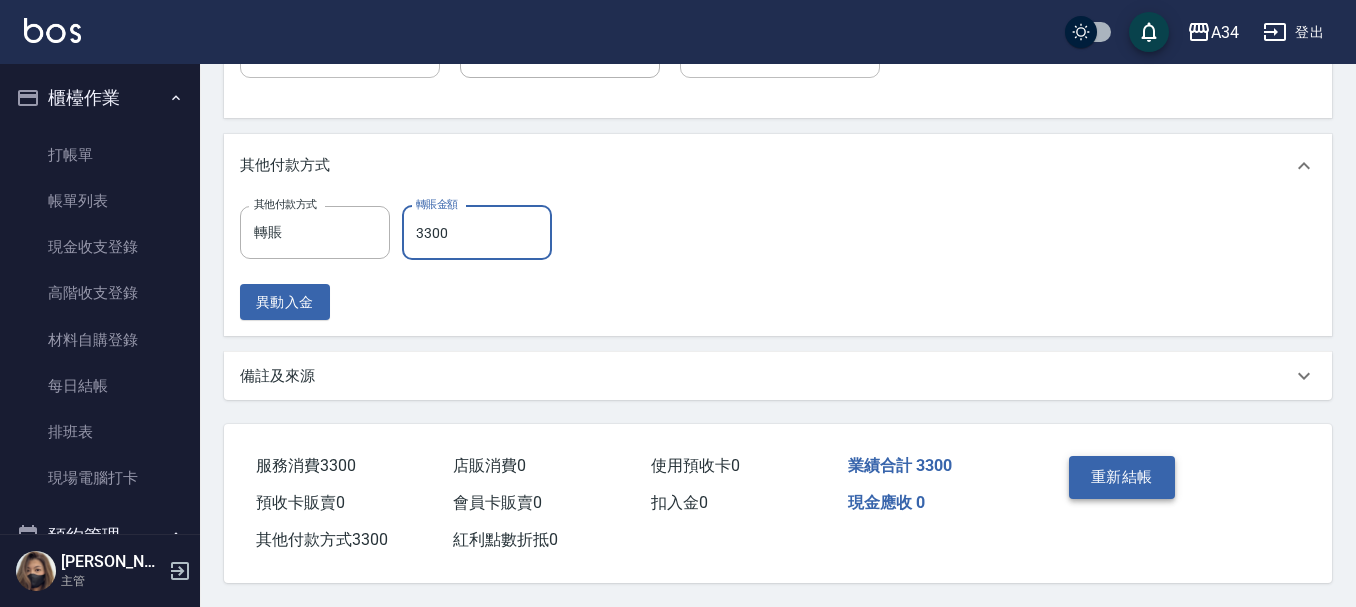 type on "3300" 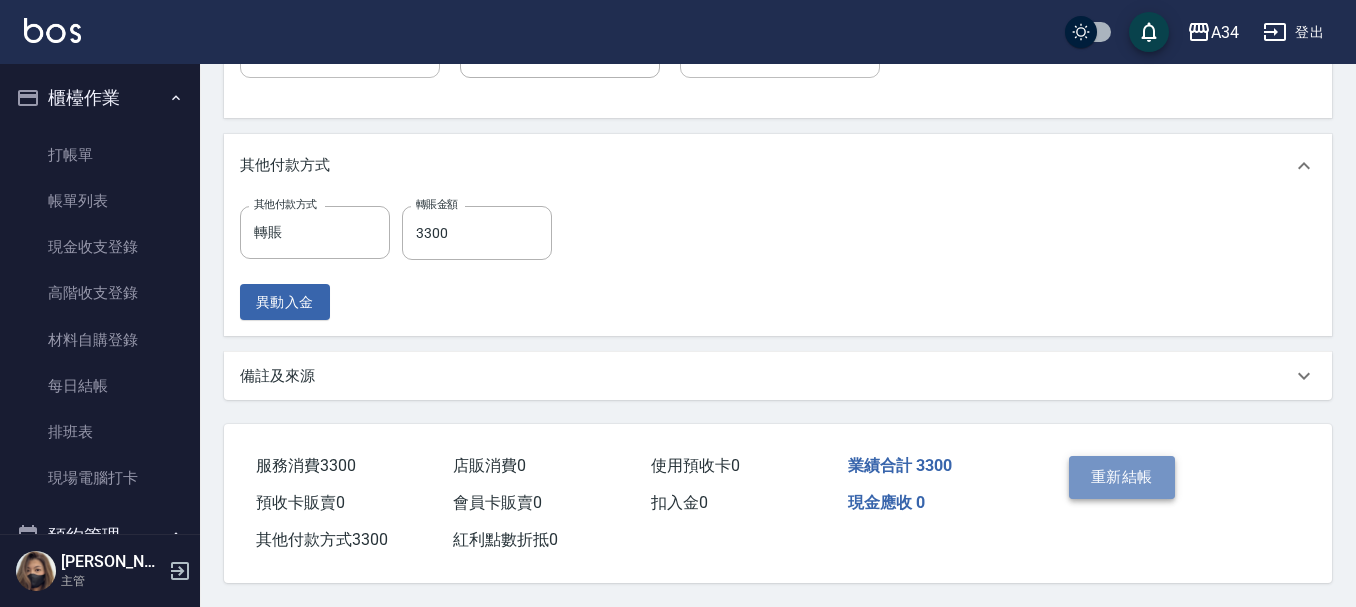 click on "重新結帳" at bounding box center [1122, 477] 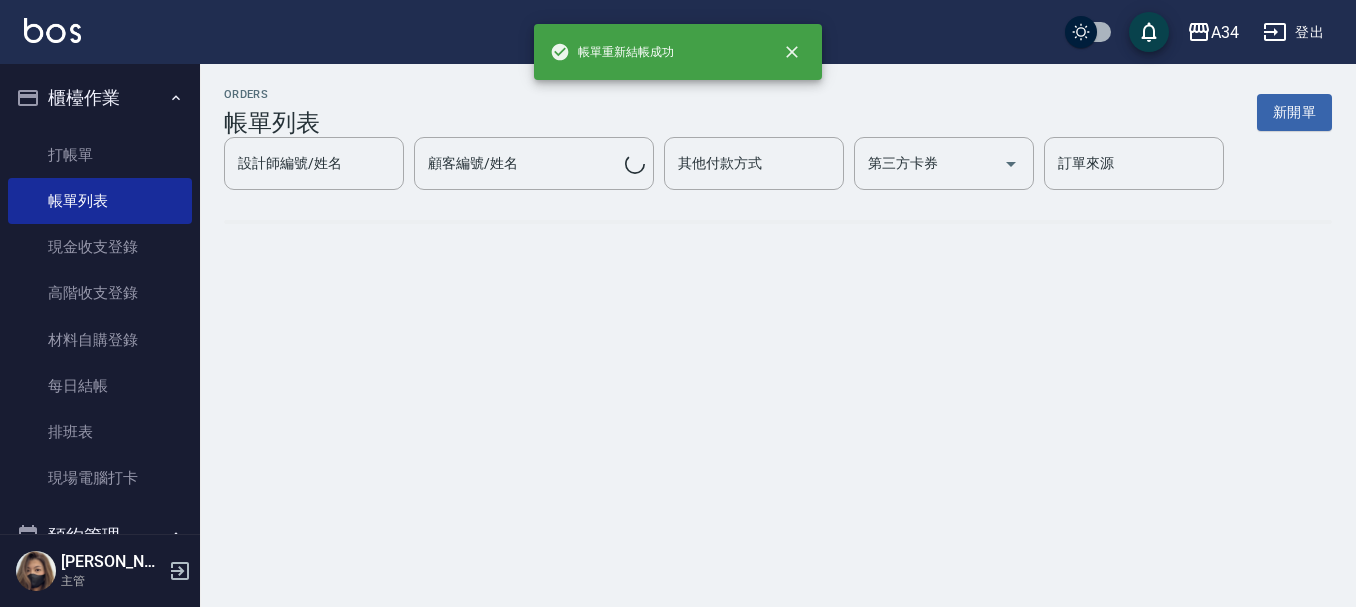 scroll, scrollTop: 0, scrollLeft: 0, axis: both 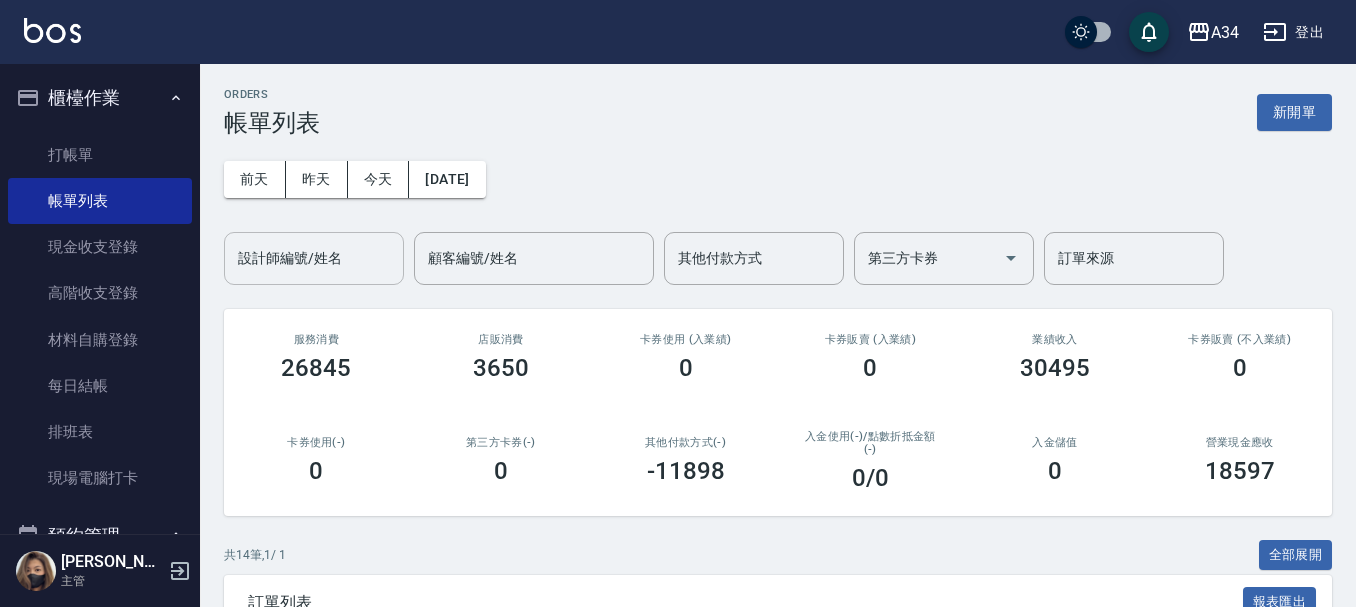 click on "設計師編號/姓名" at bounding box center (314, 258) 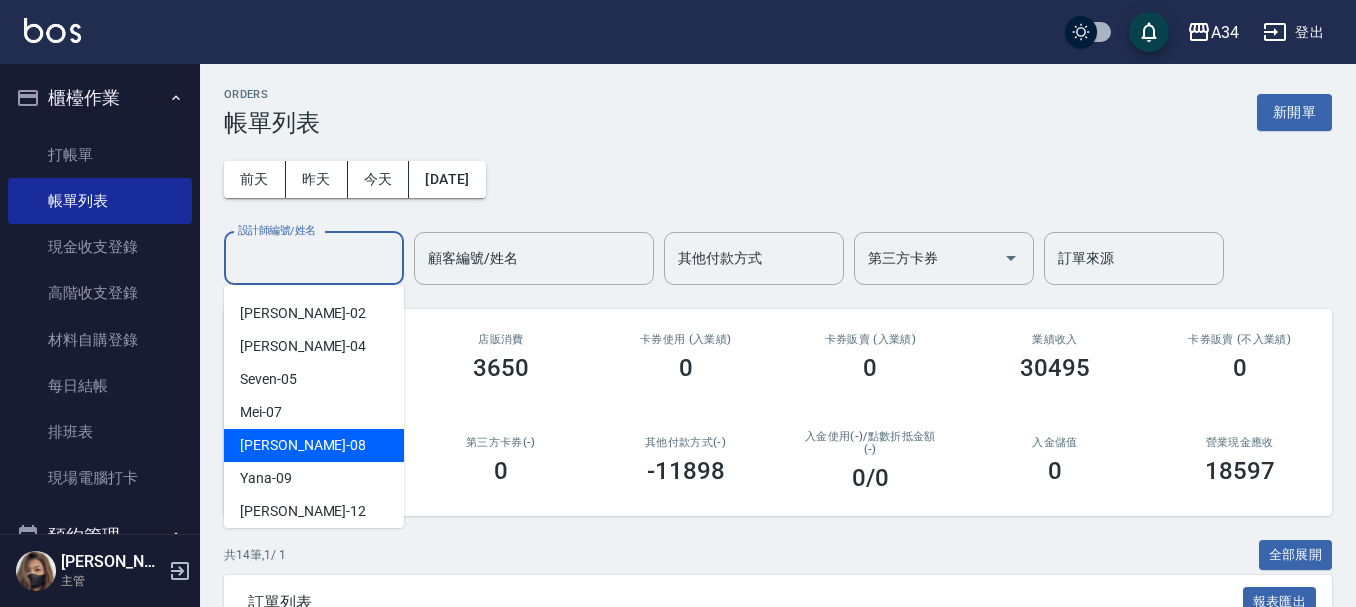 scroll, scrollTop: 200, scrollLeft: 0, axis: vertical 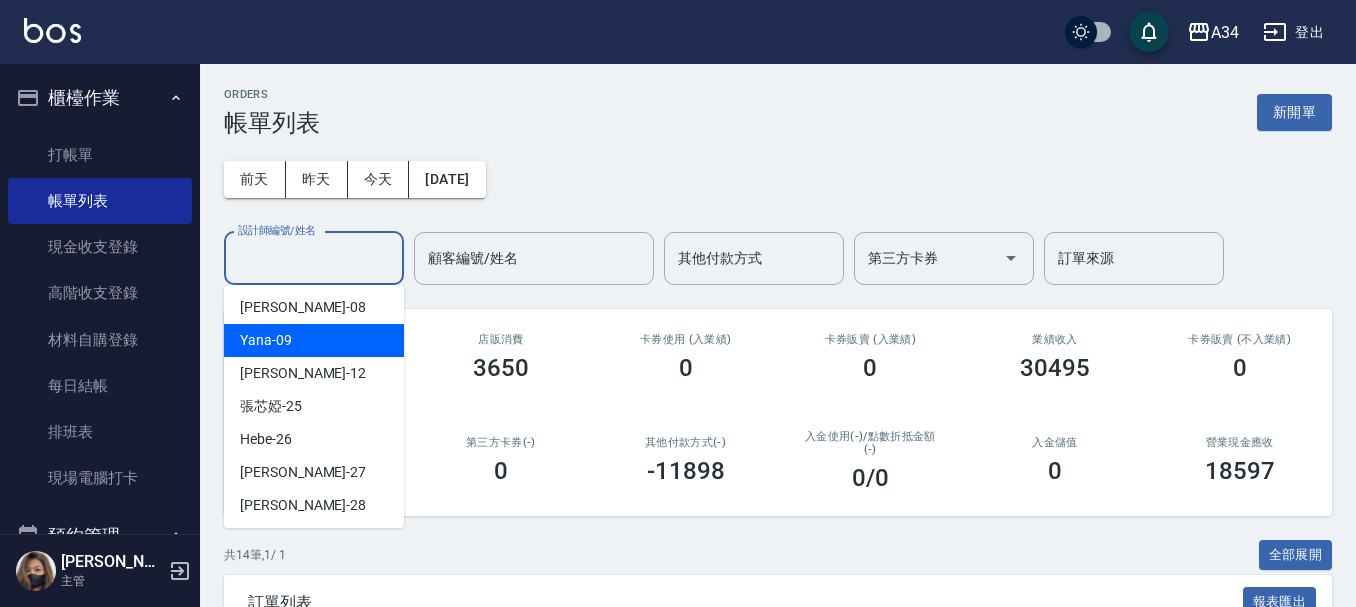click on "Yana -09" at bounding box center (314, 340) 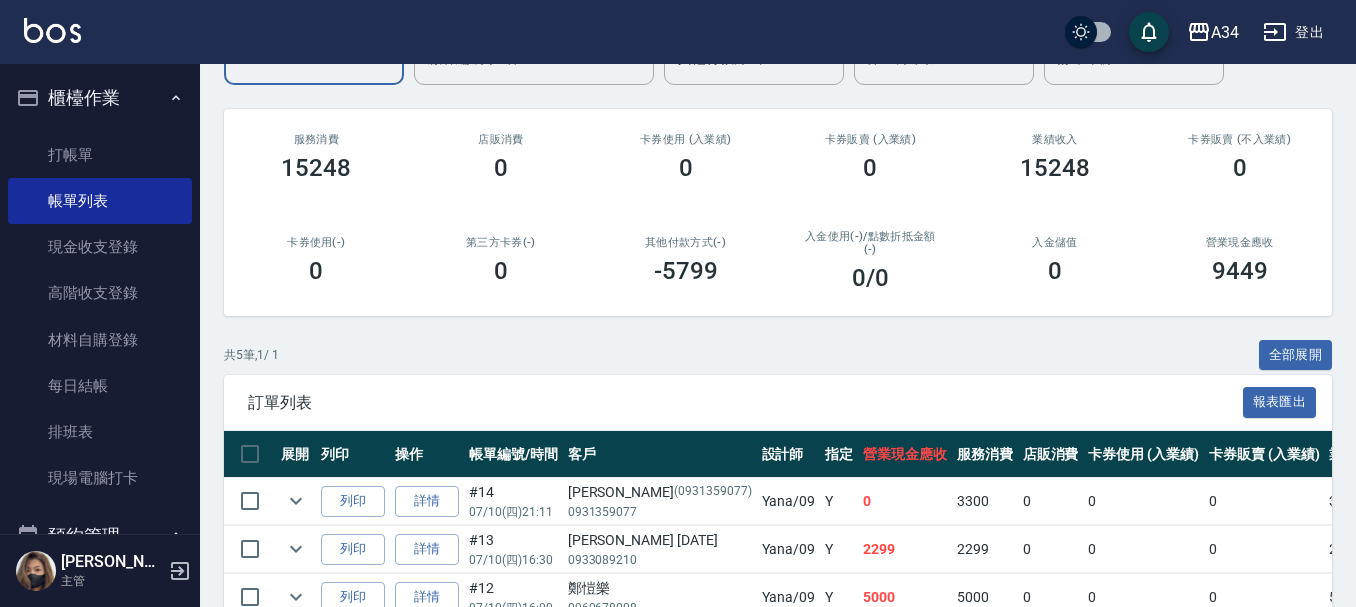 scroll, scrollTop: 404, scrollLeft: 0, axis: vertical 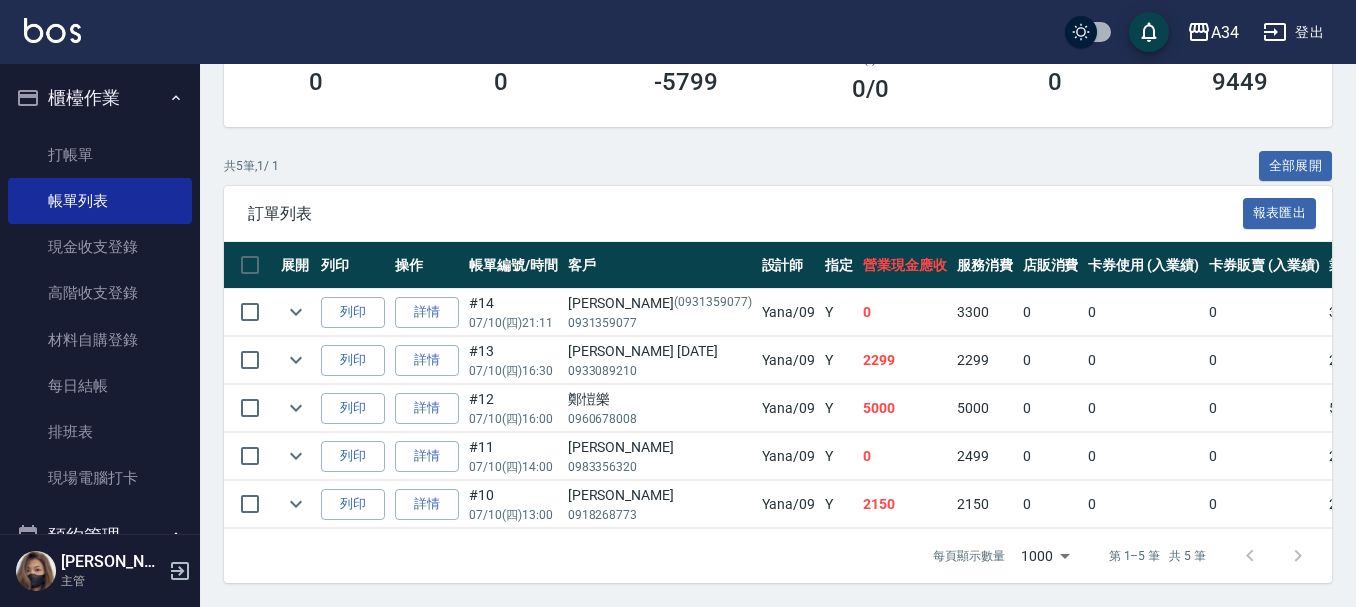 click on "5000" at bounding box center (905, 408) 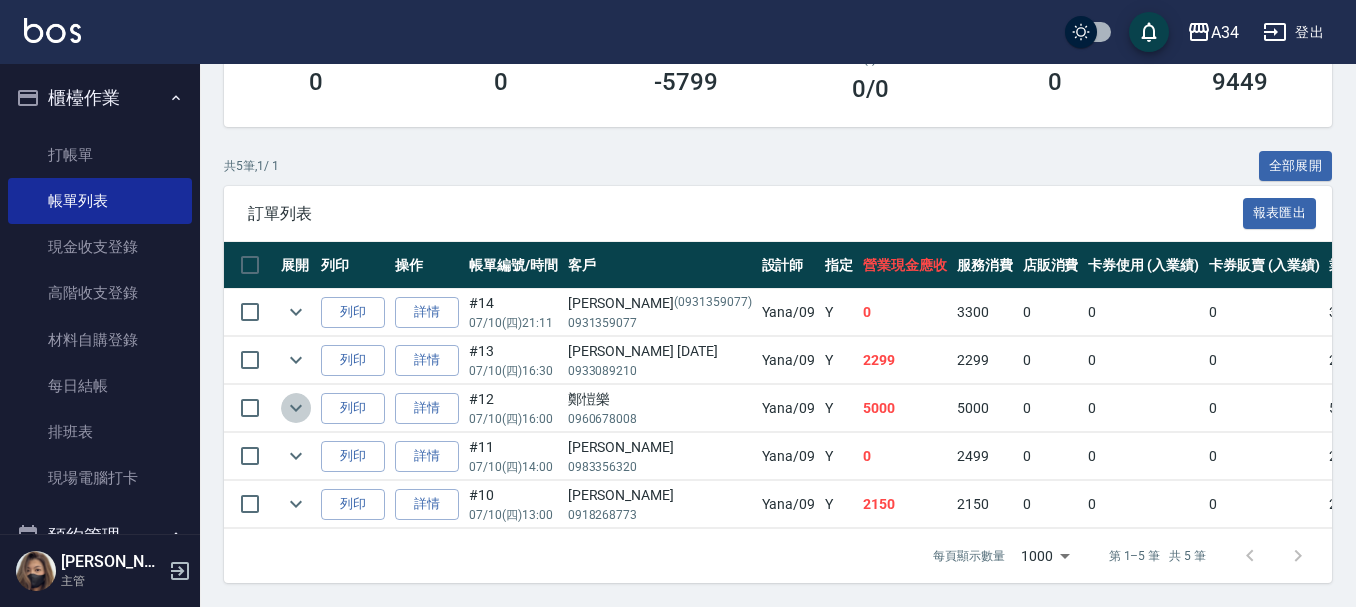click 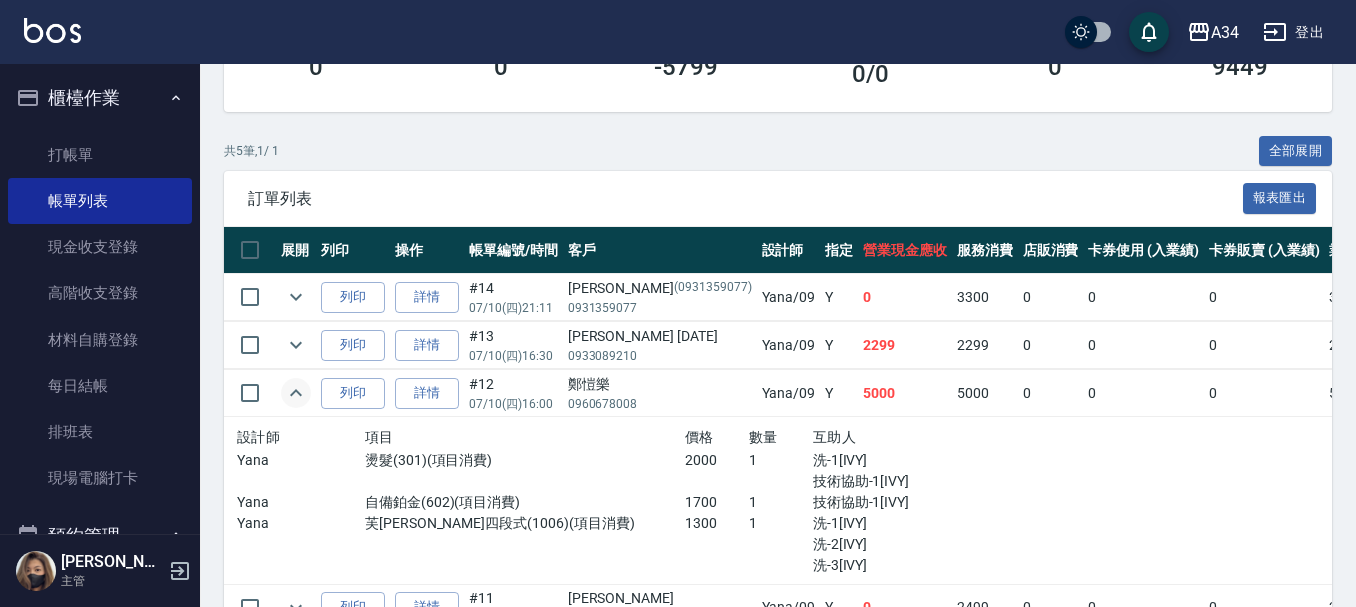 click 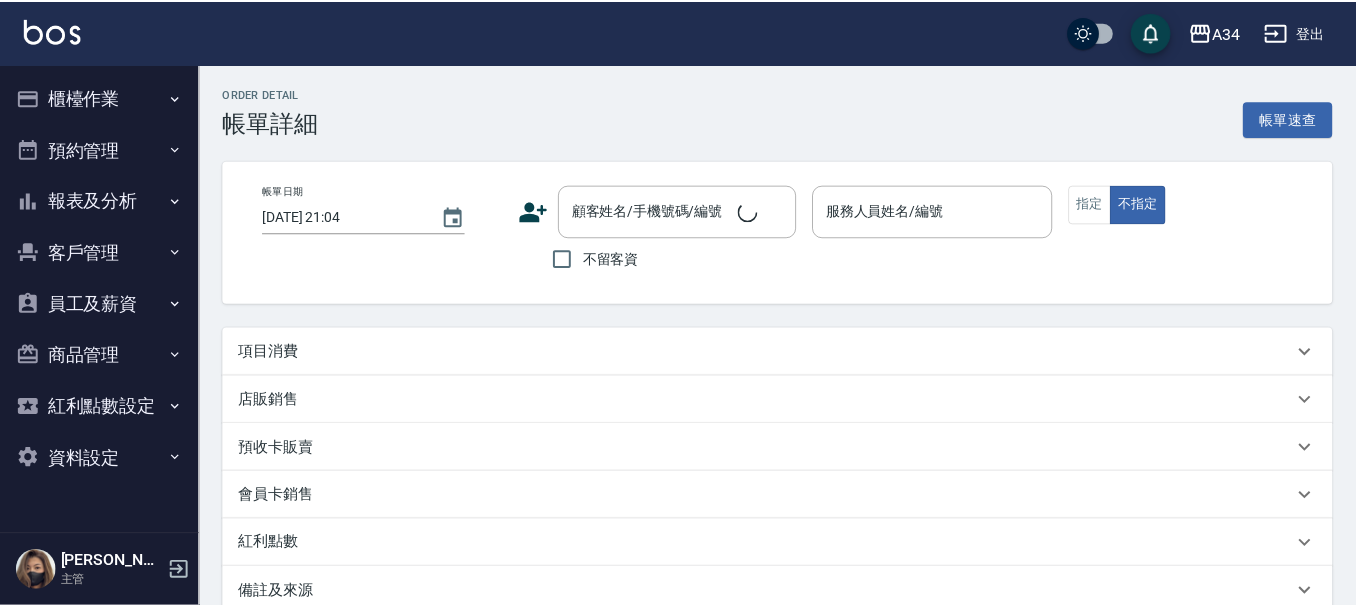 scroll, scrollTop: 0, scrollLeft: 0, axis: both 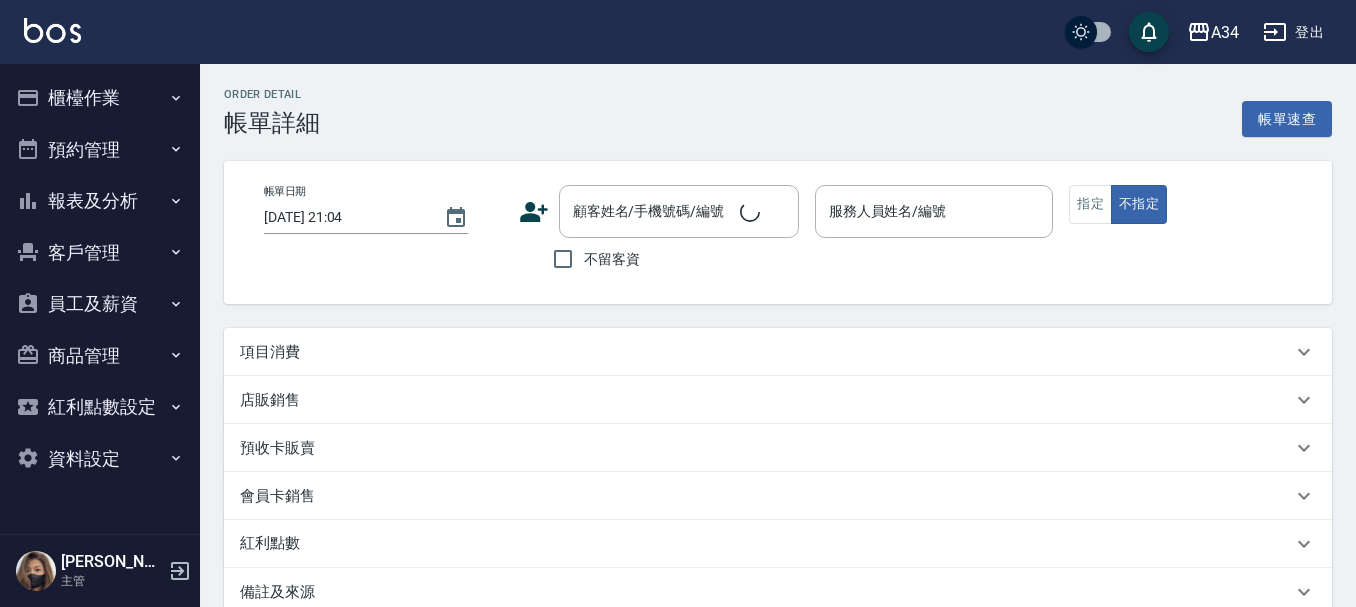 type on "2025/07/10 13:00" 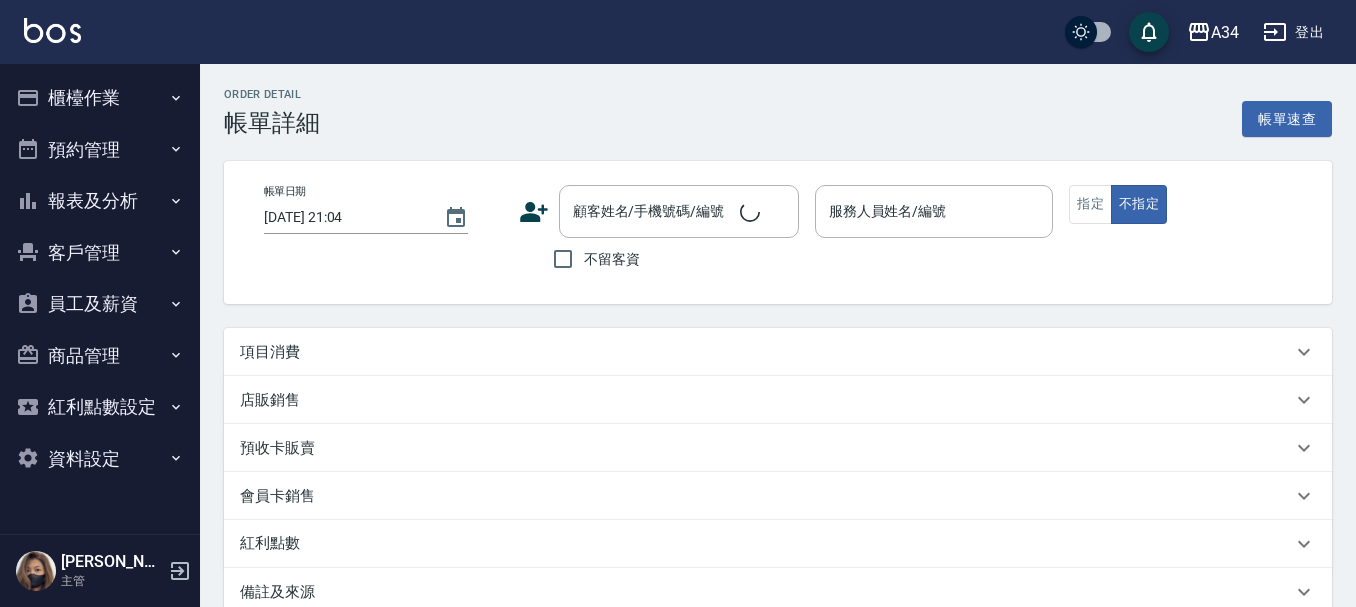 type on "Yana-09" 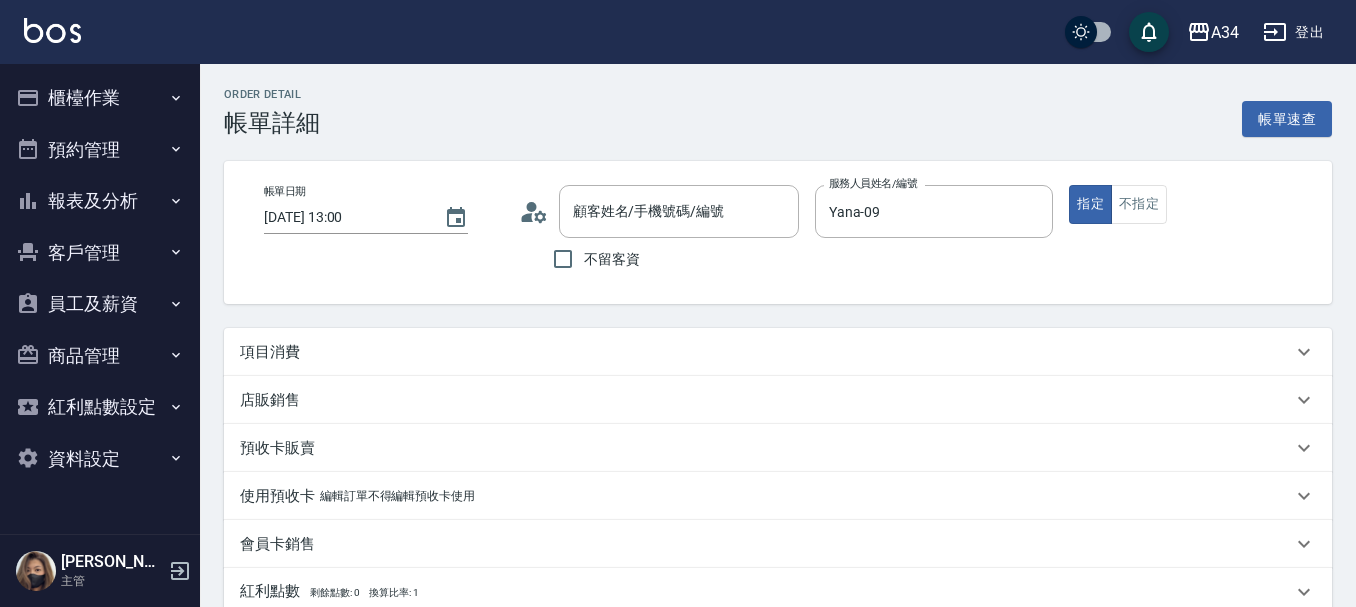 type on "[PERSON_NAME]/0918268773/null" 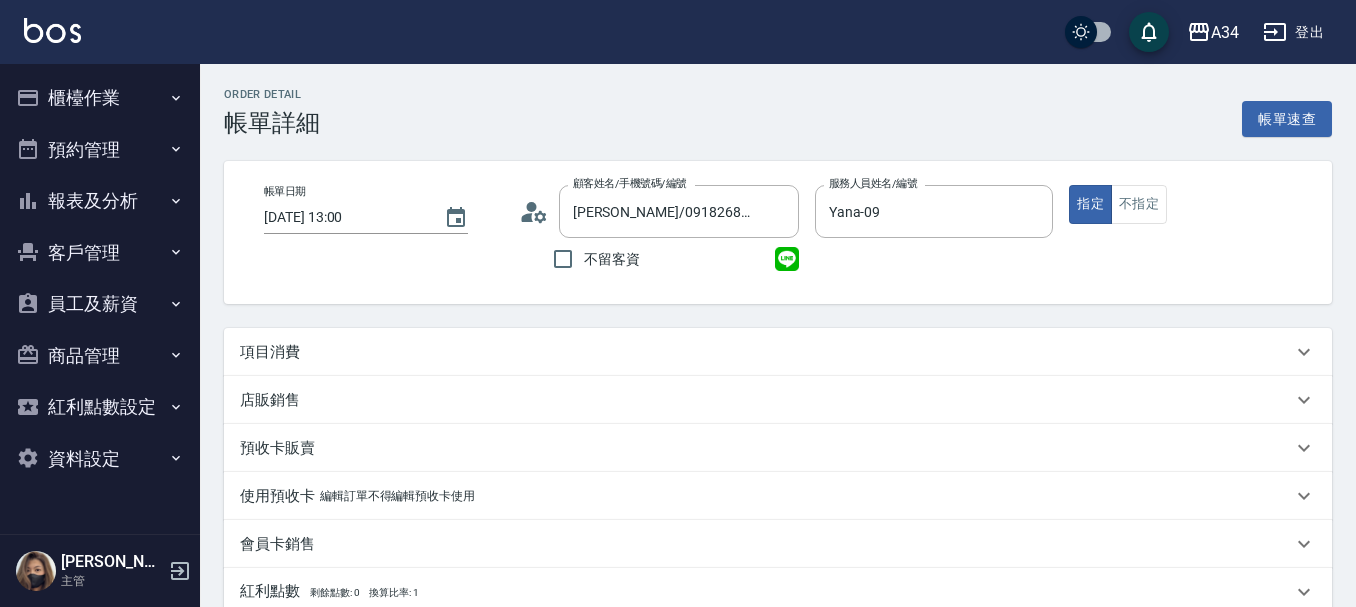 click on "項目消費" at bounding box center (778, 352) 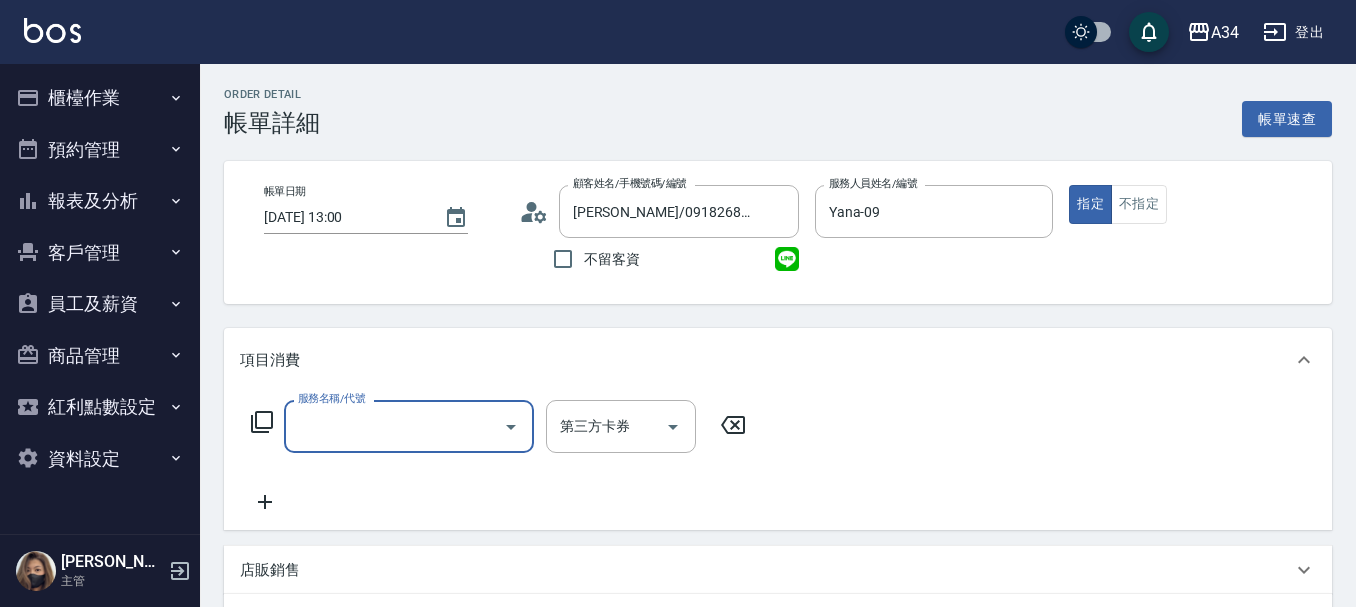 scroll, scrollTop: 0, scrollLeft: 0, axis: both 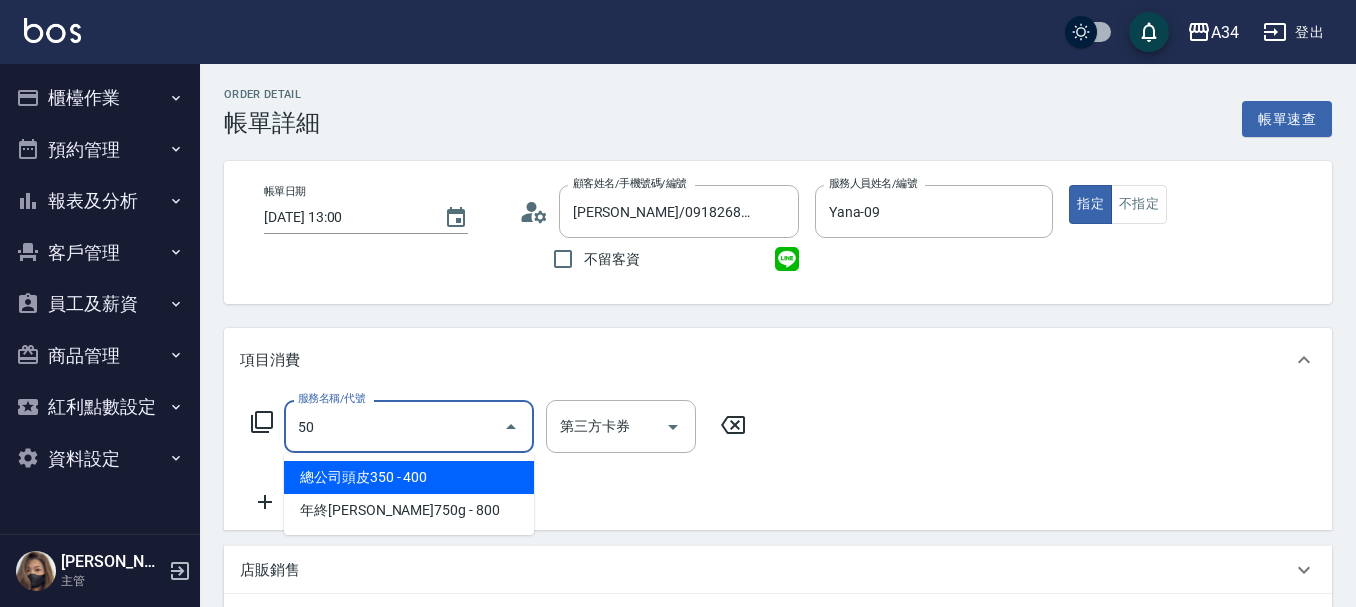type on "501" 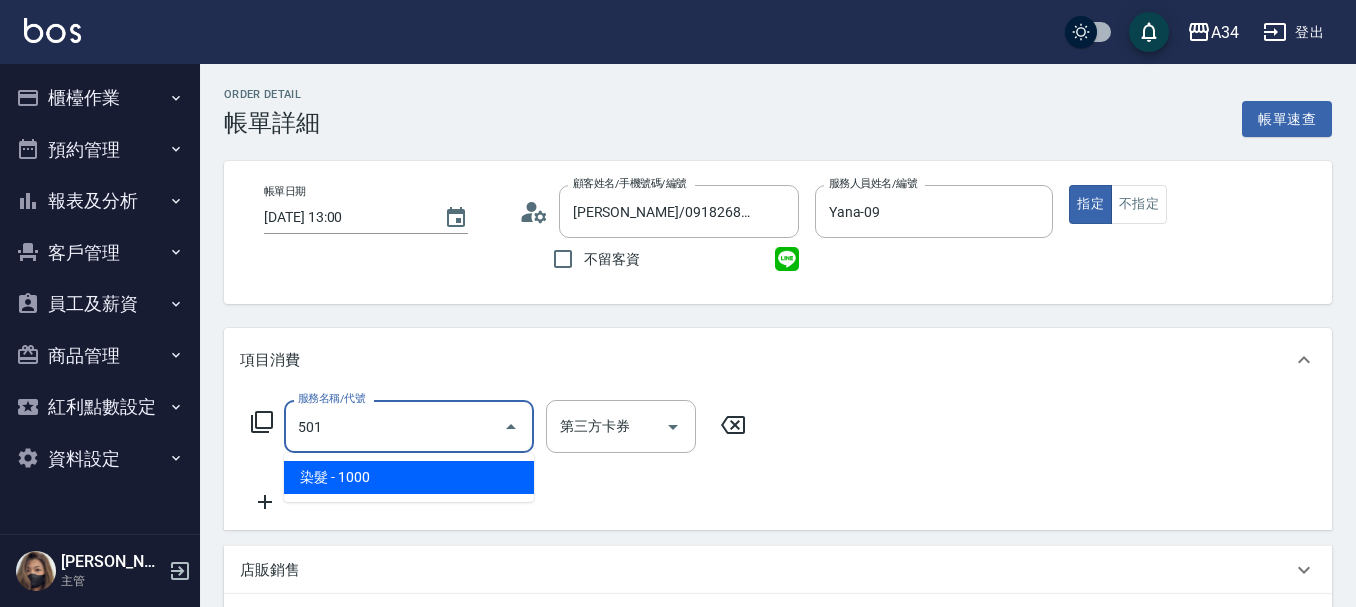 type on "100" 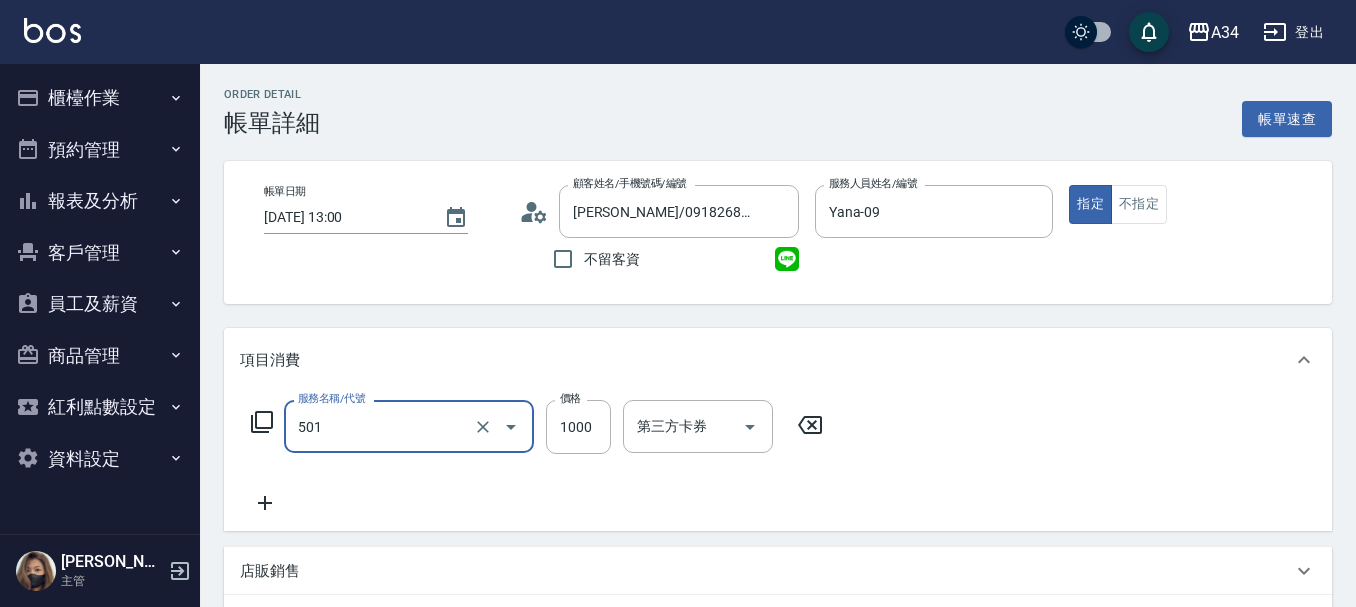 type on "染髮(501)" 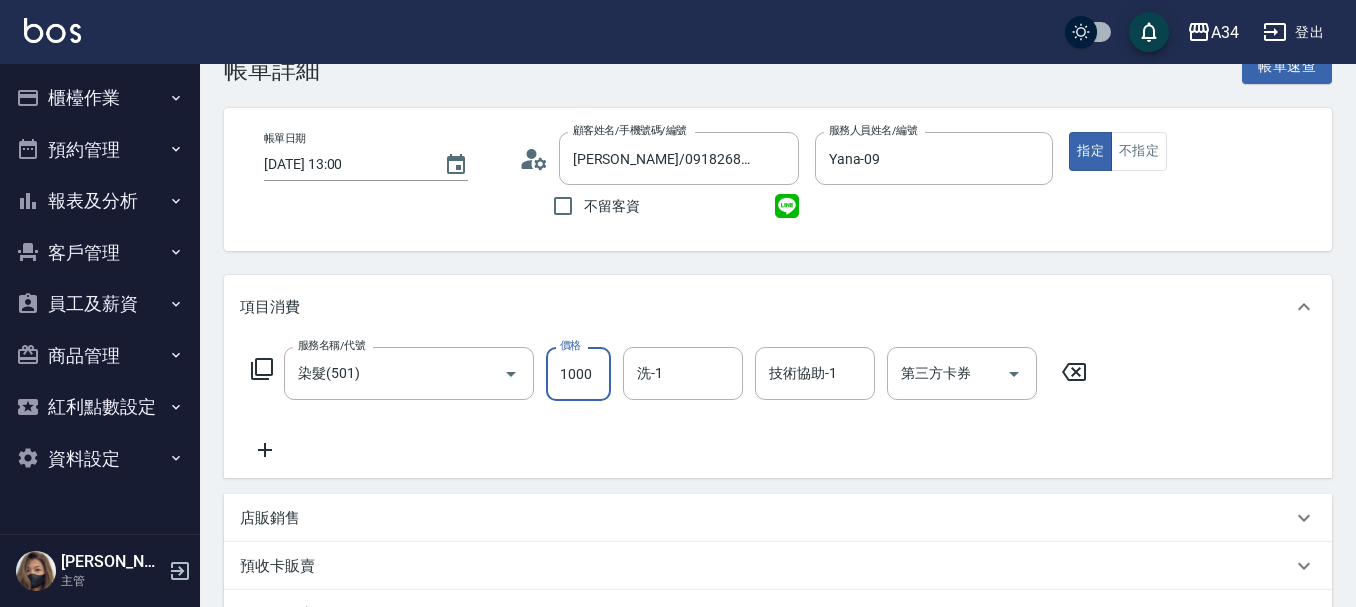scroll, scrollTop: 100, scrollLeft: 0, axis: vertical 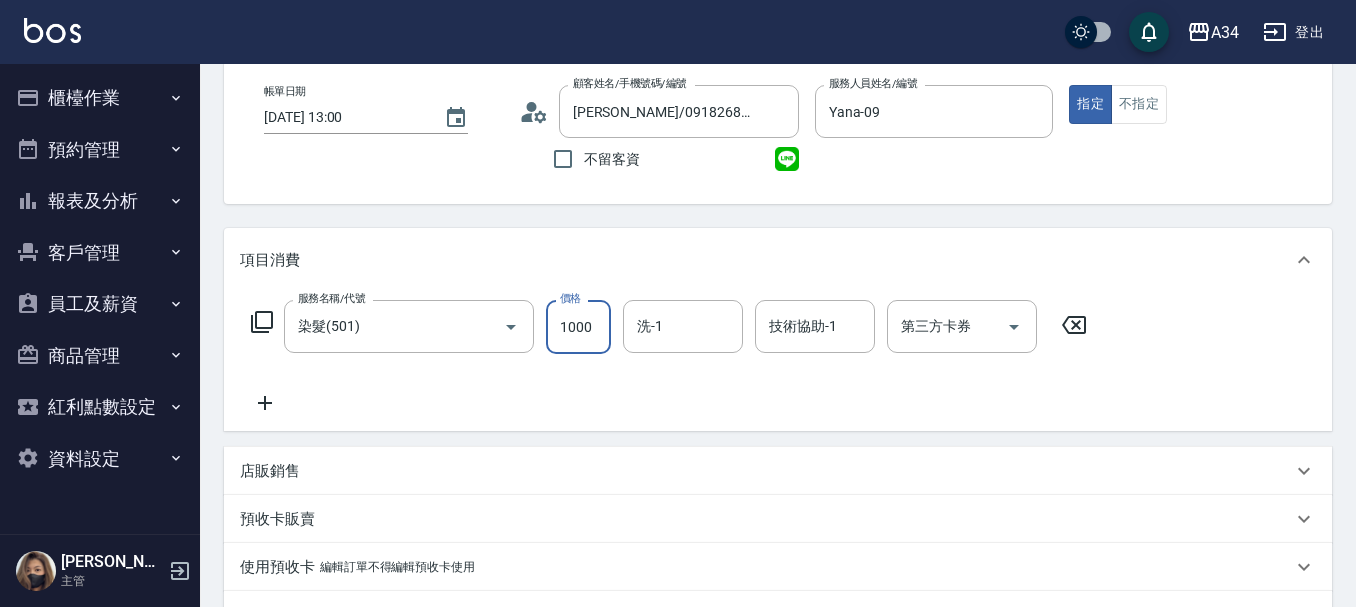 click 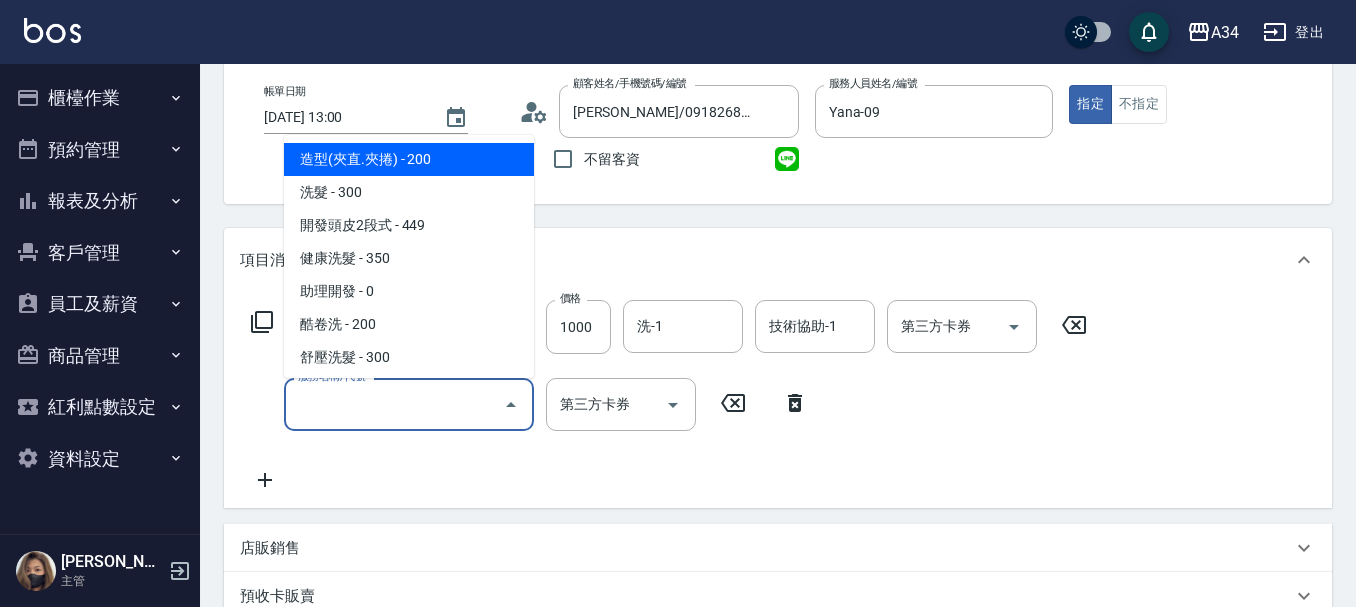 click on "服務名稱/代號" at bounding box center (394, 404) 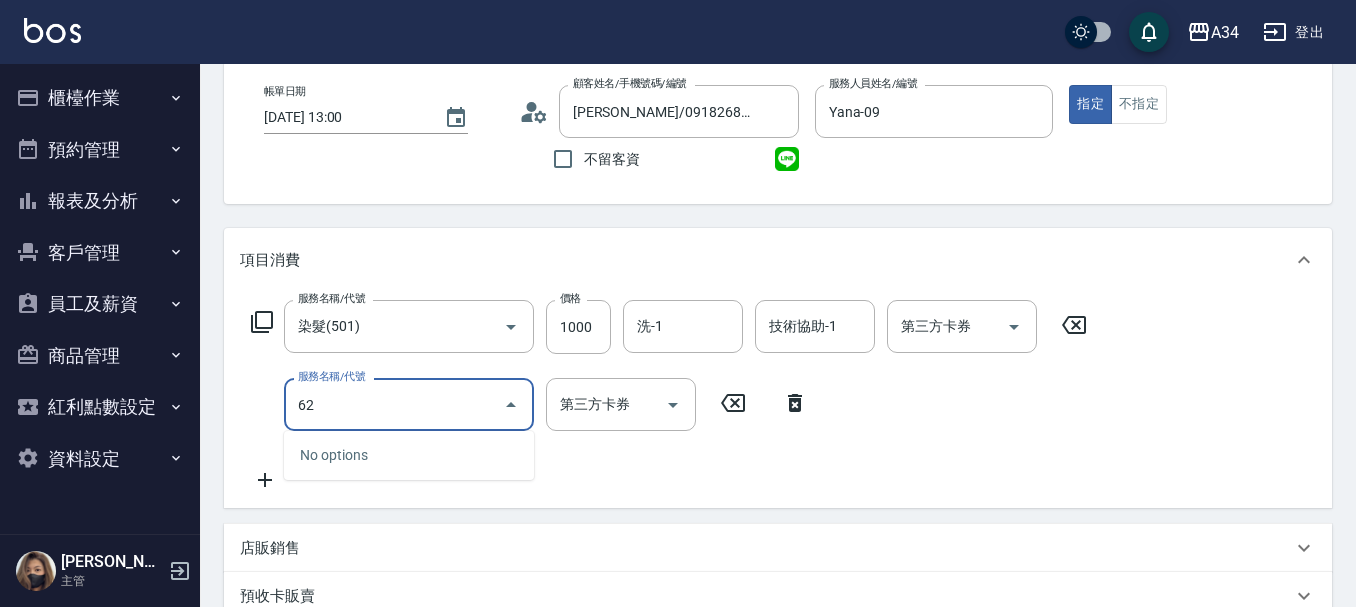 type on "626" 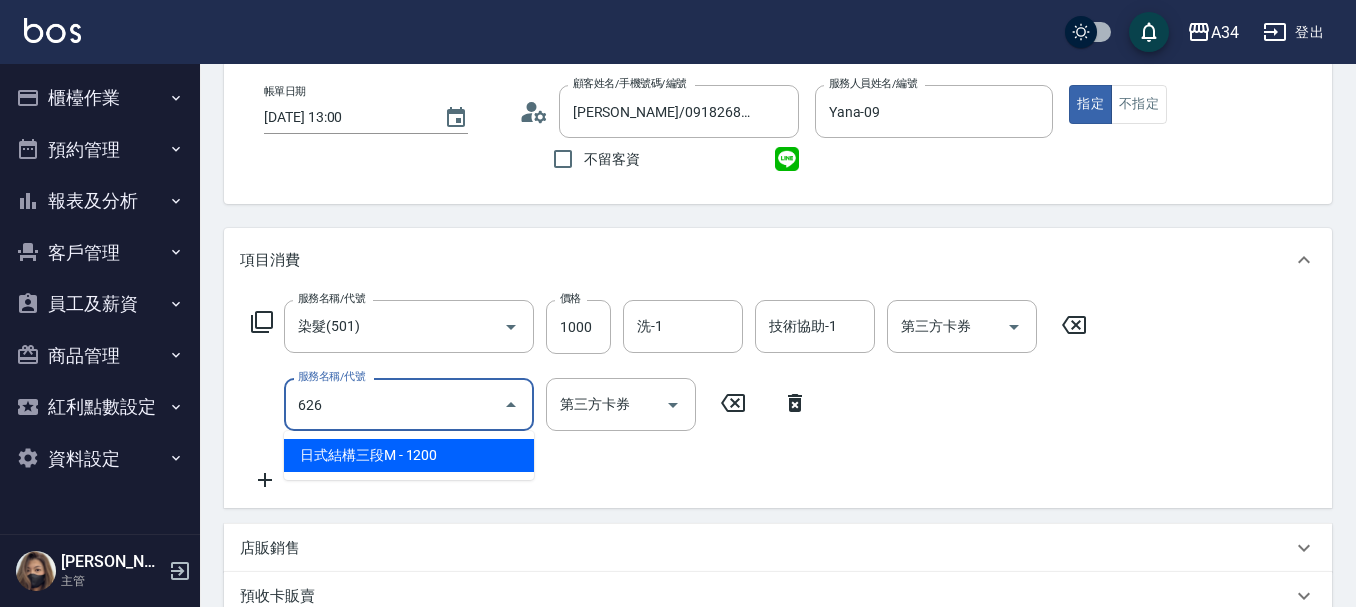 type on "220" 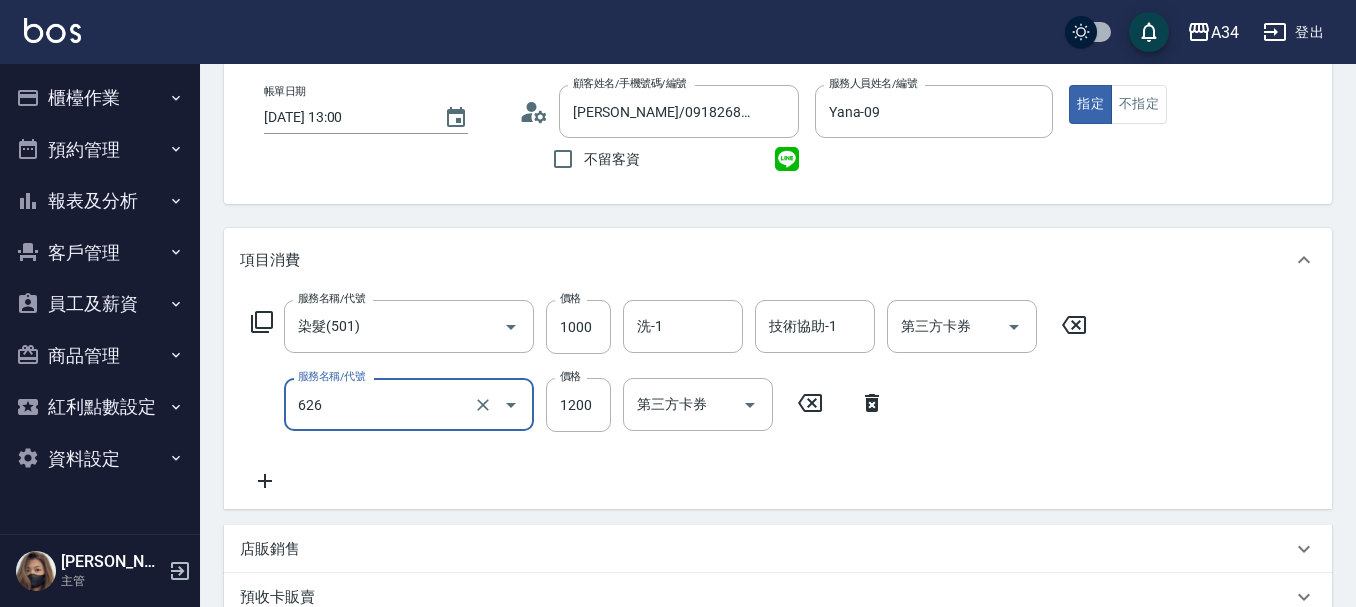 type on "日式結構三段M(626)" 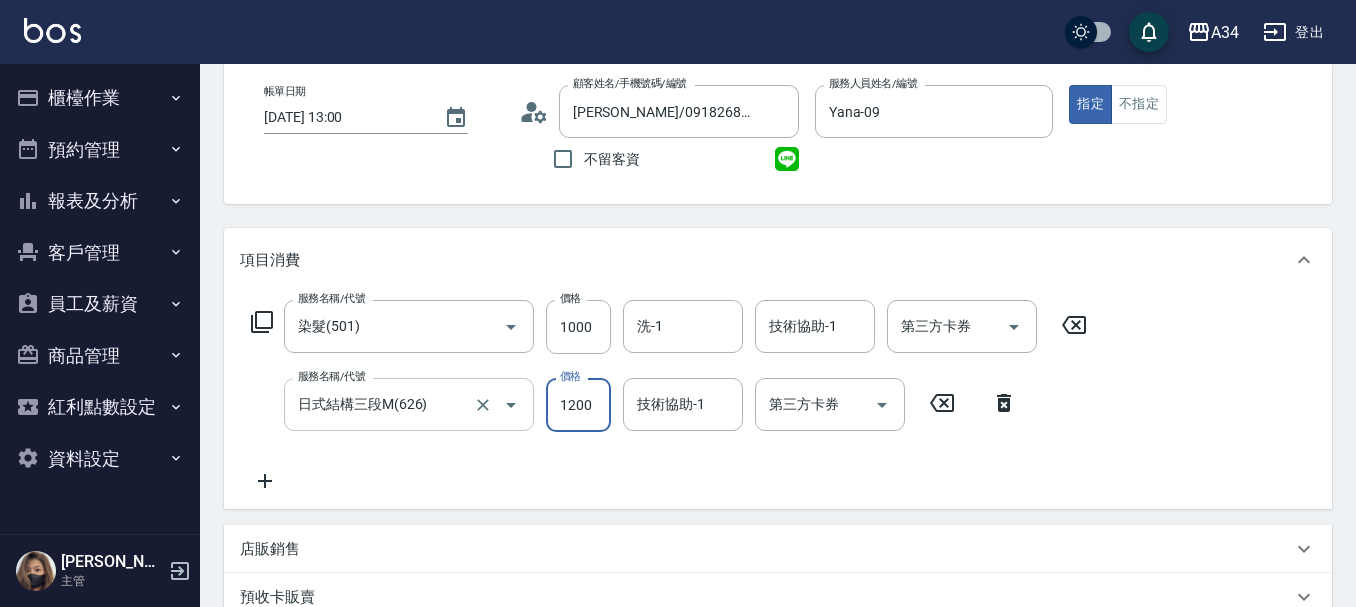 type on "100" 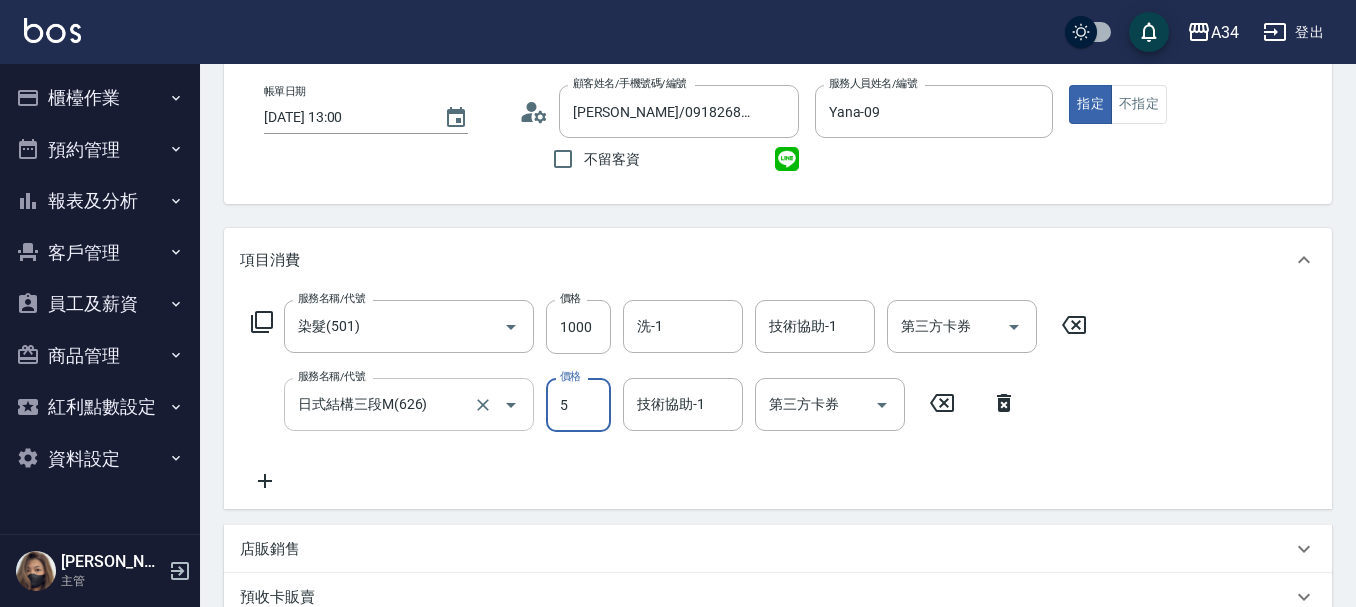 type on "55" 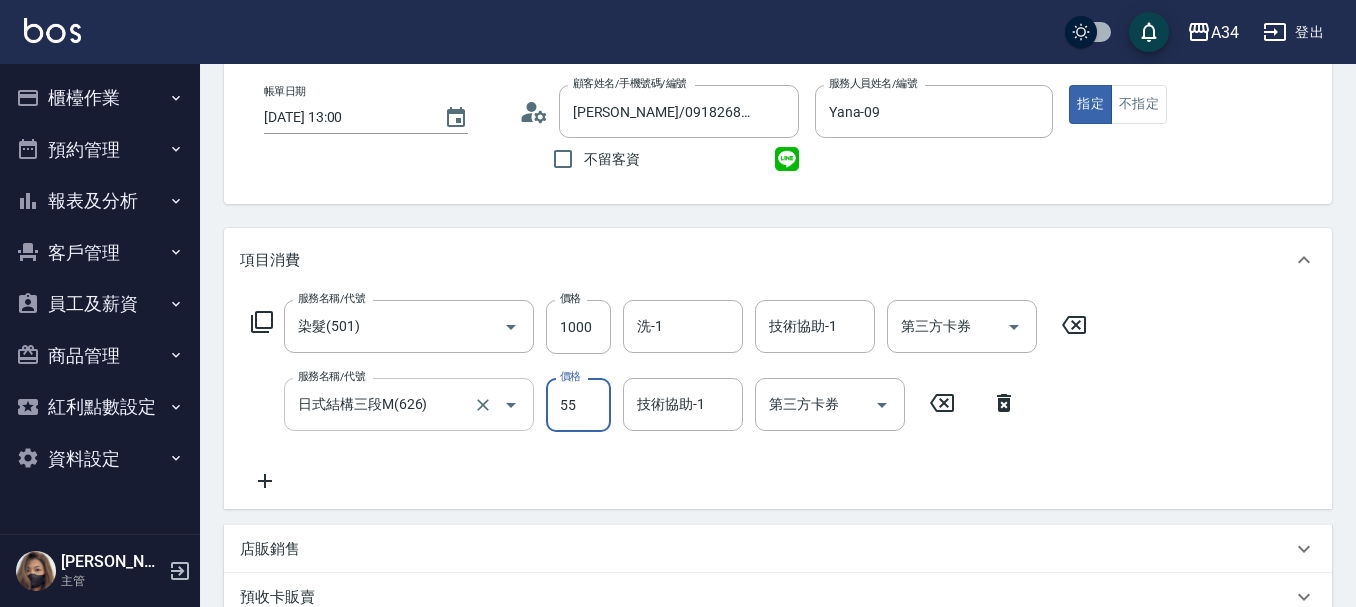 type on "150" 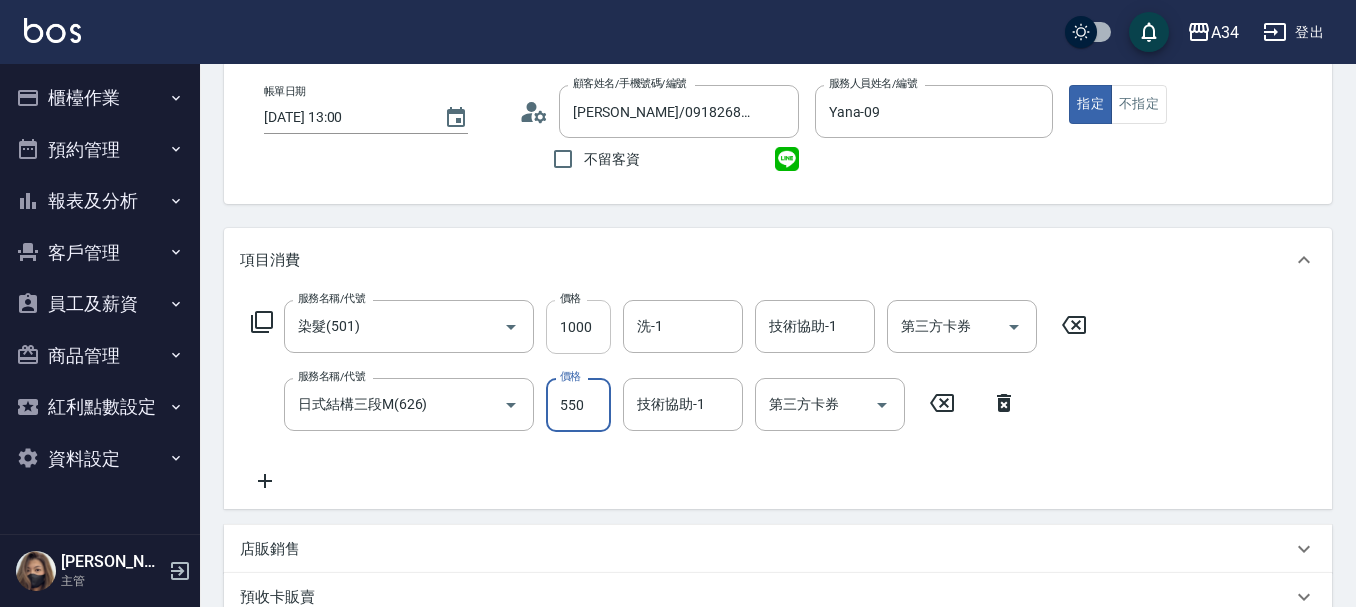type on "550" 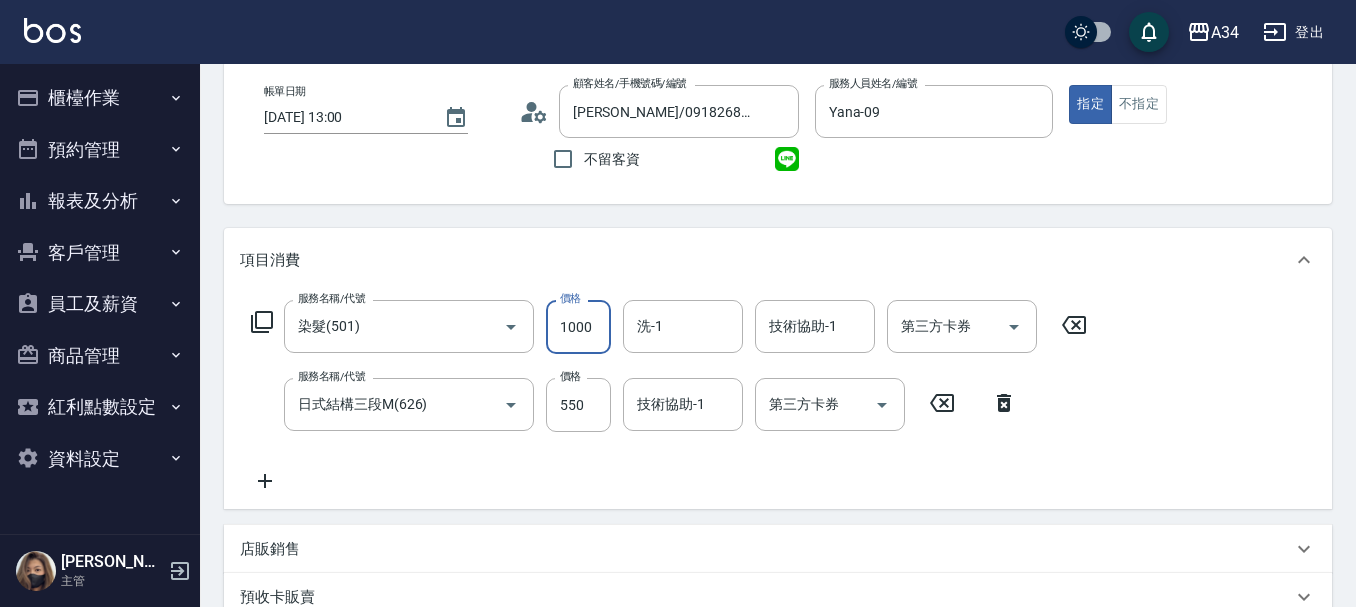 click on "1000" at bounding box center (578, 327) 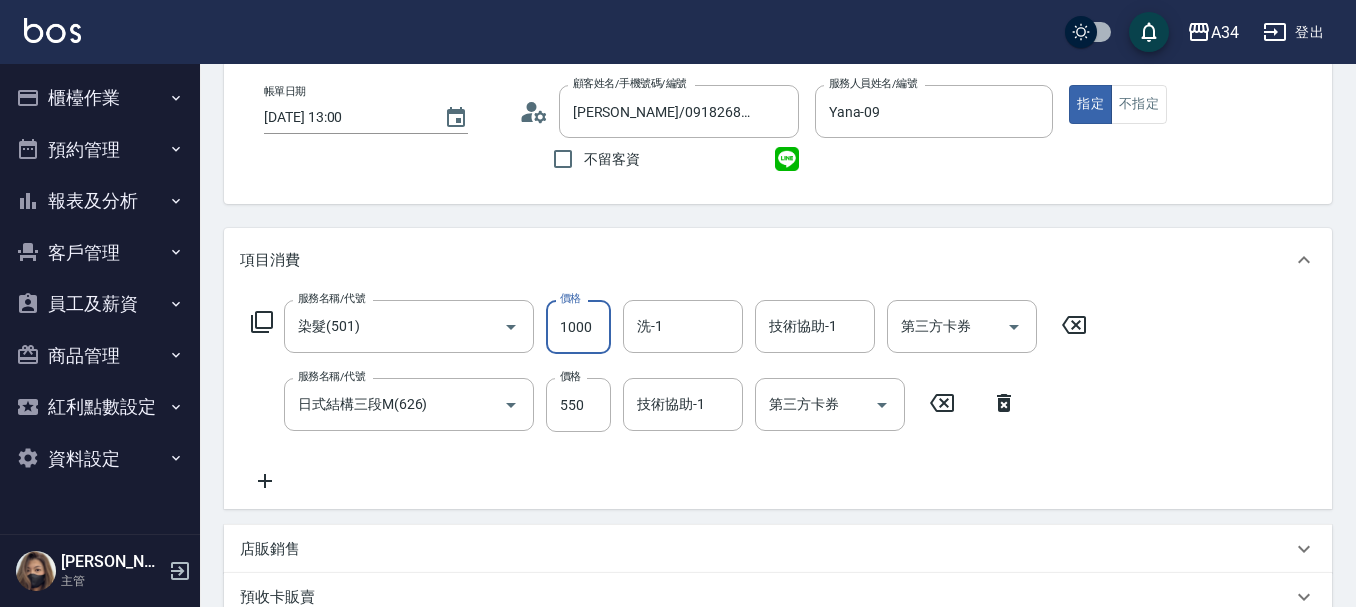type on "50" 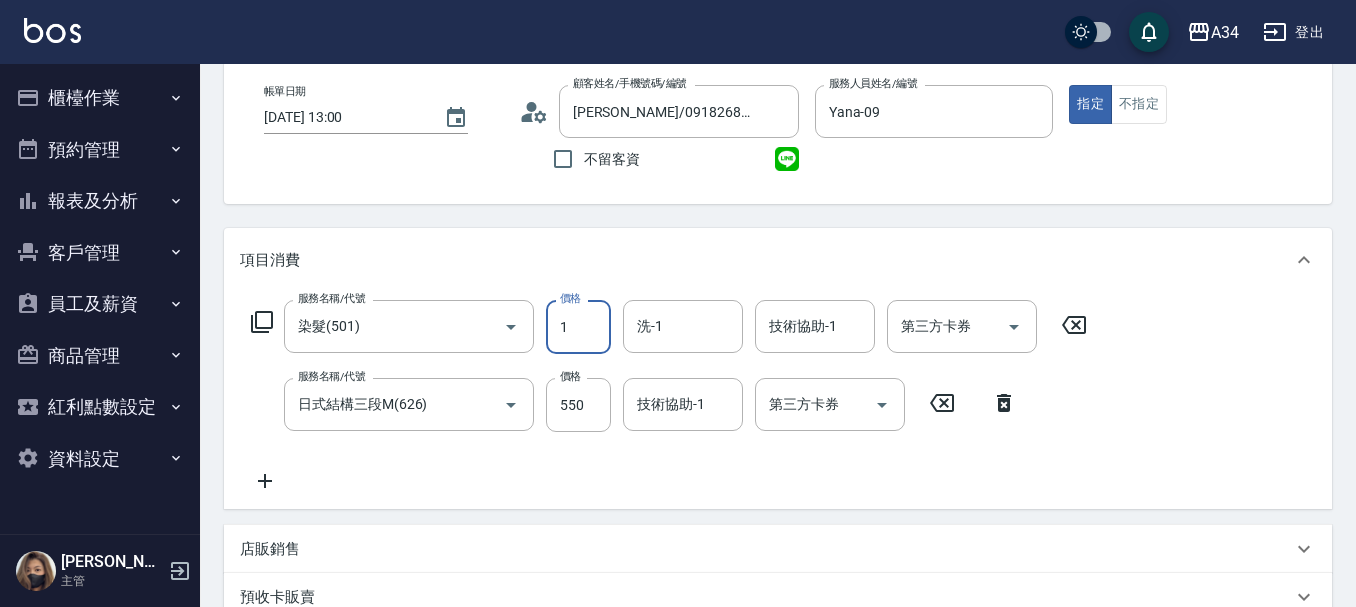type on "16" 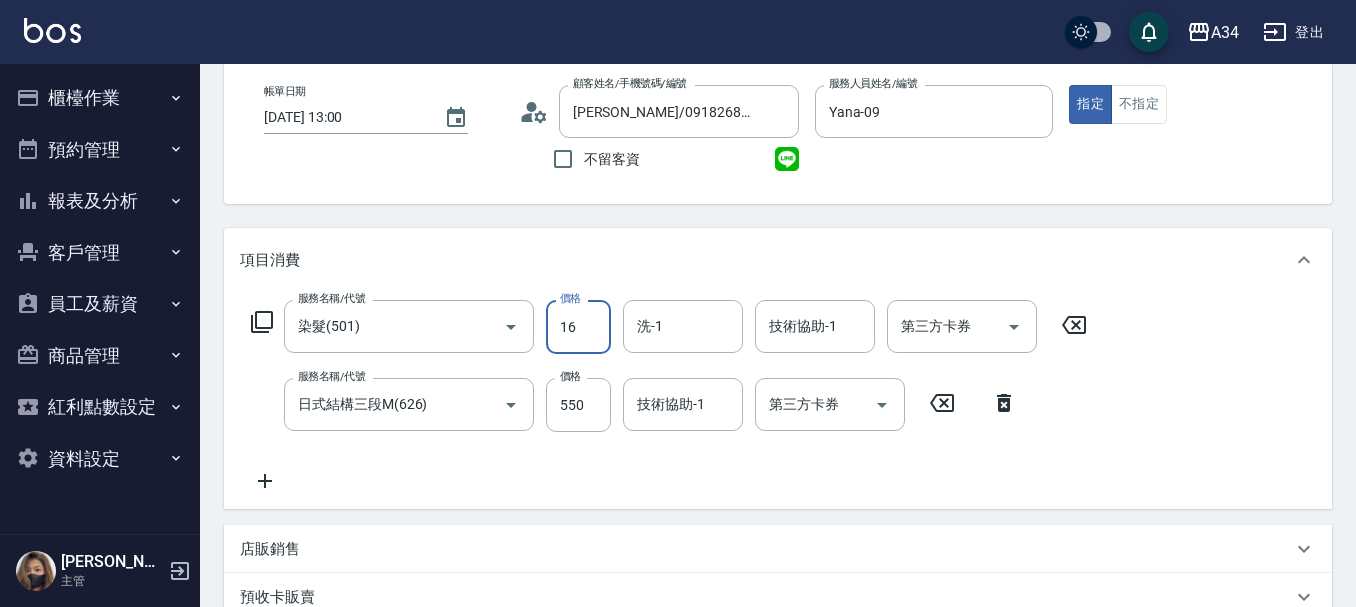 type on "70" 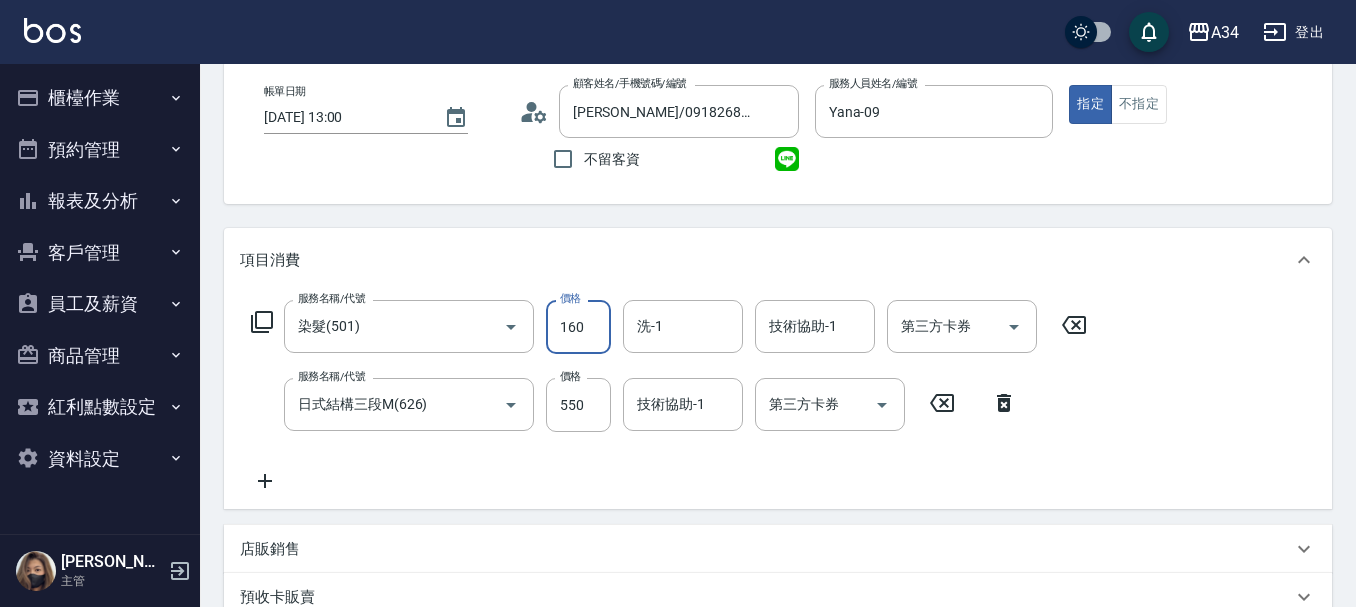 type on "210" 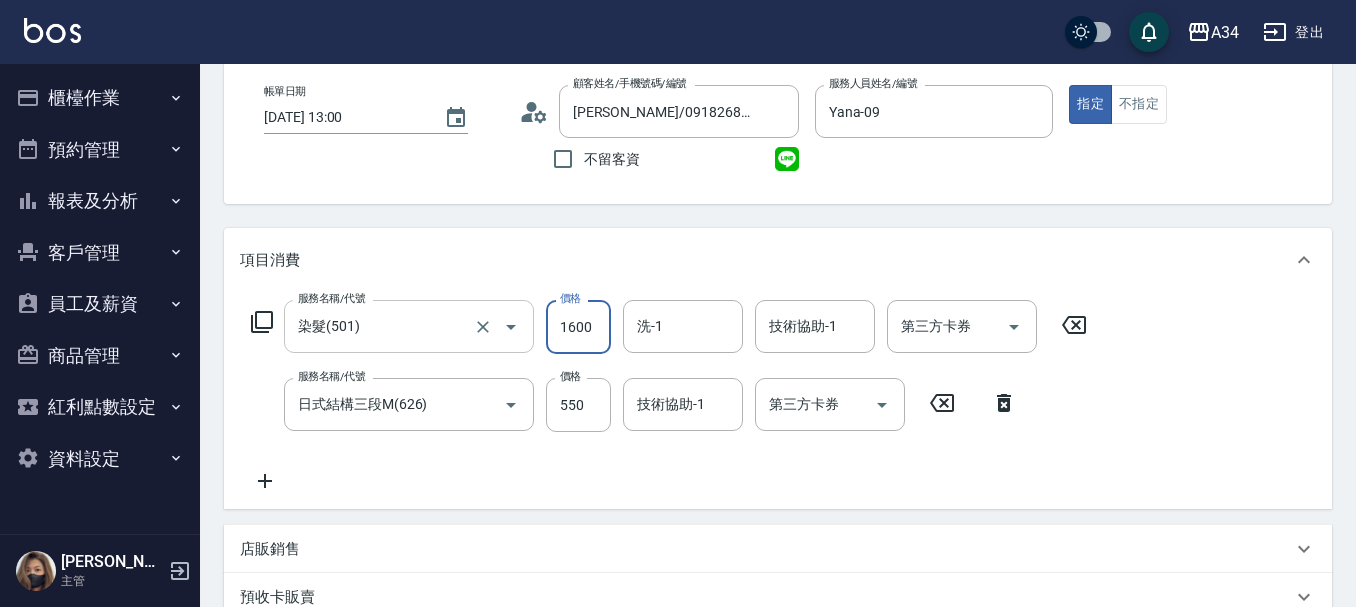 type on "1600" 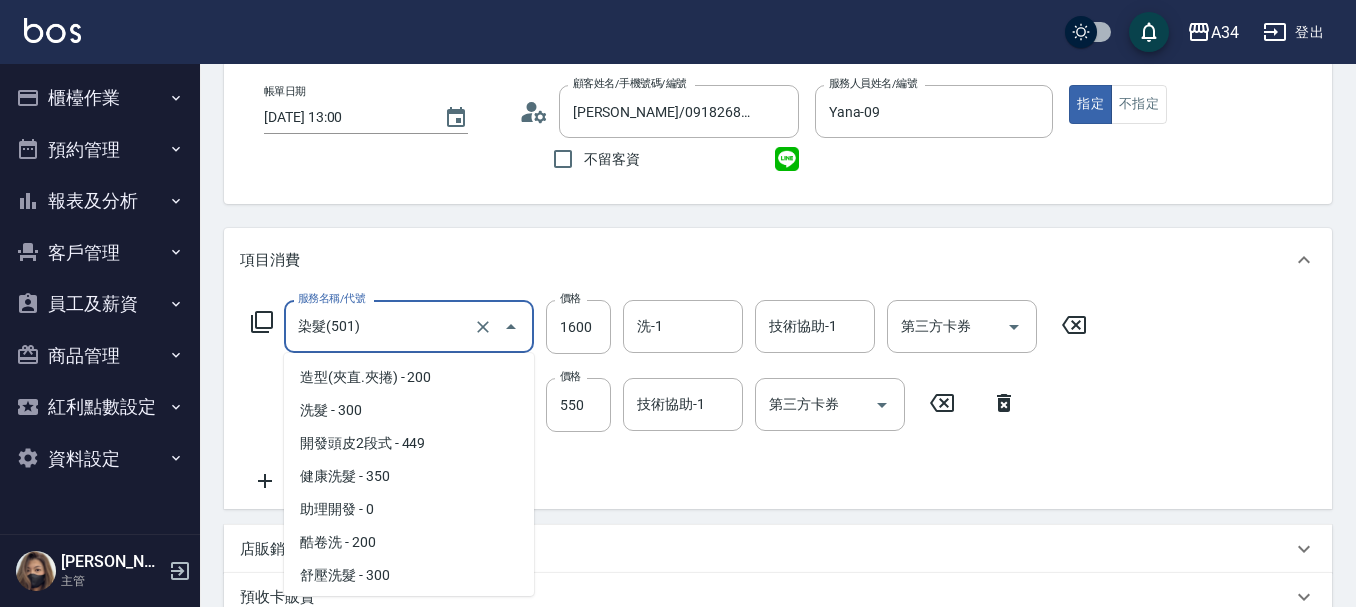 click on "染髮(501)" at bounding box center (381, 326) 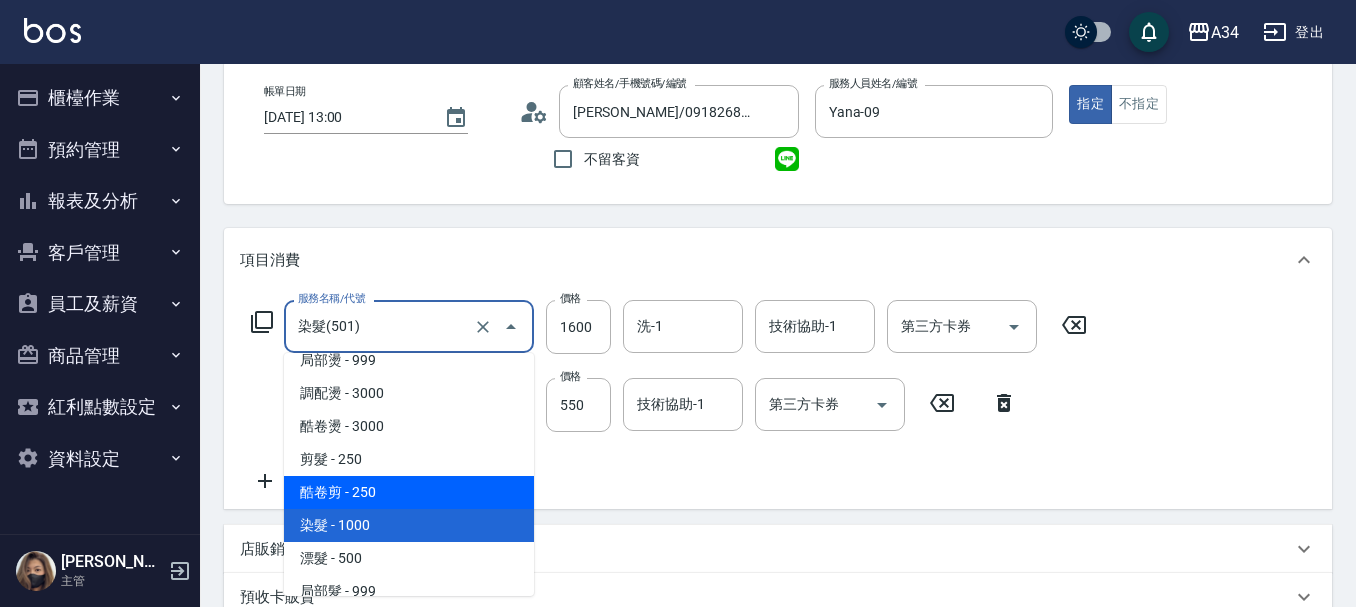 scroll, scrollTop: 459, scrollLeft: 0, axis: vertical 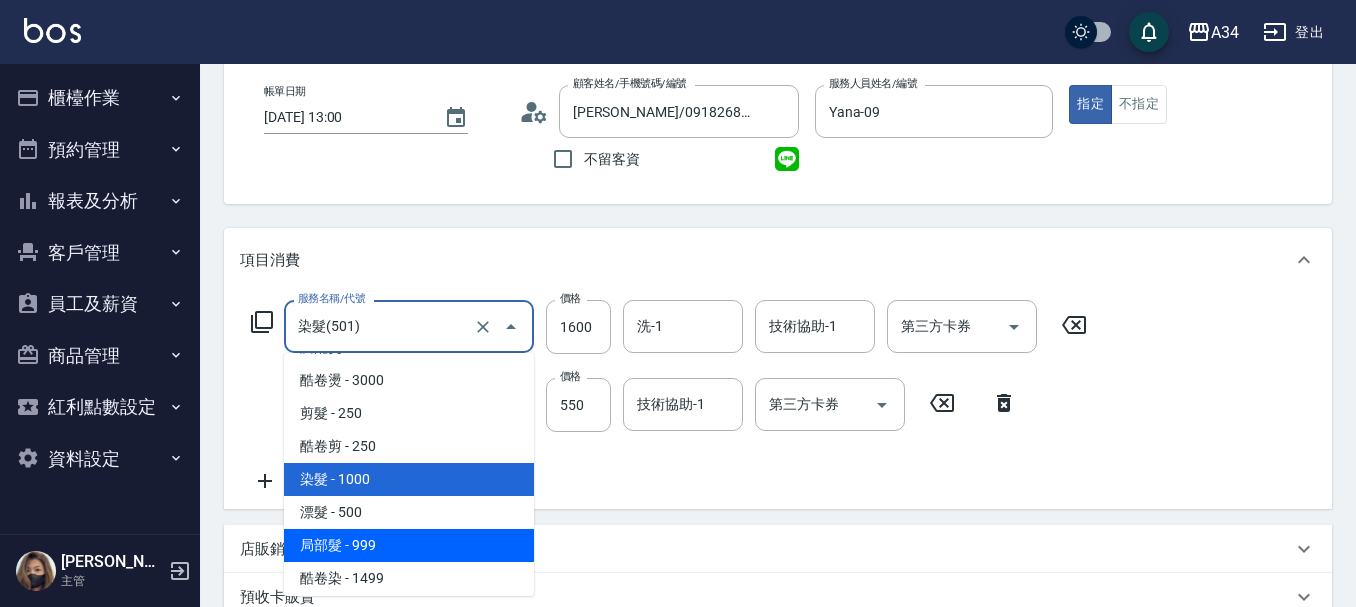 click on "局部髮 - 999" at bounding box center [409, 545] 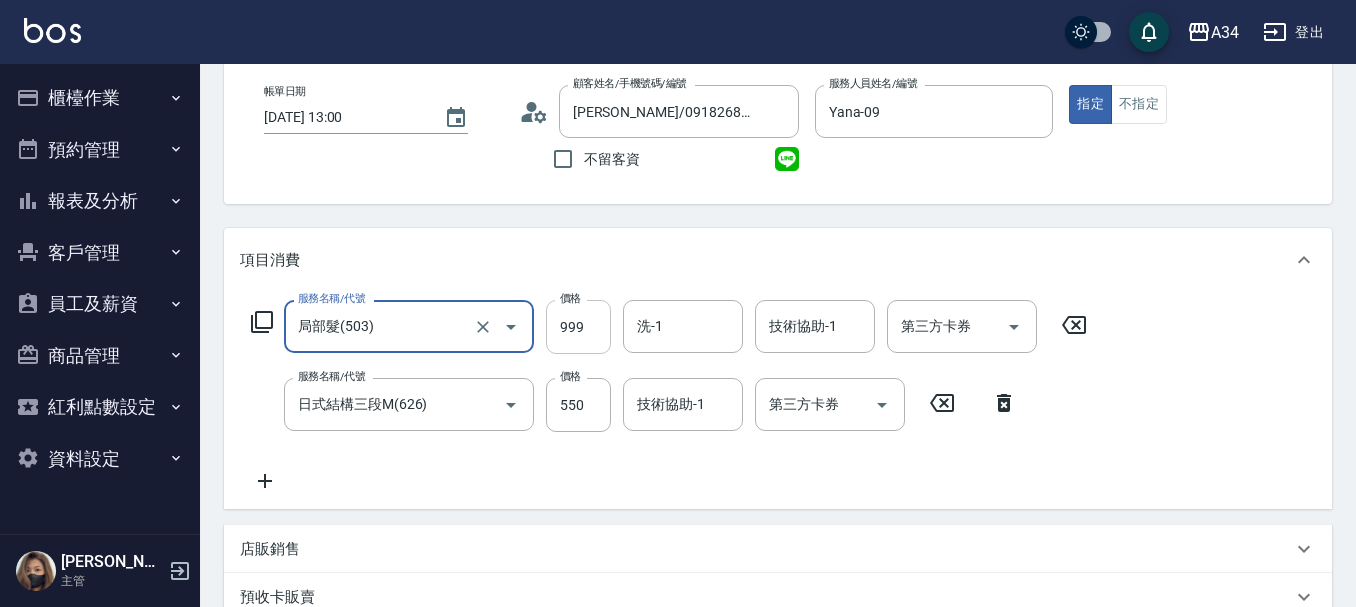 click on "999" at bounding box center [578, 327] 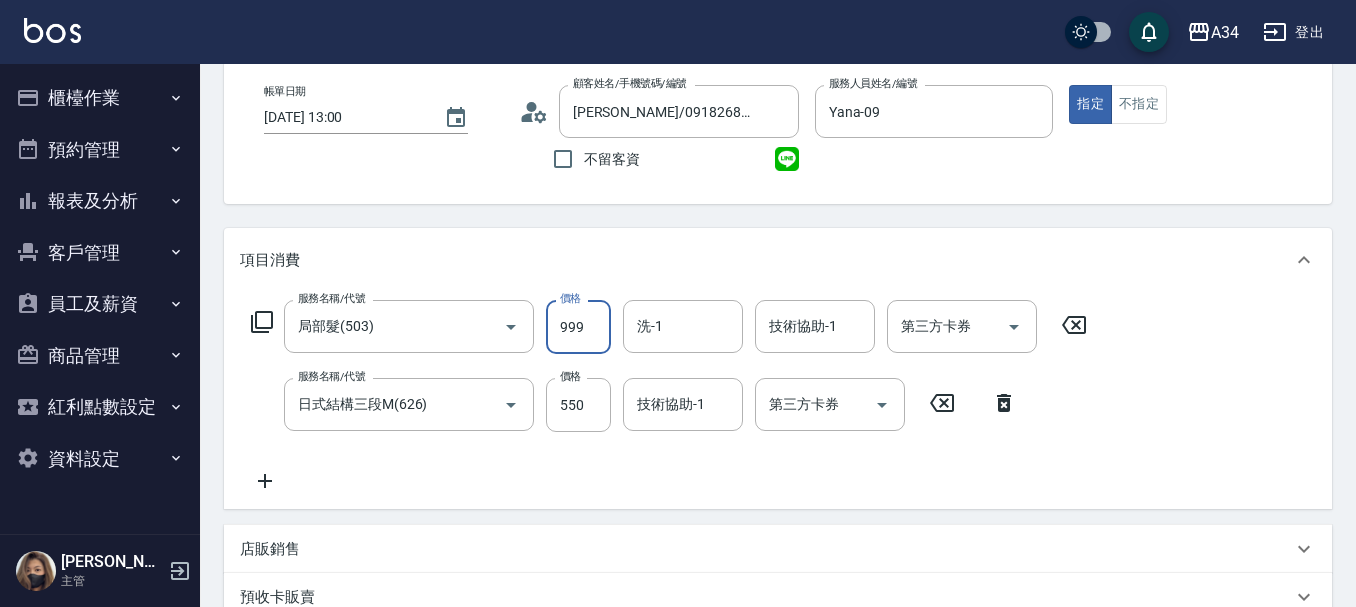 type on "50" 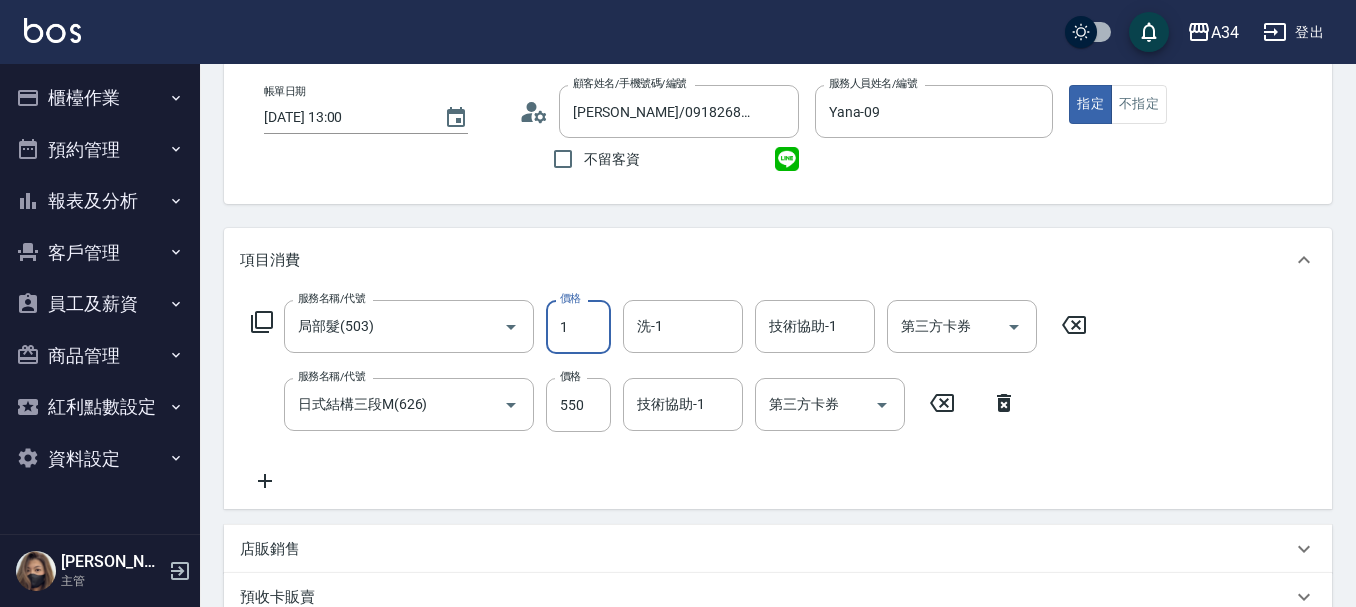 type on "16" 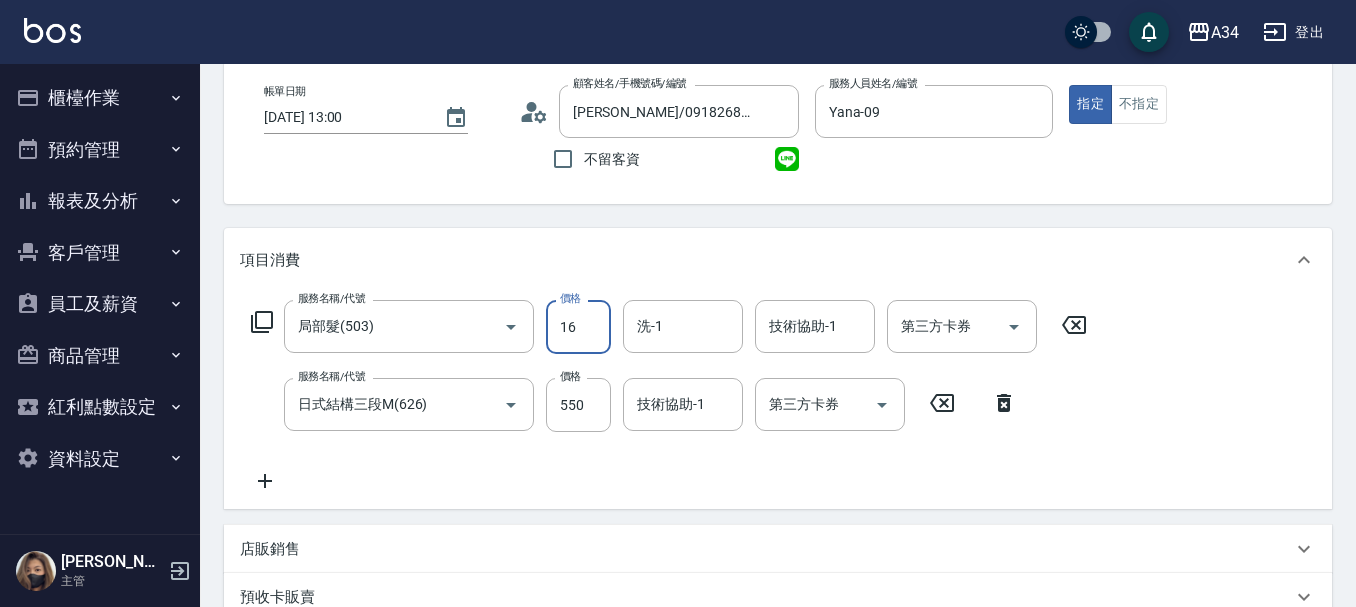 type on "70" 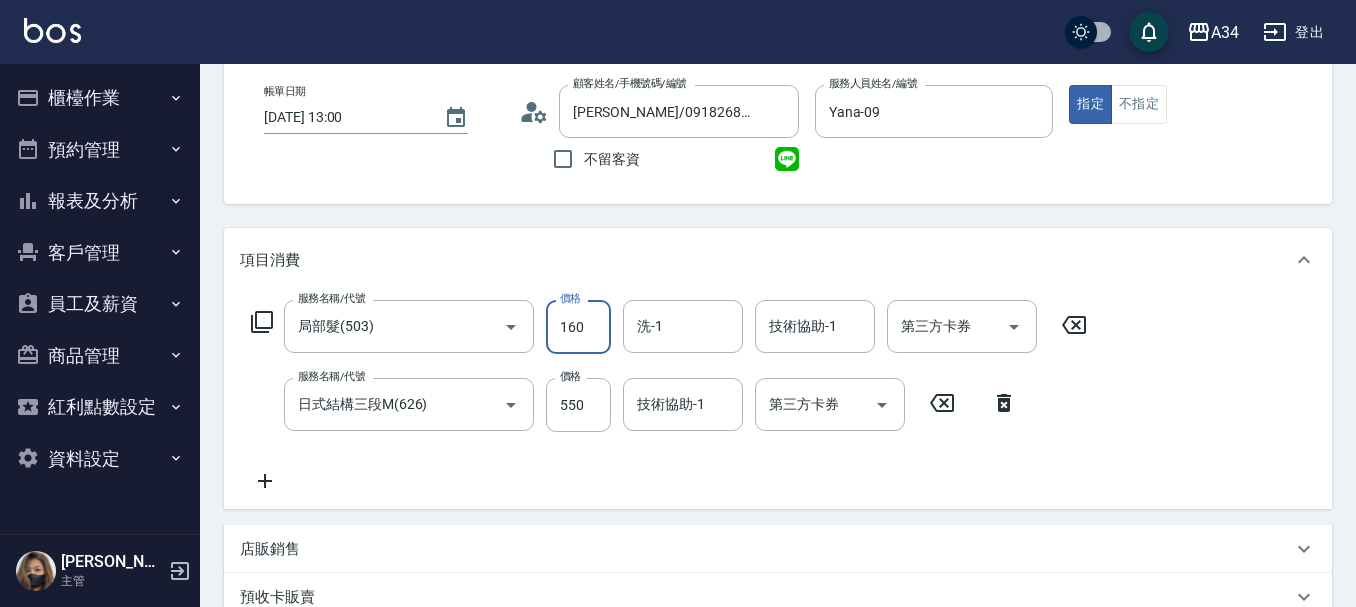 type on "210" 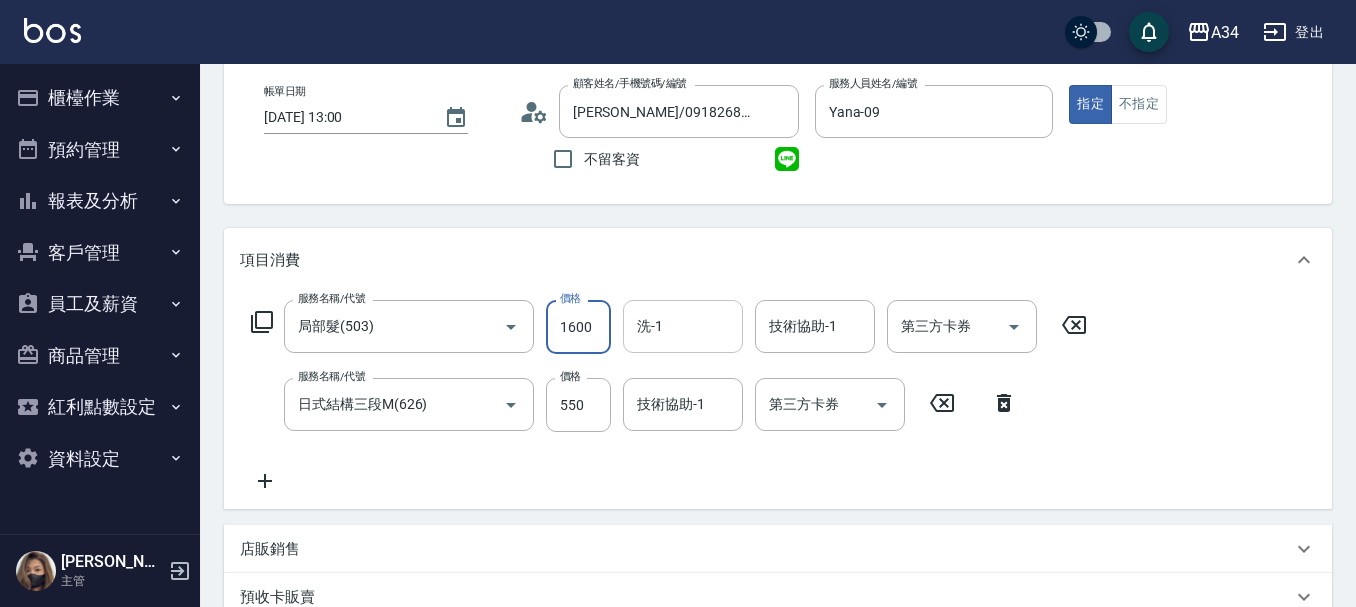 type on "1600" 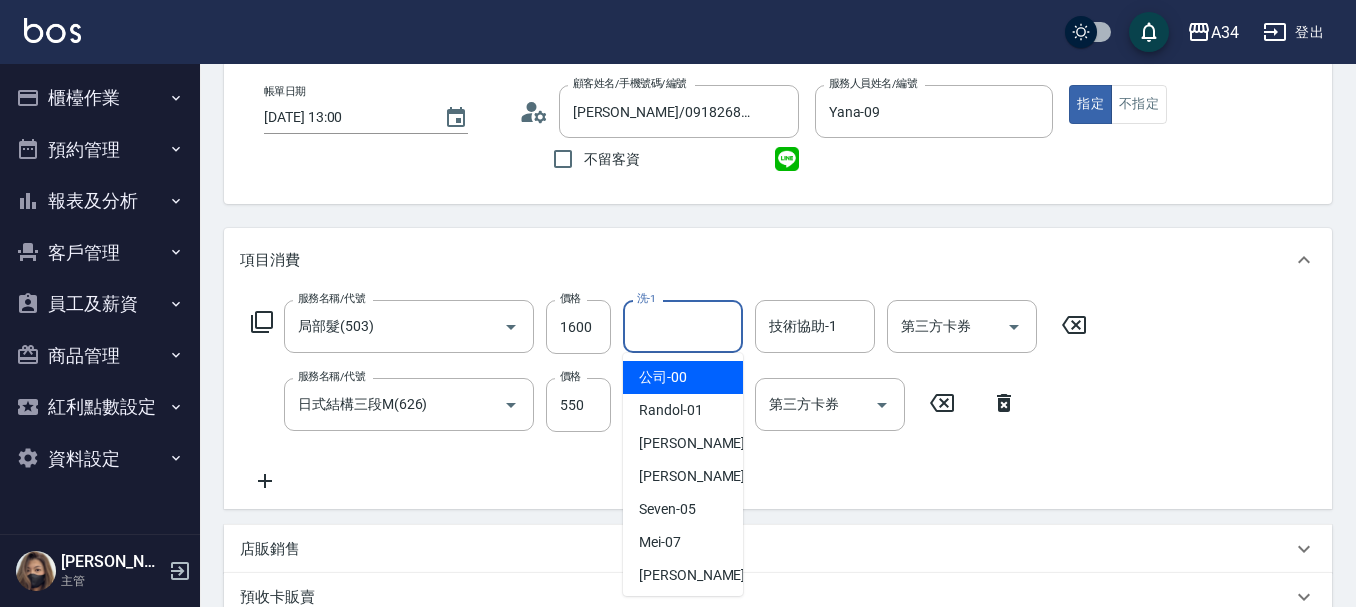 click on "洗-1" at bounding box center [683, 326] 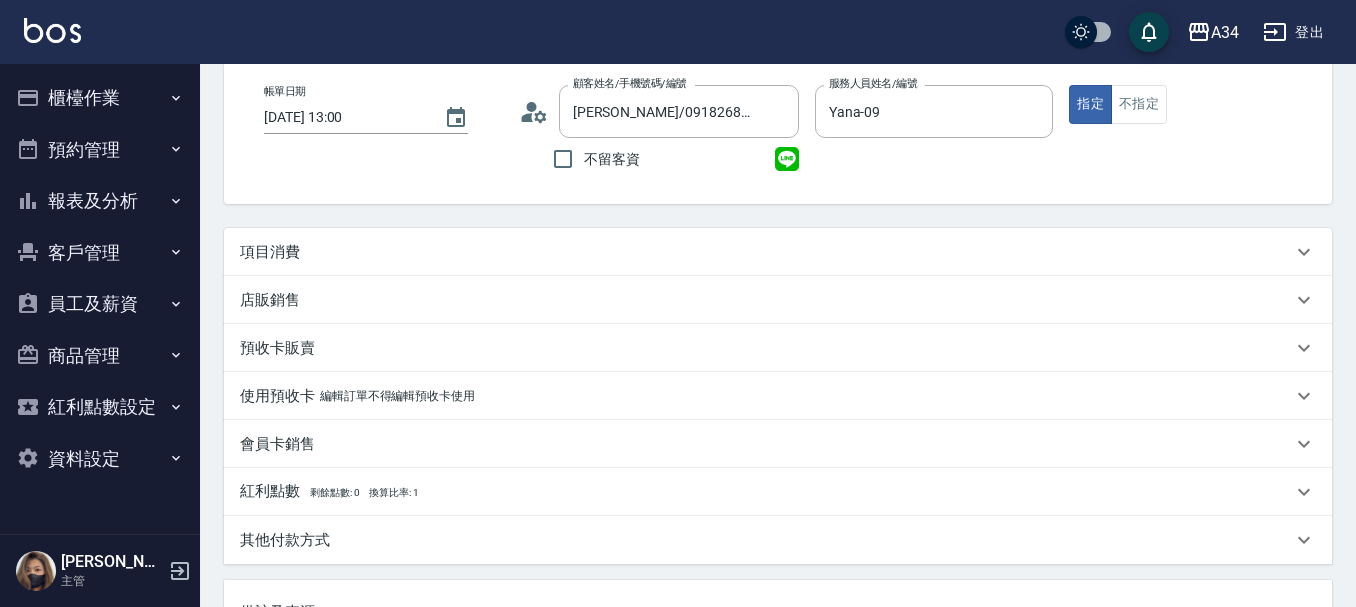 click on "項目消費" at bounding box center [766, 252] 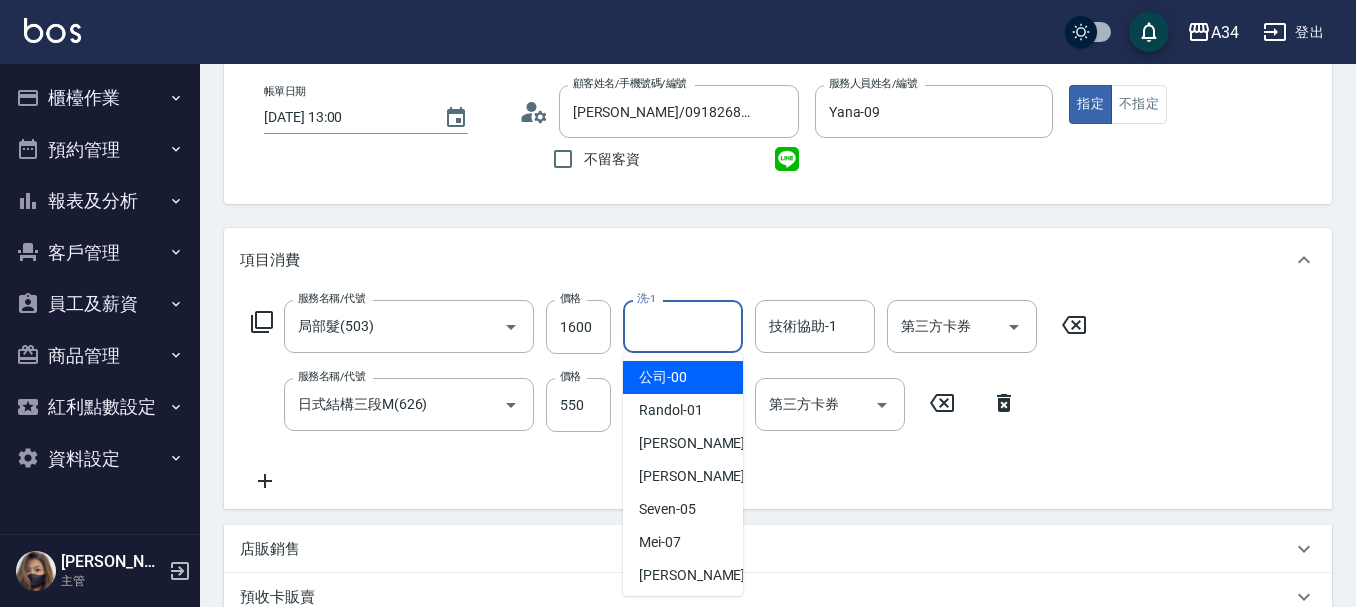 click on "洗-1" at bounding box center (683, 326) 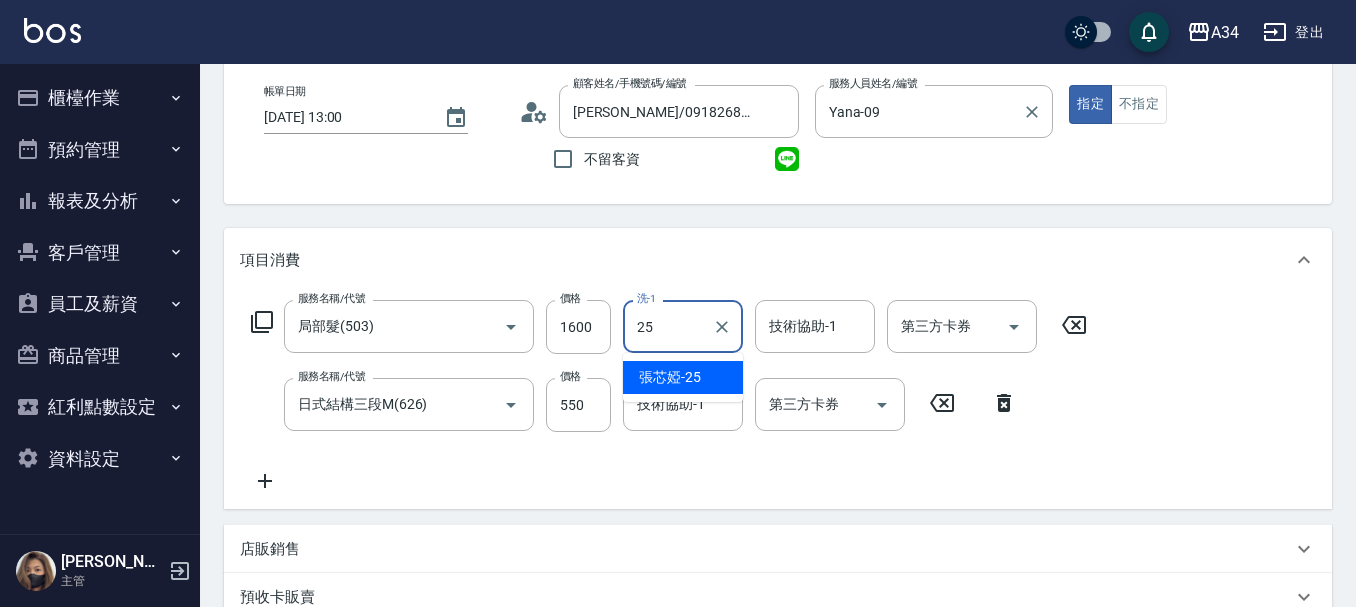 type on "2" 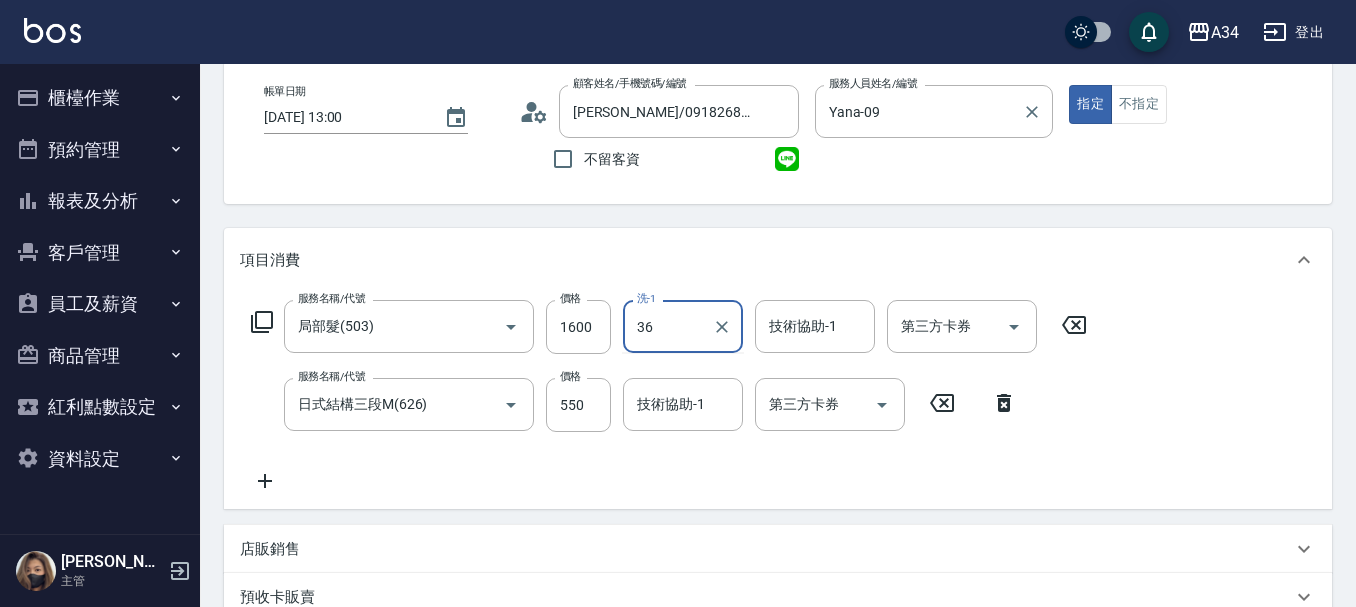 type on "3" 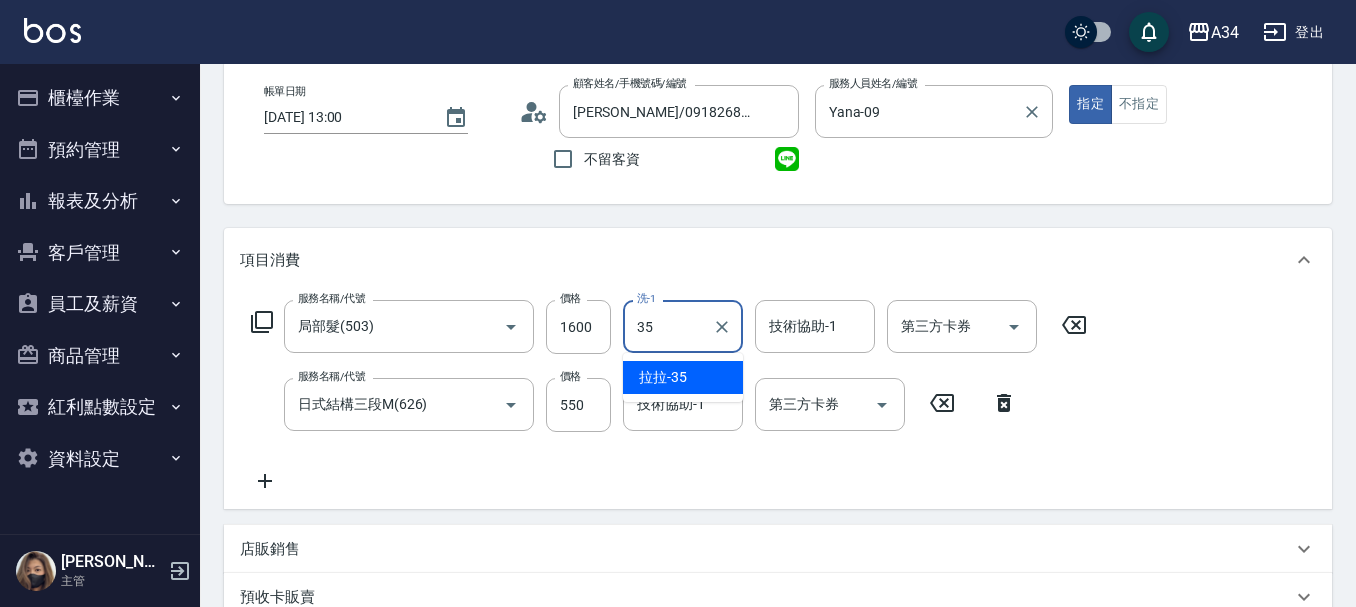type on "3" 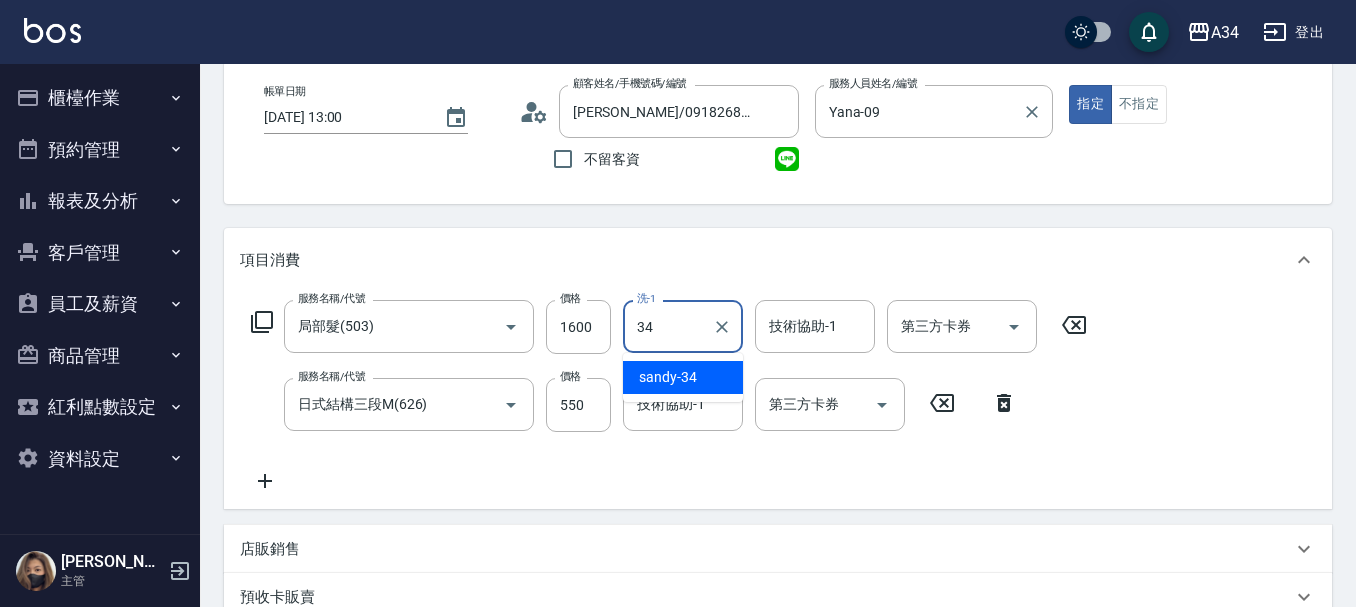 type on "3" 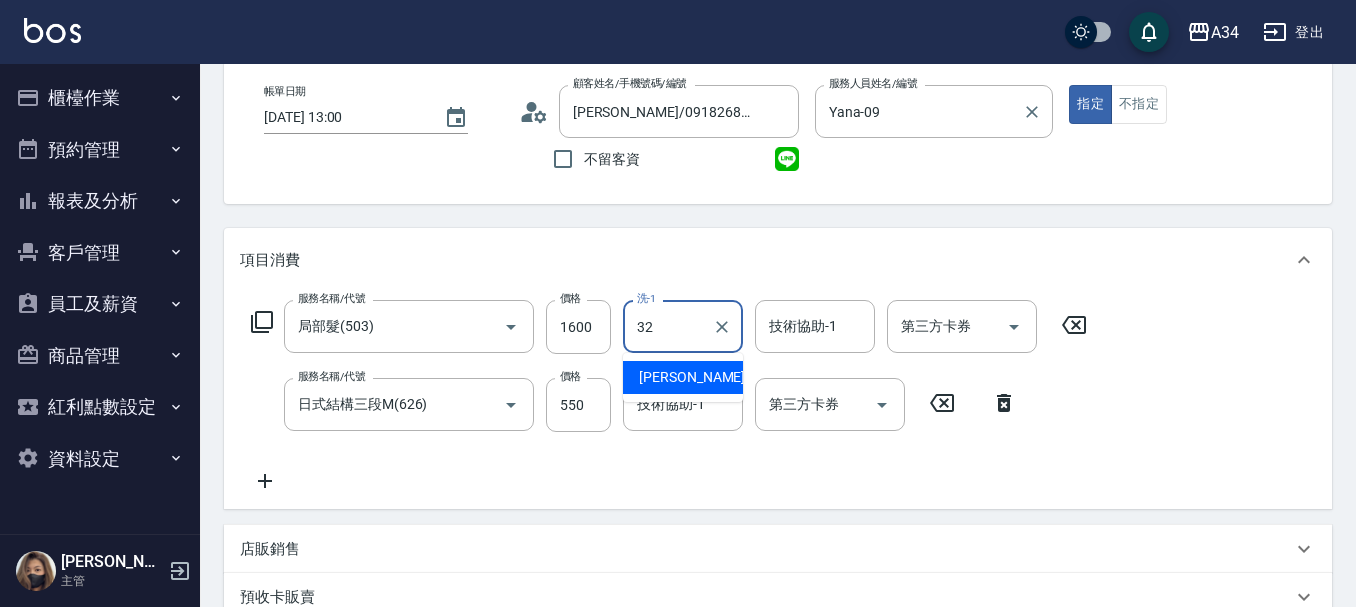 type on "3" 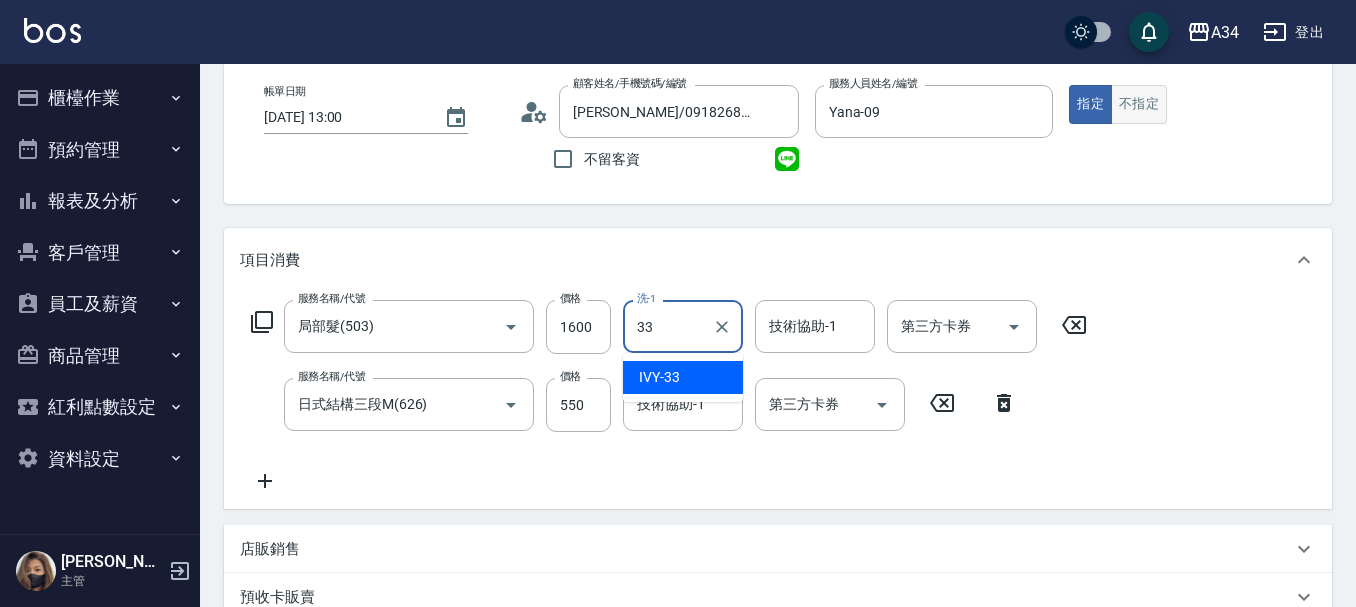 type on "IVY-33" 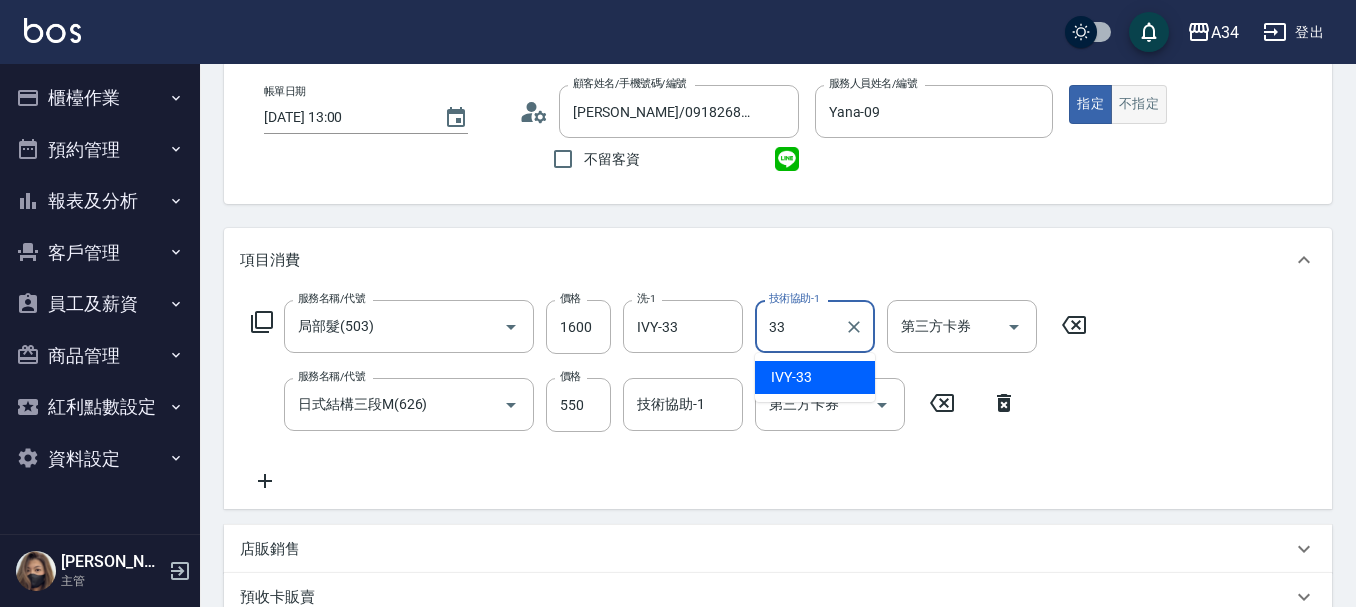 type on "IVY-33" 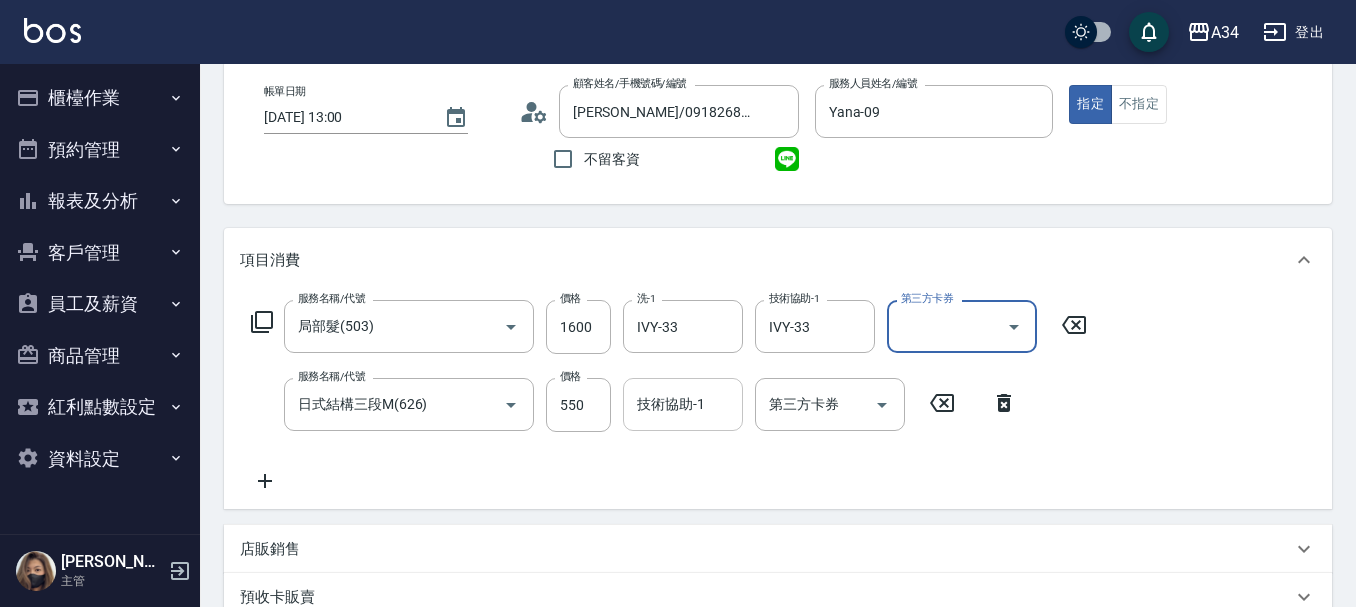 click on "技術協助-1 技術協助-1" at bounding box center (683, 404) 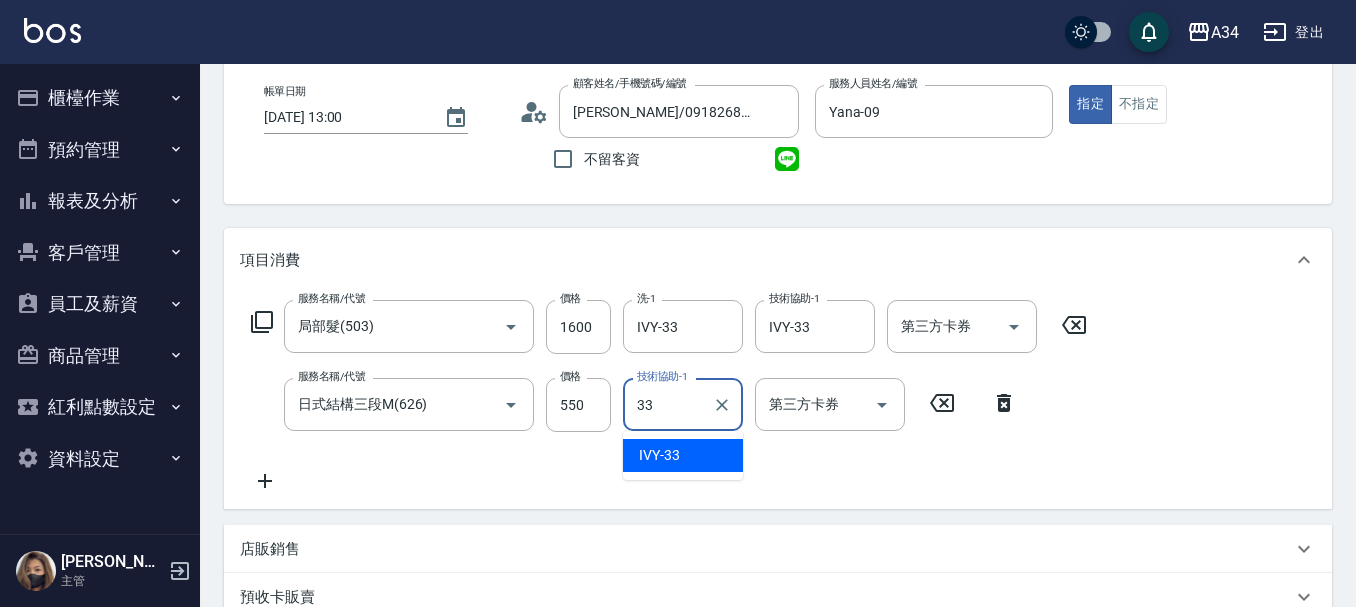 type on "IVY-33" 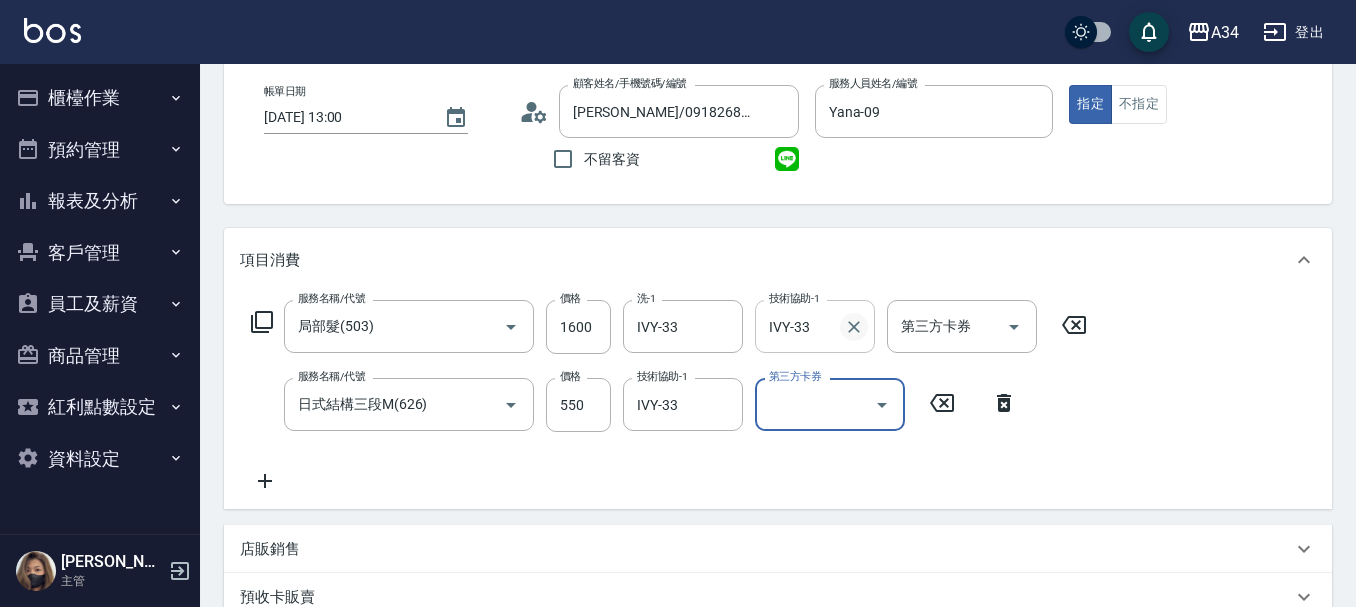 click 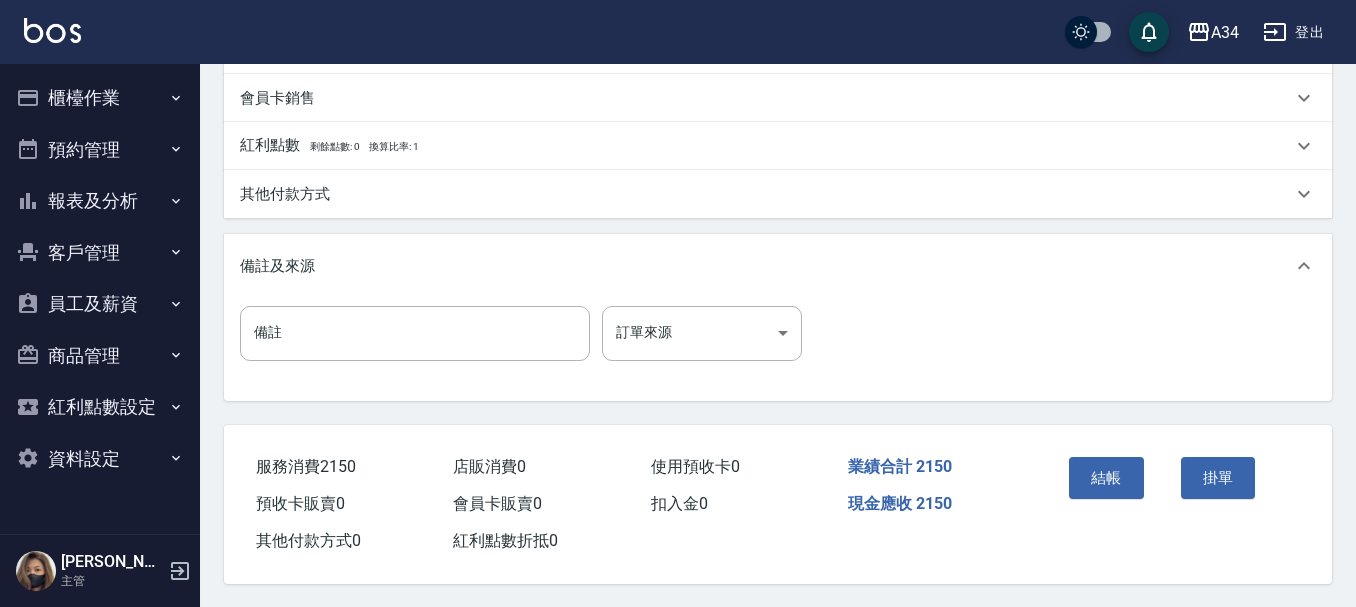 scroll, scrollTop: 705, scrollLeft: 0, axis: vertical 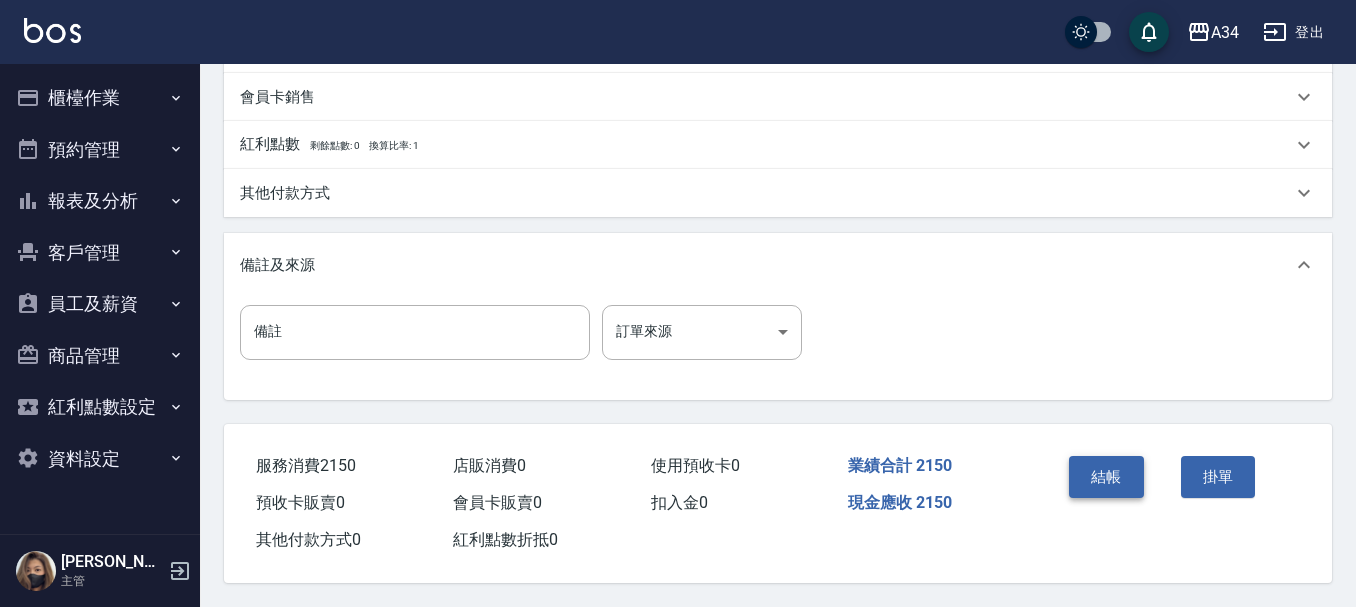 click on "結帳" at bounding box center [1106, 477] 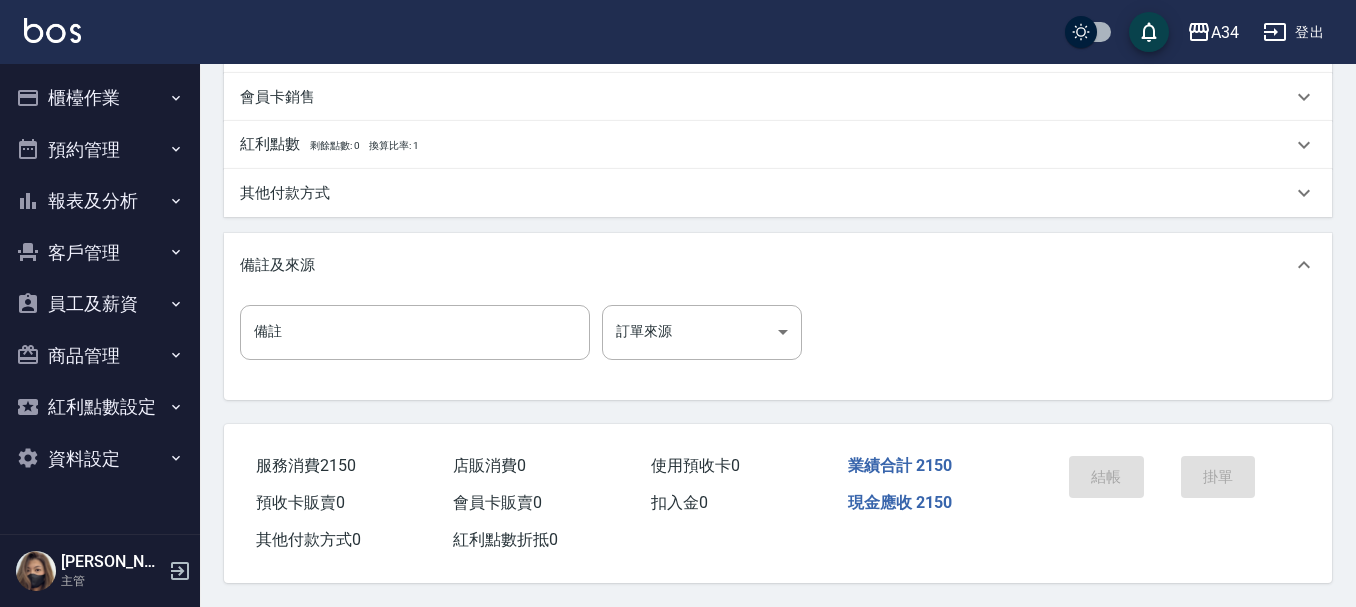 scroll, scrollTop: 0, scrollLeft: 0, axis: both 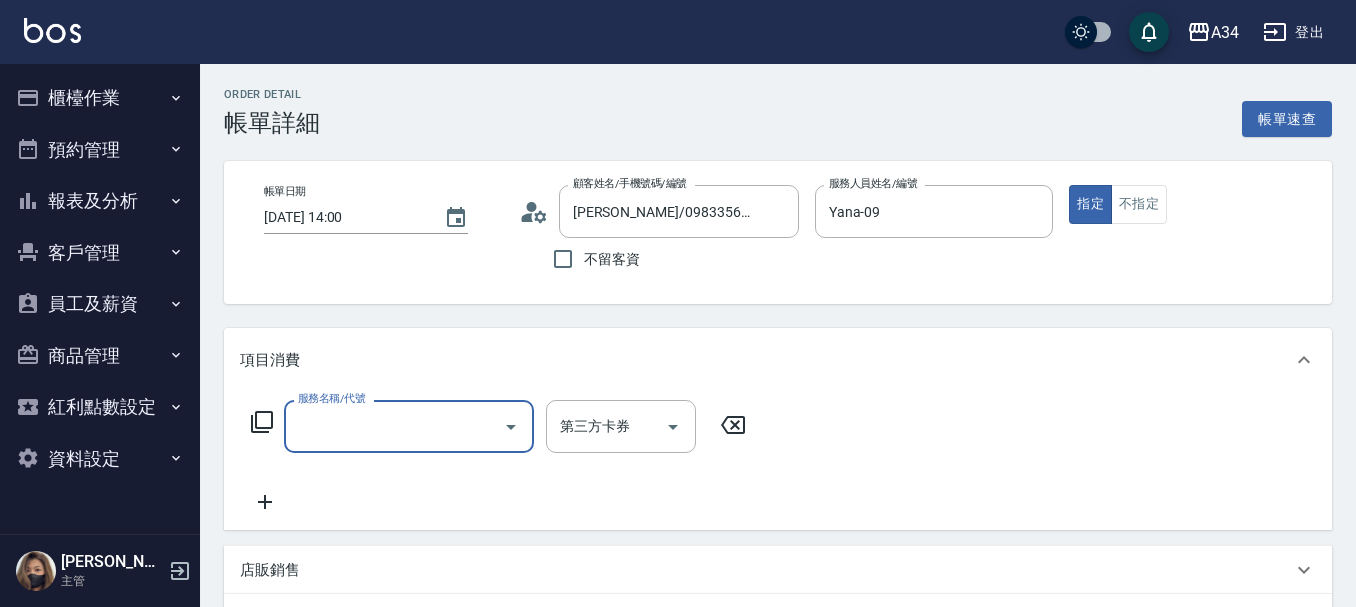 click on "服務名稱/代號 服務名稱/代號 第三方卡券 第三方卡券" at bounding box center (778, 461) 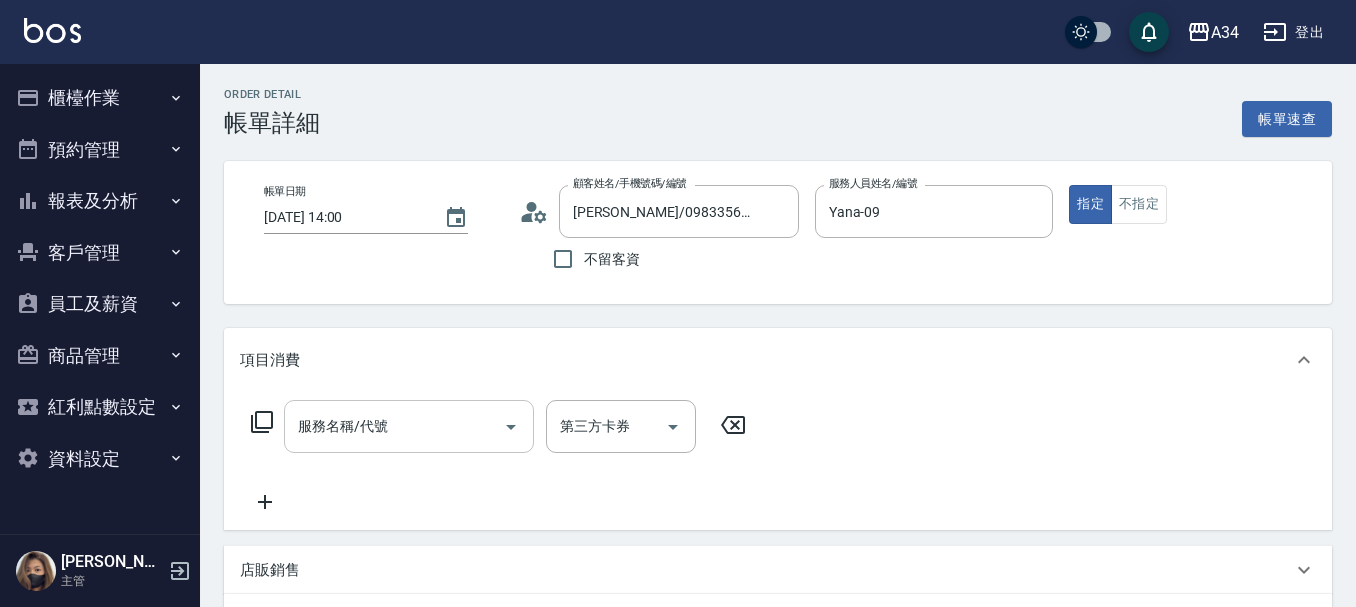 click on "服務名稱/代號" at bounding box center (394, 426) 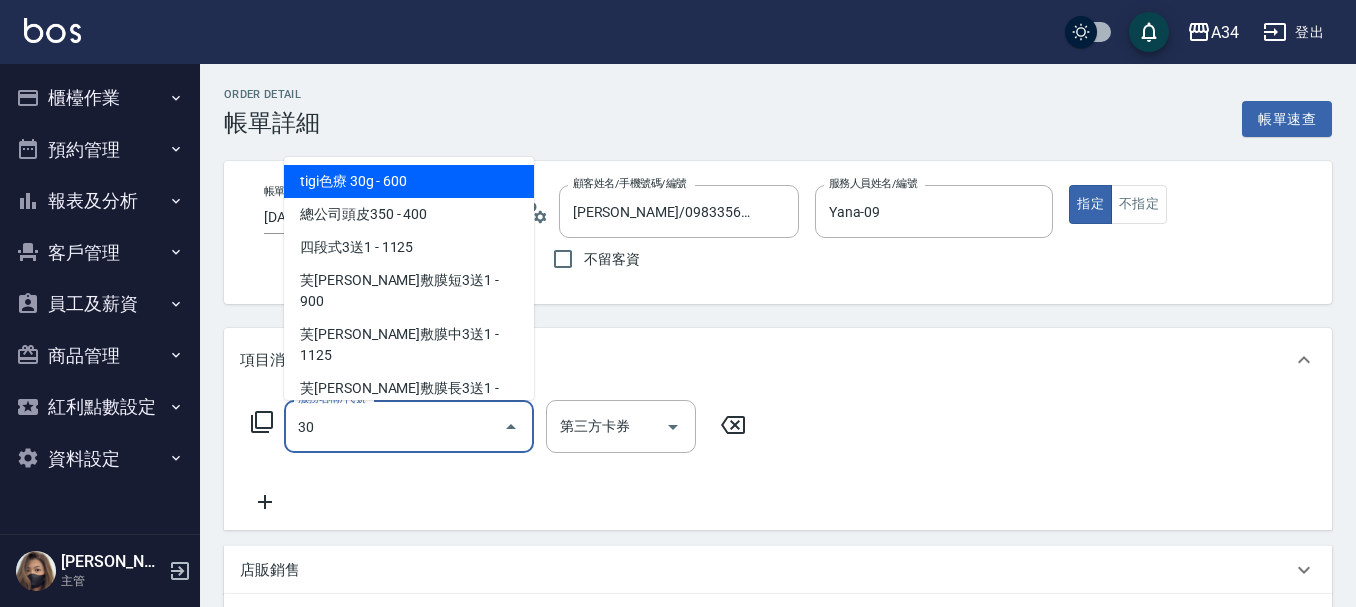 type on "301" 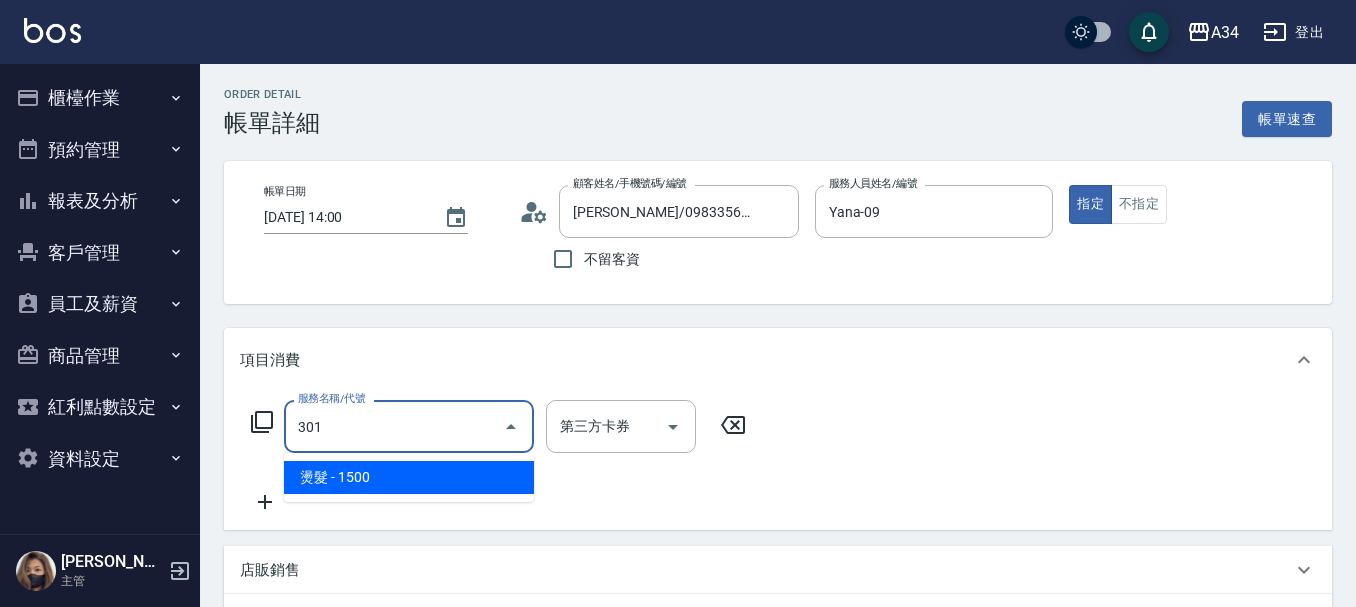 type on "150" 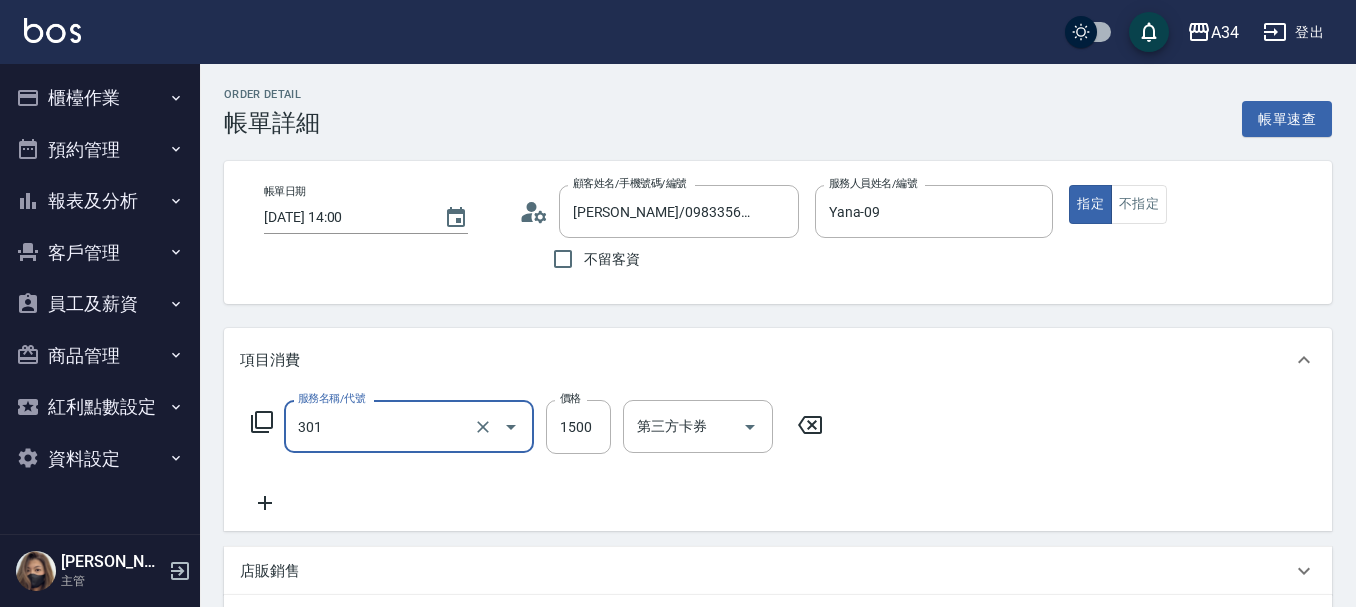 type on "燙髮(301)" 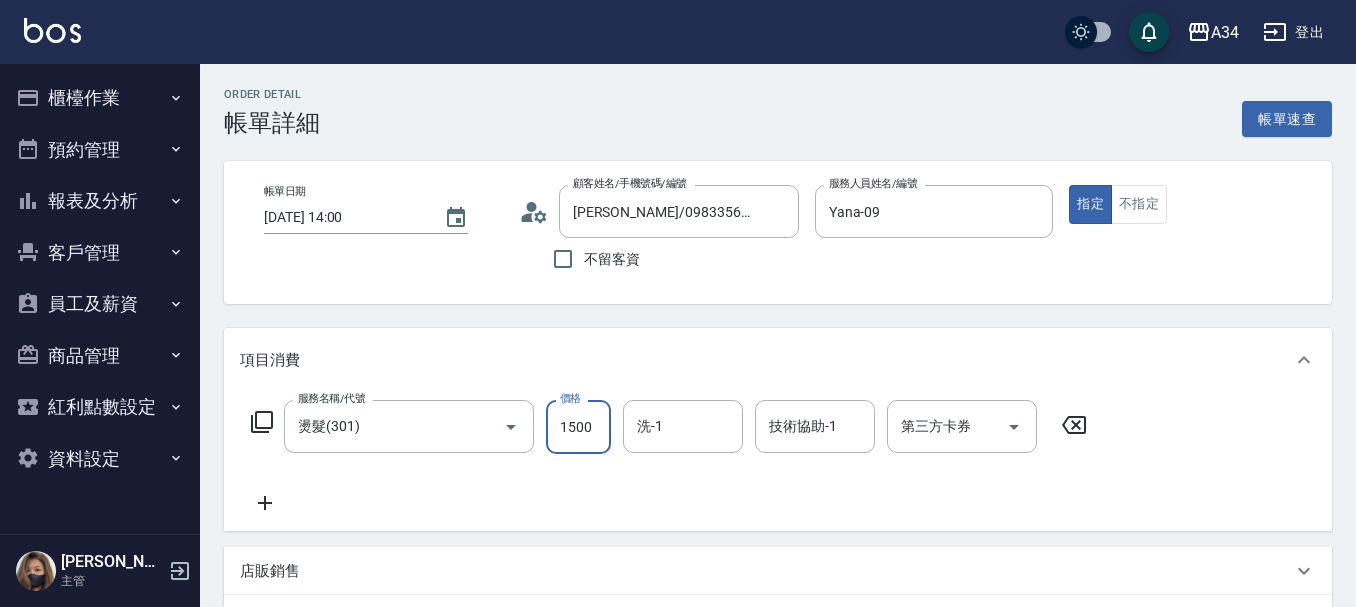 type on "0" 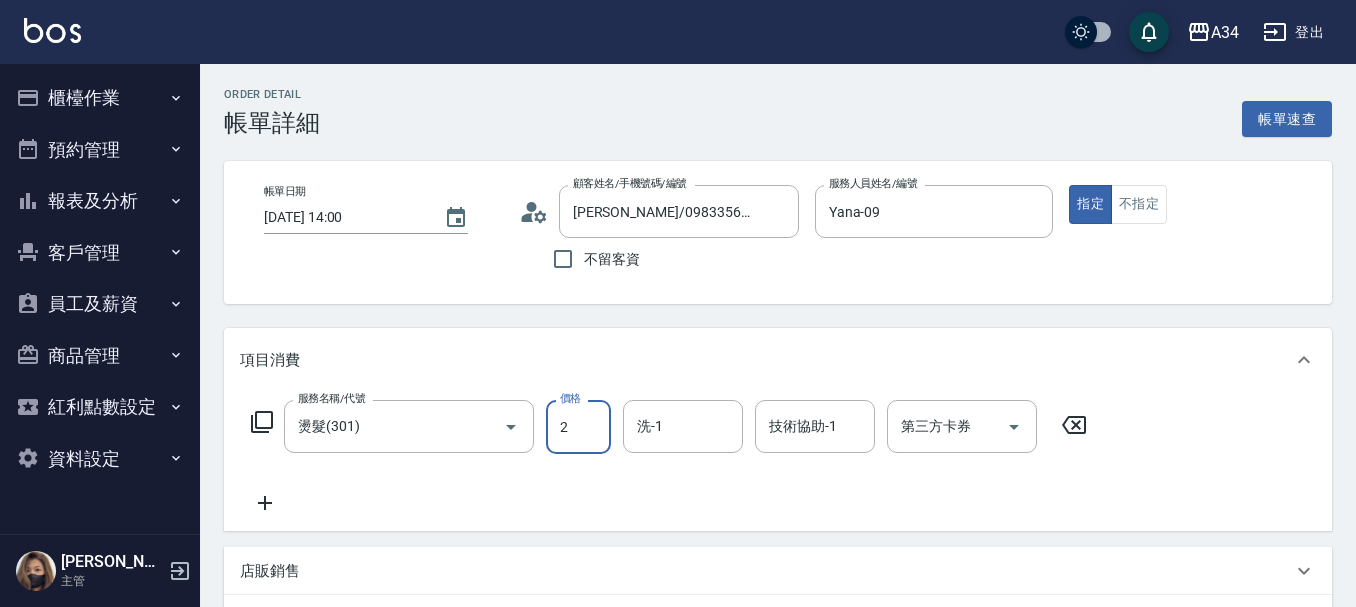 type on "24" 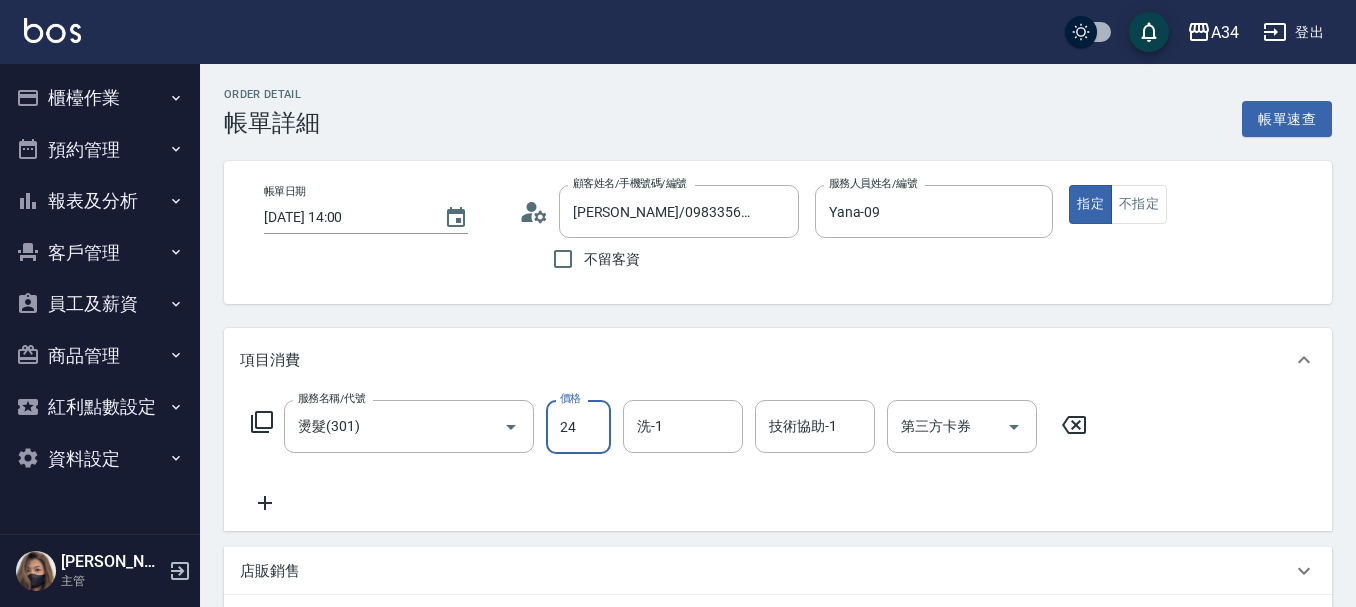 type on "20" 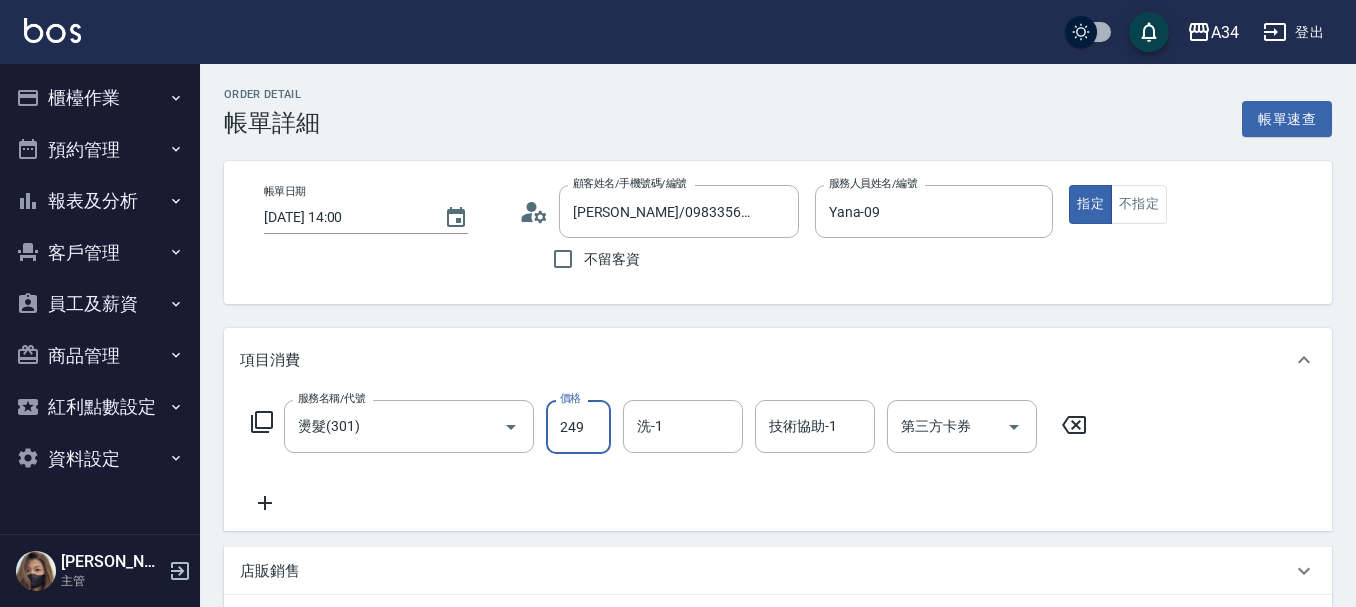 type on "240" 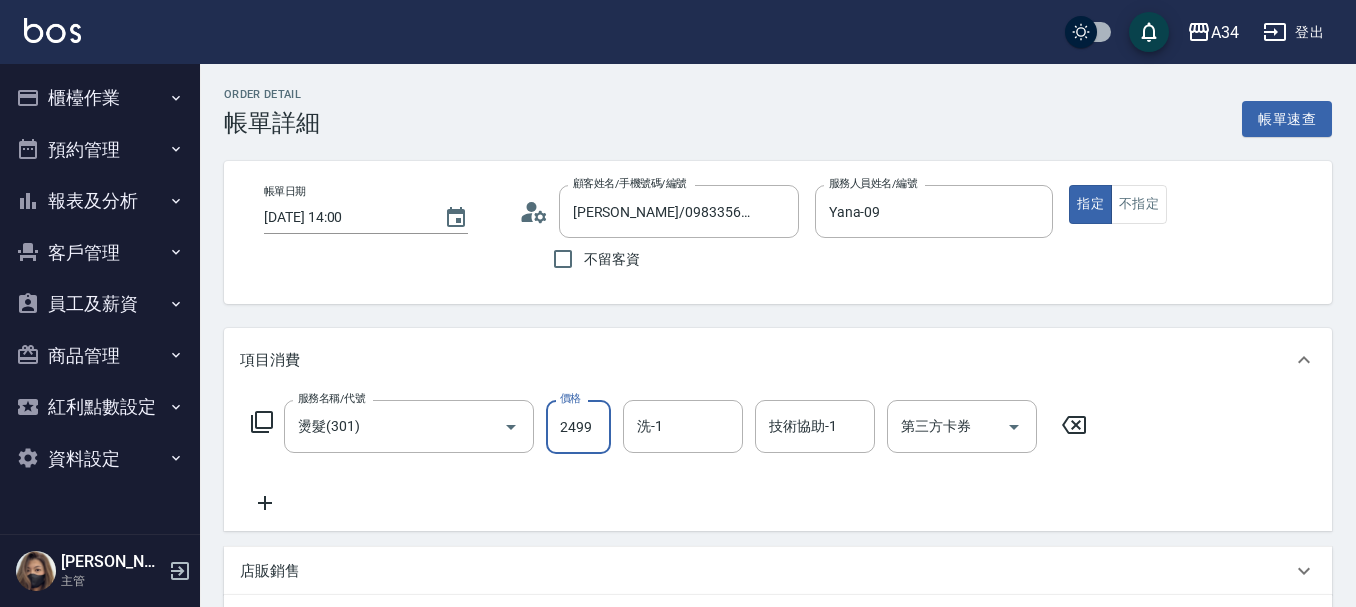 type on "2499" 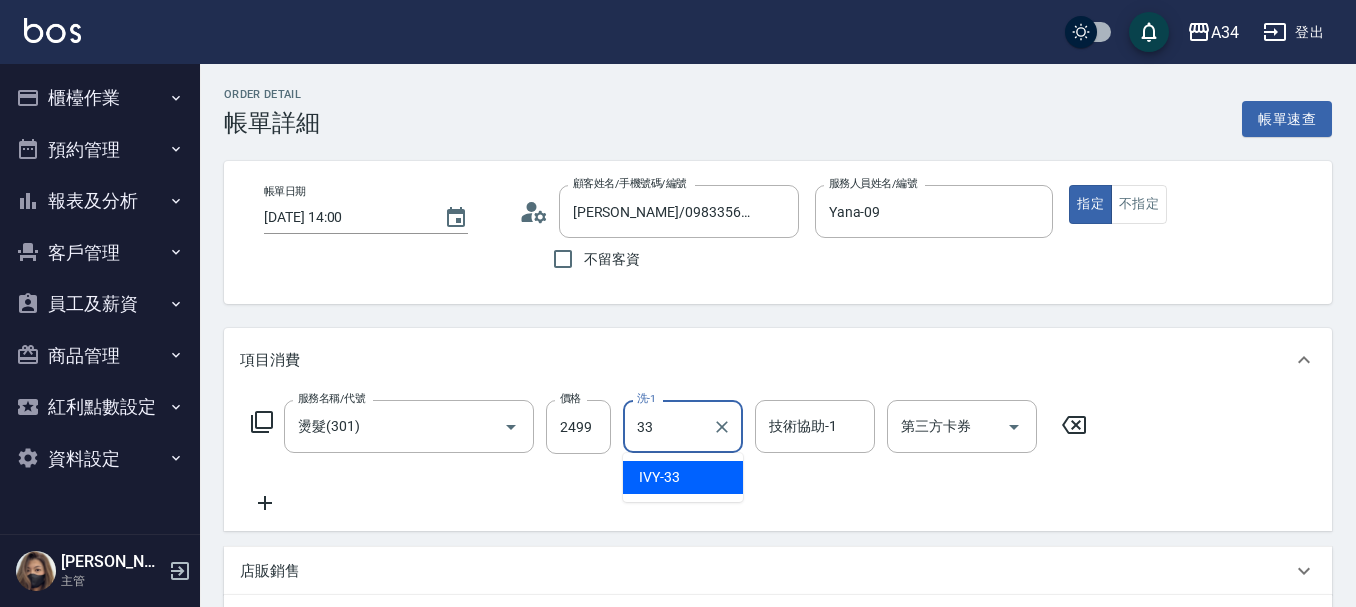 type on "IVY-33" 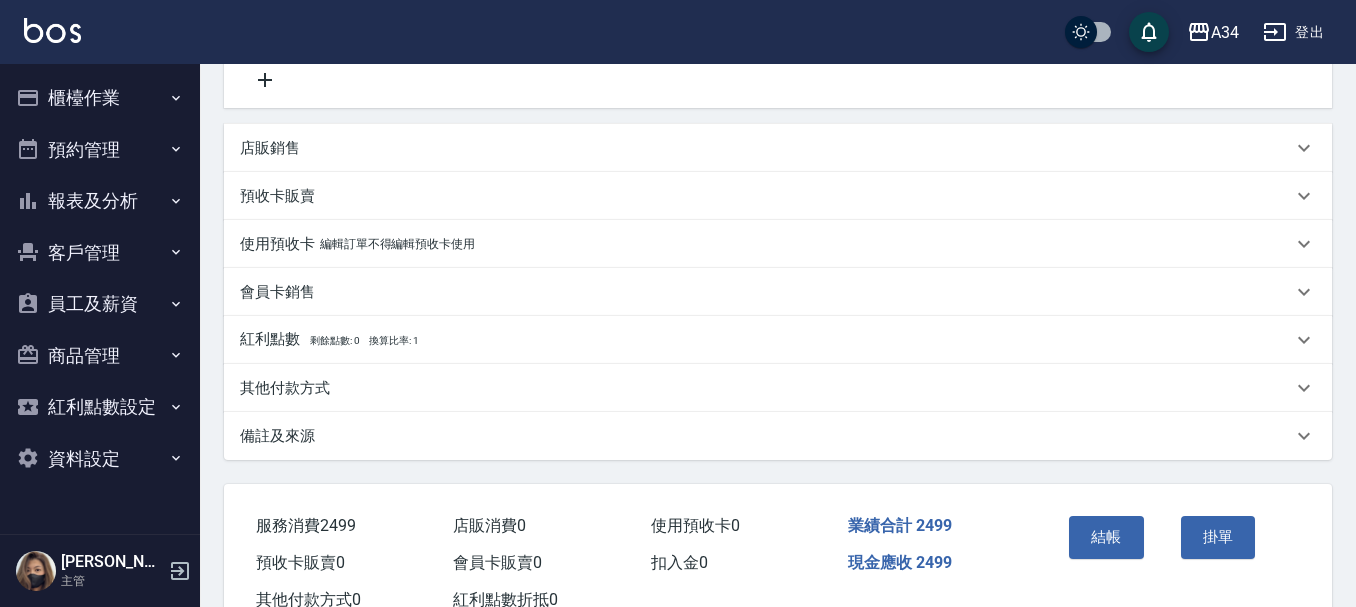 scroll, scrollTop: 492, scrollLeft: 0, axis: vertical 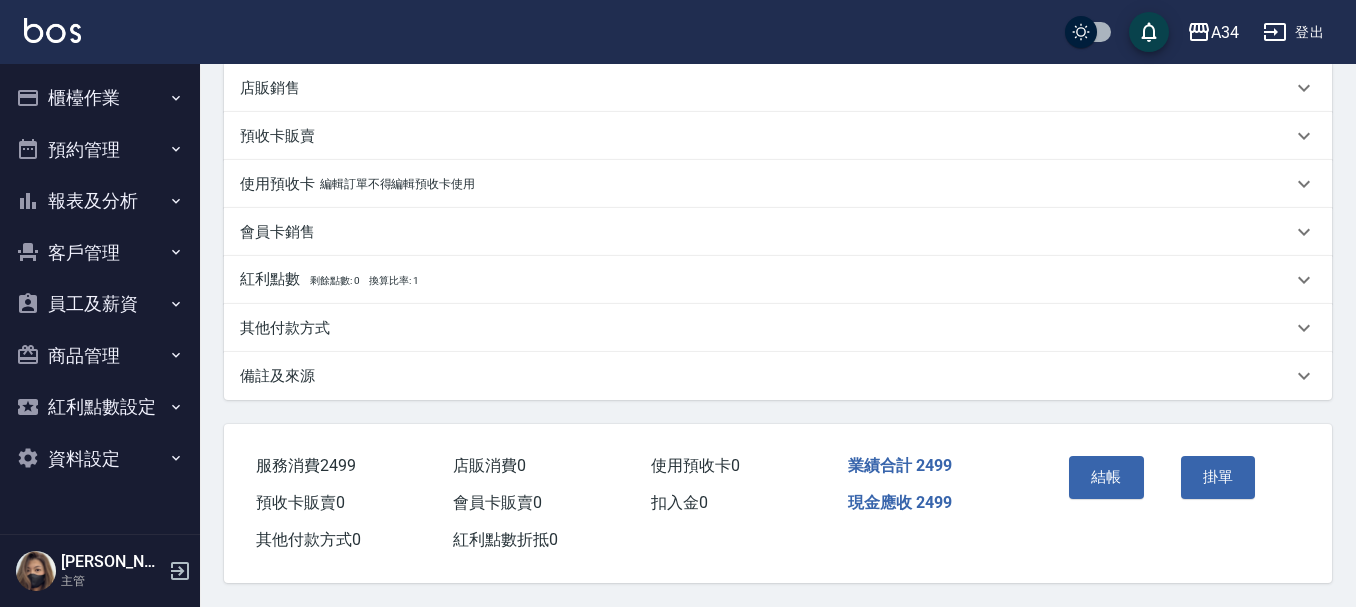 click on "結帳" at bounding box center (1106, 477) 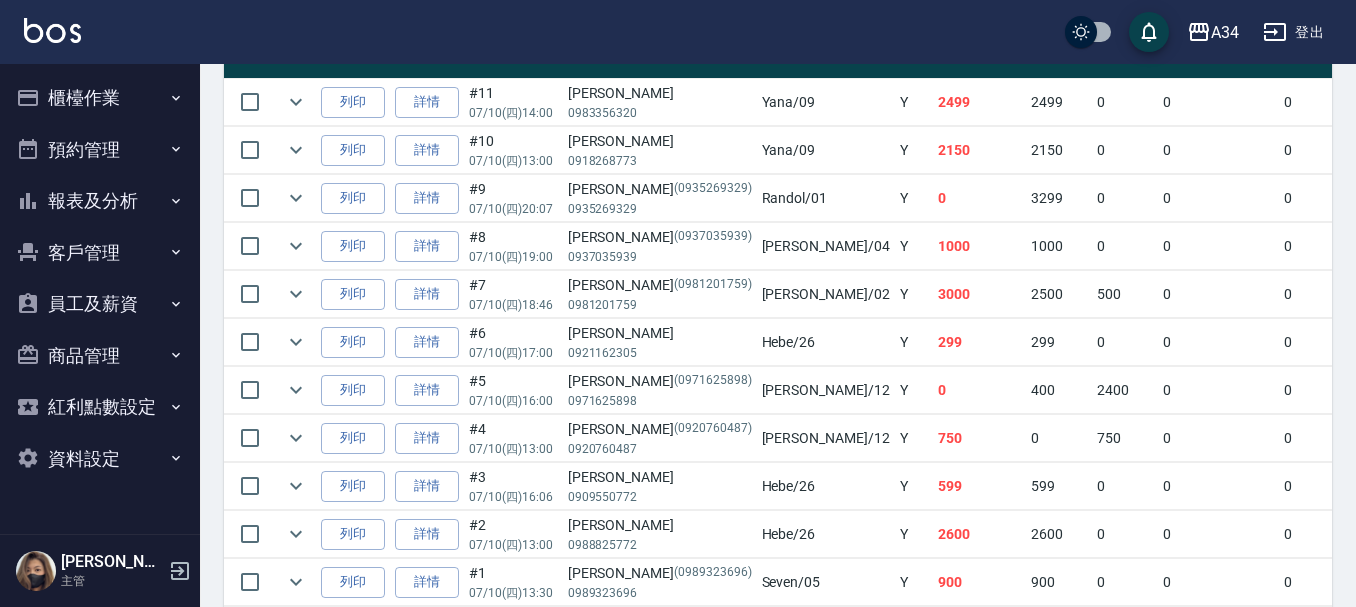 scroll, scrollTop: 492, scrollLeft: 0, axis: vertical 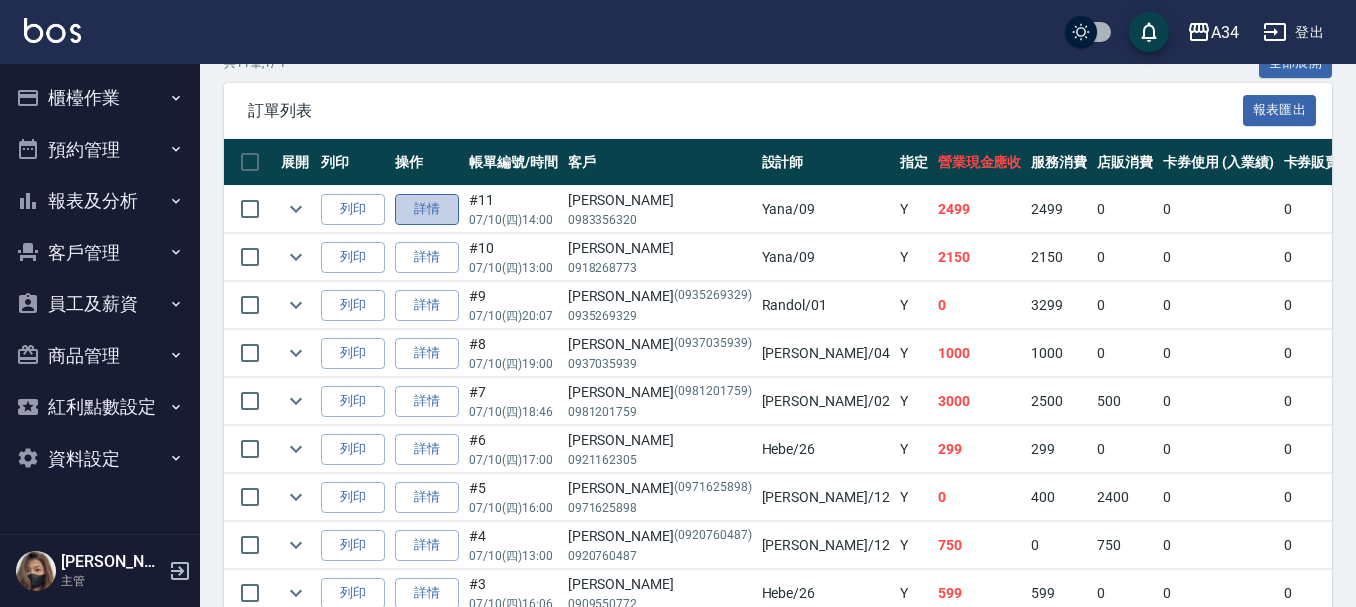 click on "詳情" at bounding box center [427, 209] 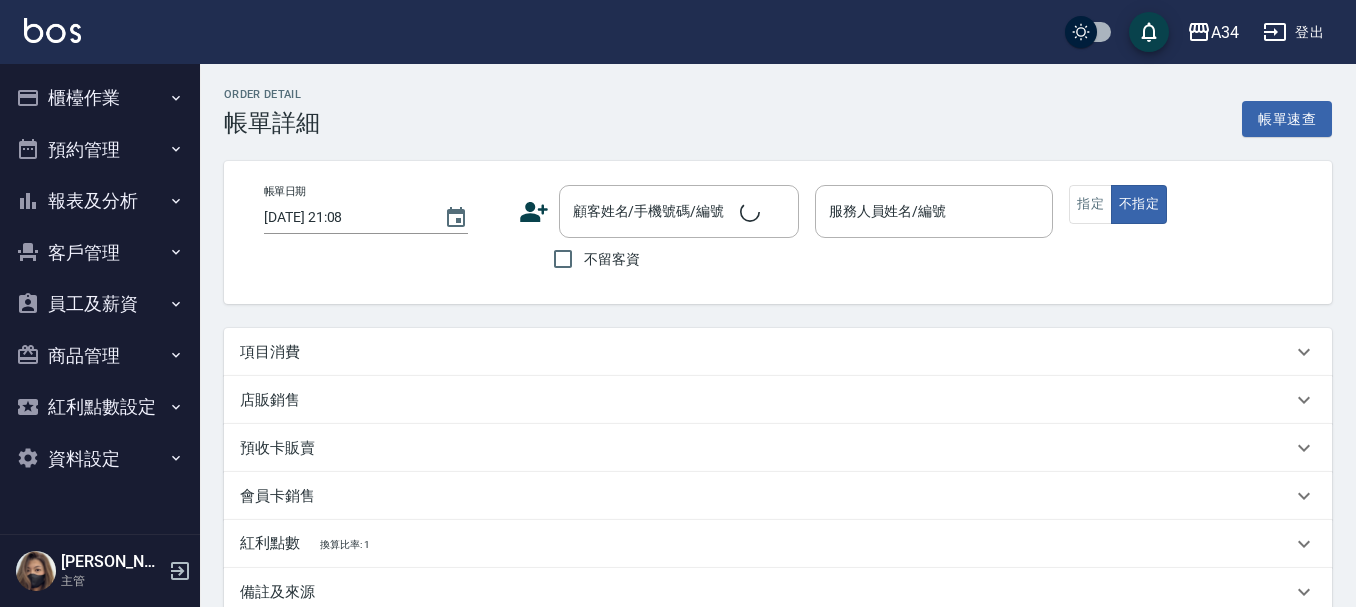 type on "2025/07/10 14:00" 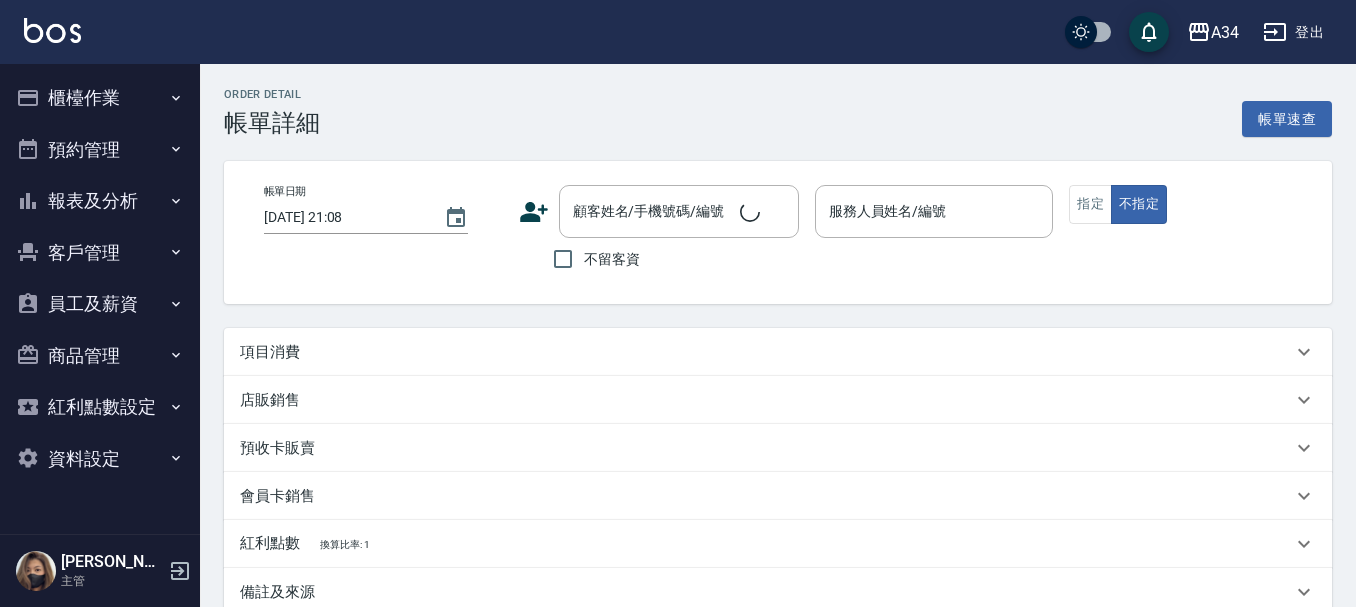 type on "Yana-09" 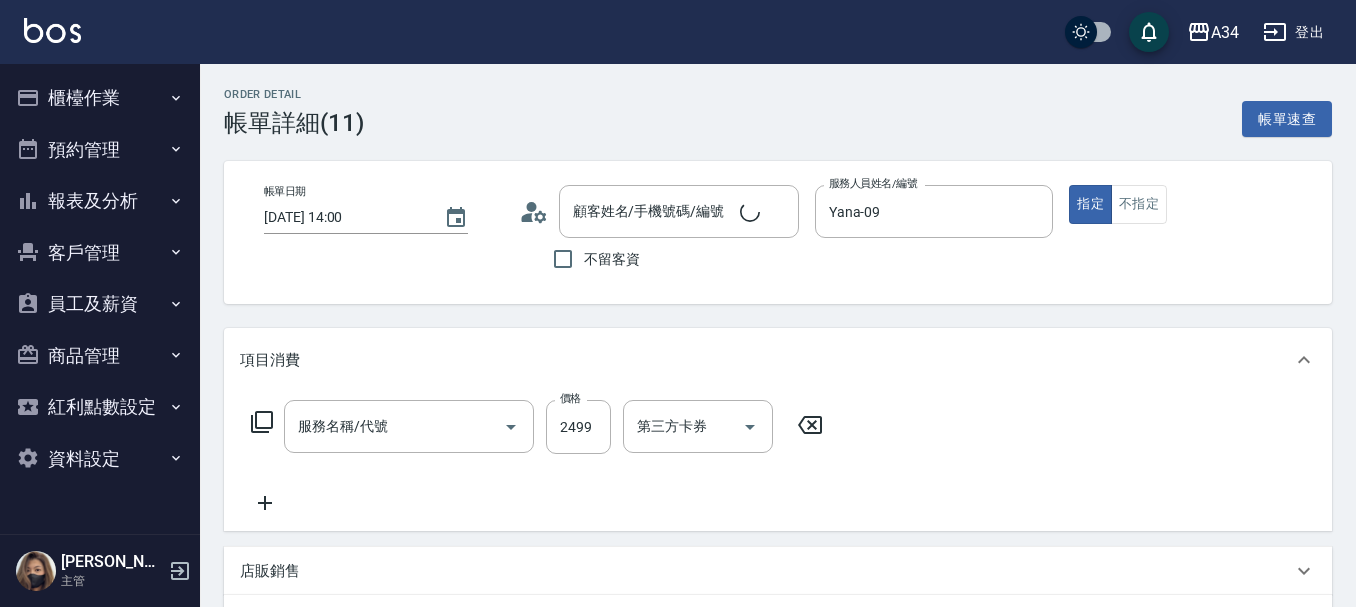 scroll, scrollTop: 583, scrollLeft: 0, axis: vertical 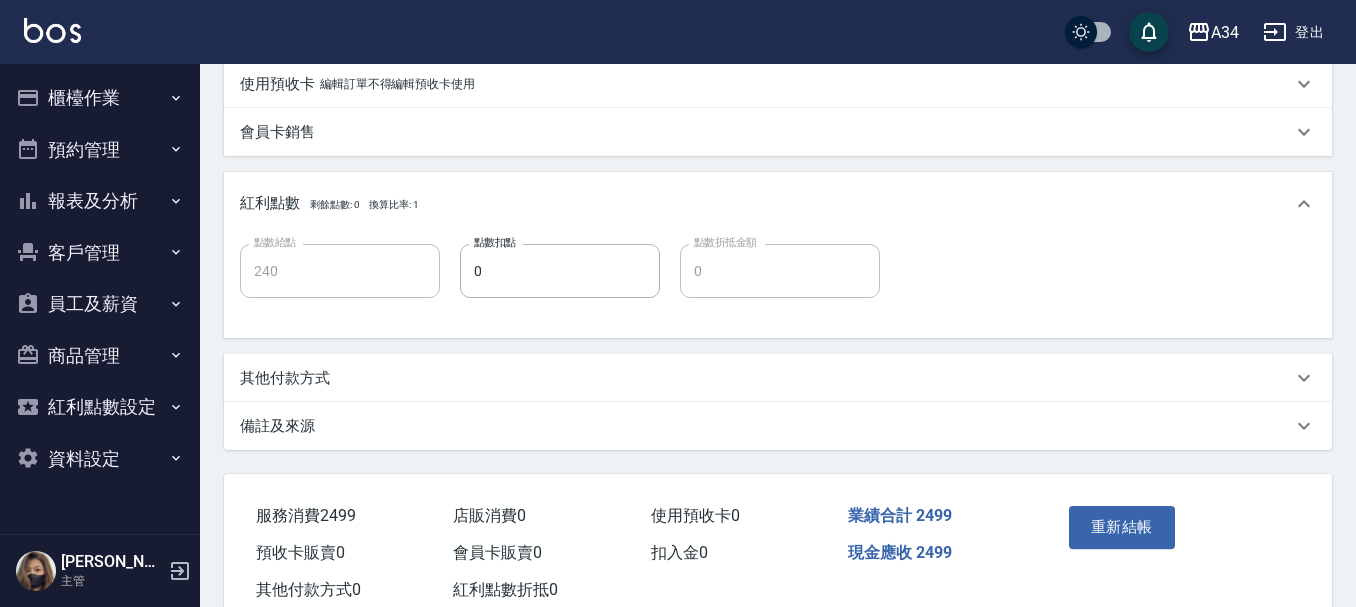 type on "[PERSON_NAME]/0983356320/null" 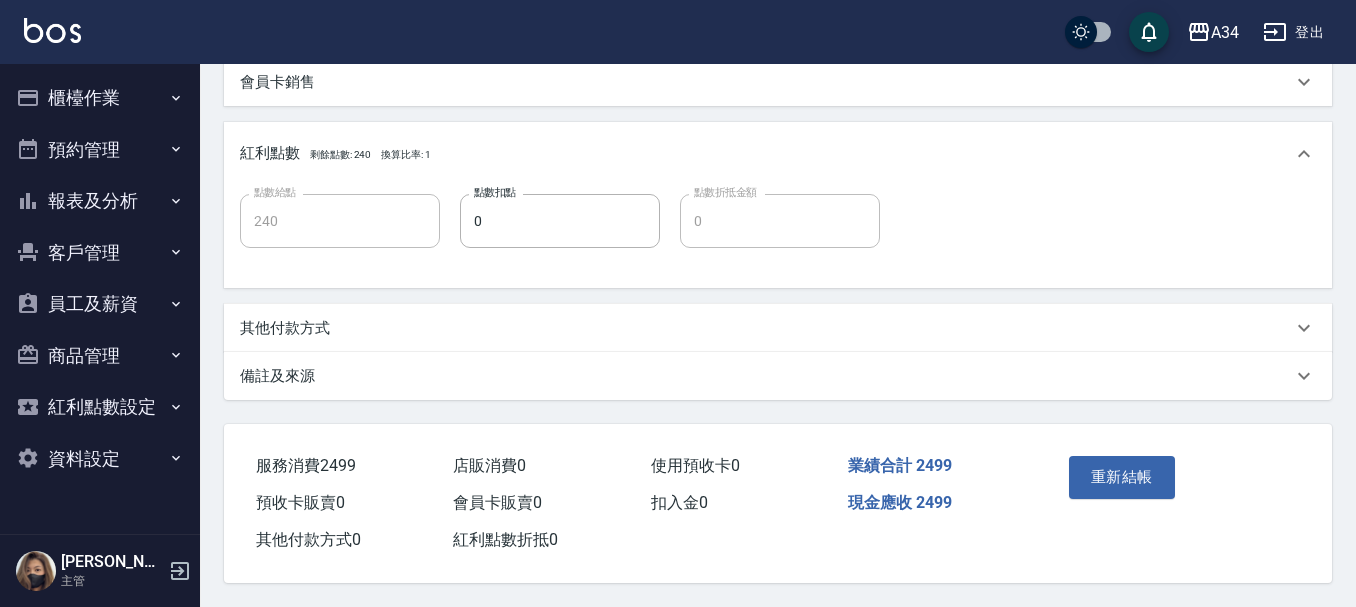click on "其他付款方式" at bounding box center (285, 328) 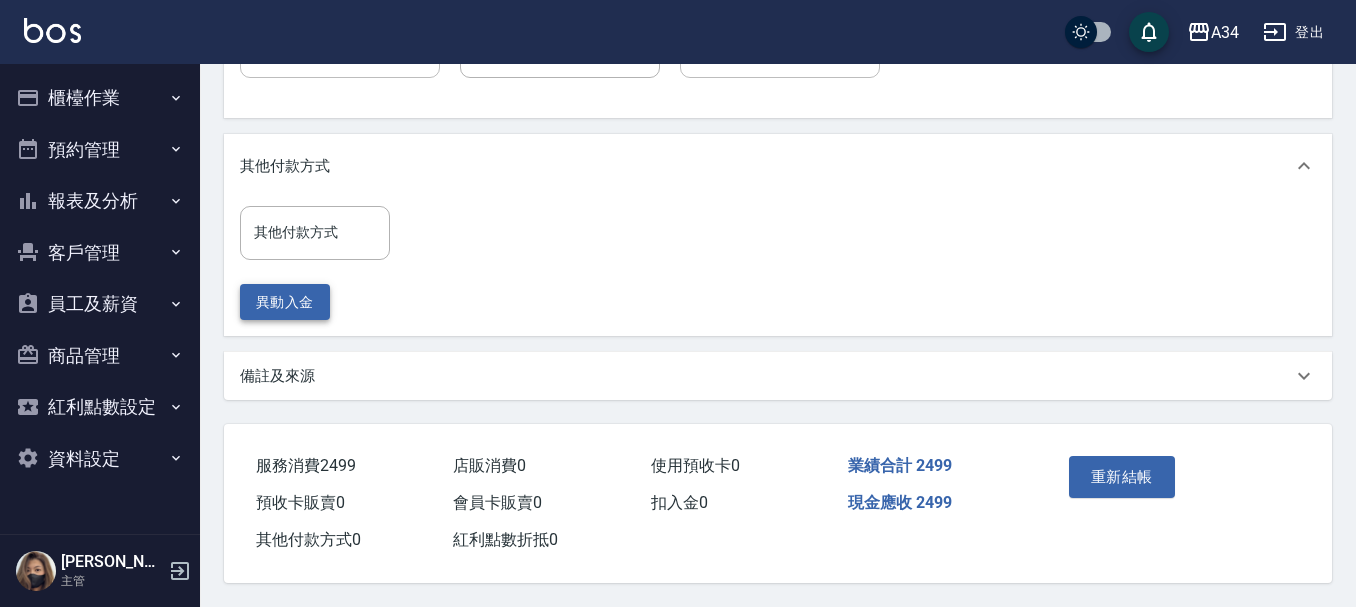 scroll, scrollTop: 812, scrollLeft: 0, axis: vertical 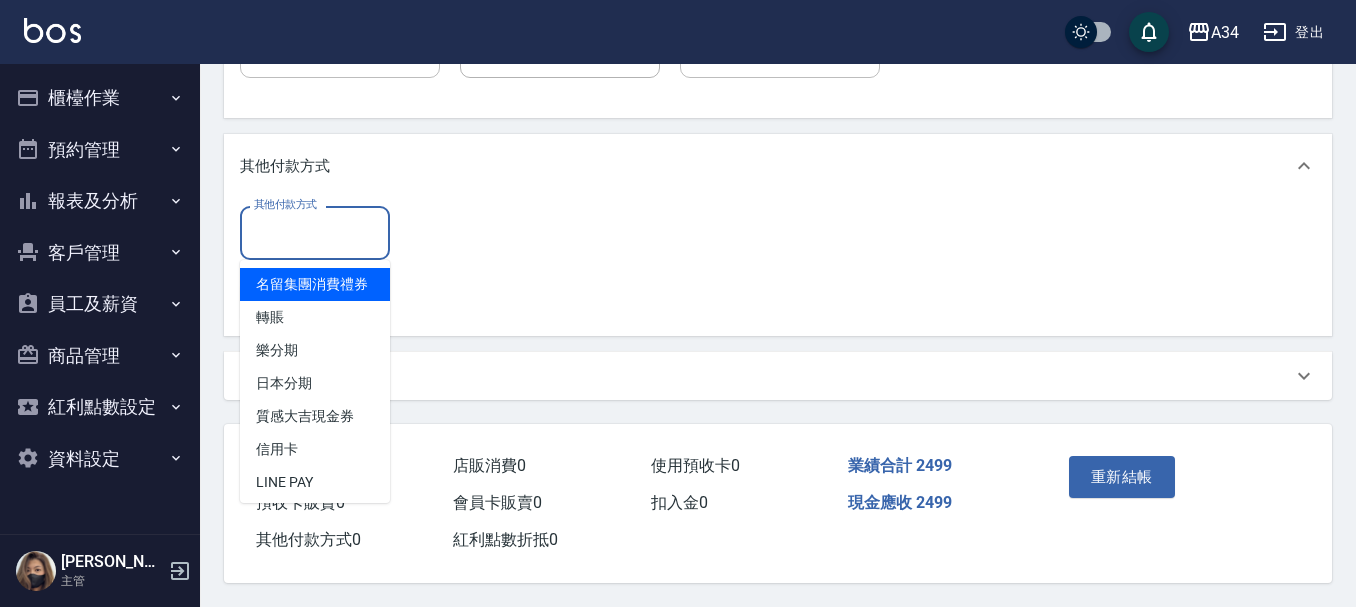 click on "其他付款方式" at bounding box center [315, 232] 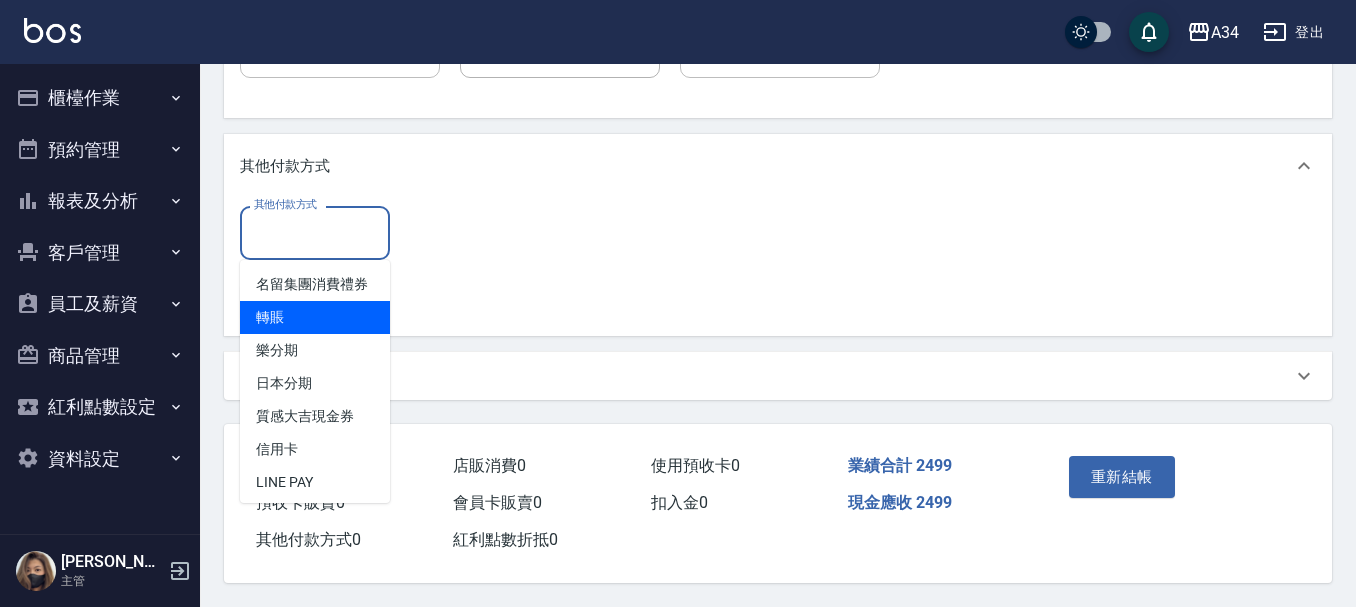 click on "轉賬" at bounding box center (315, 317) 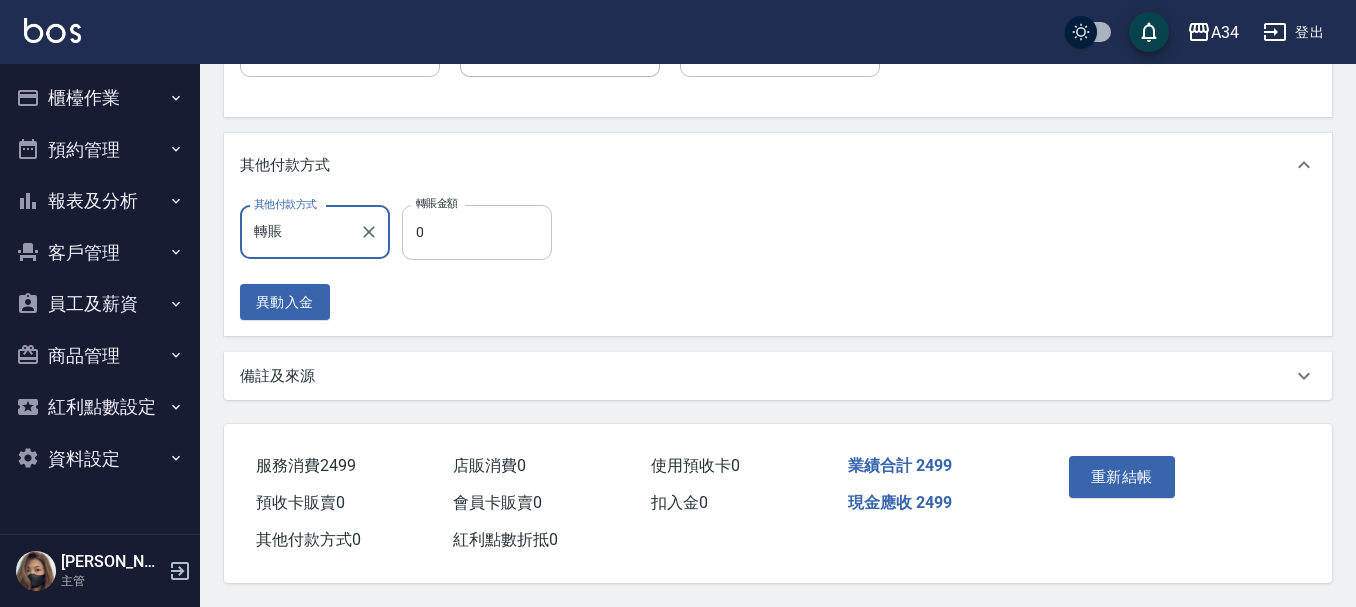 click on "0" at bounding box center [477, 232] 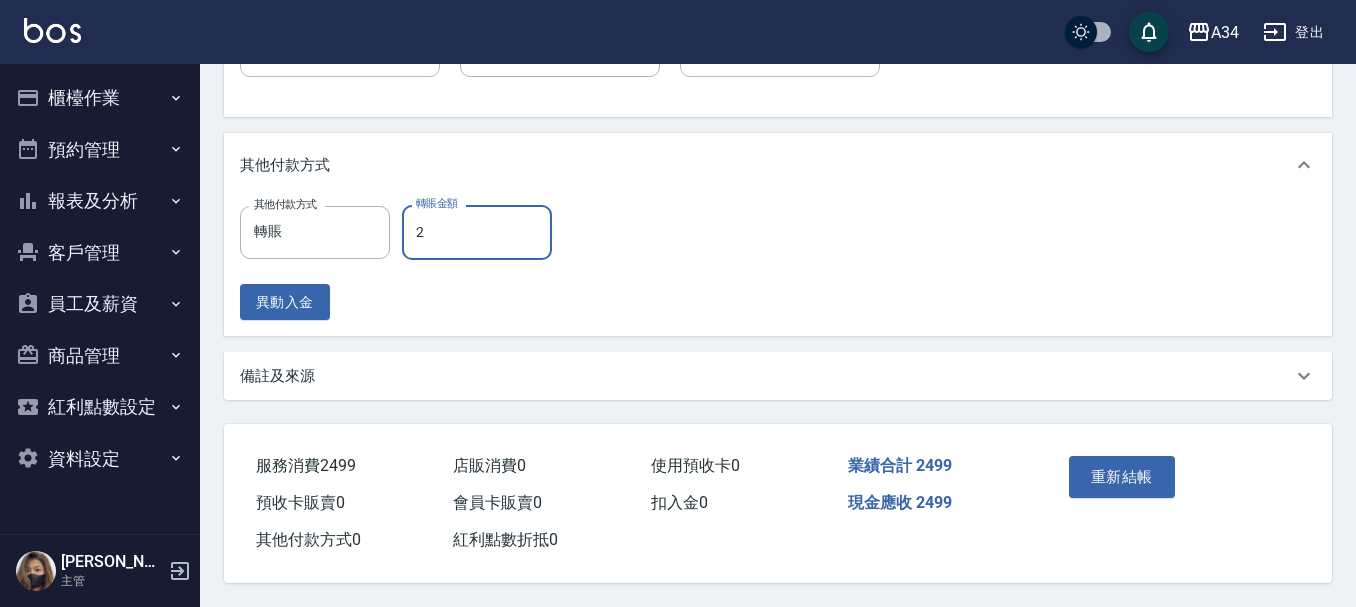 type on "24" 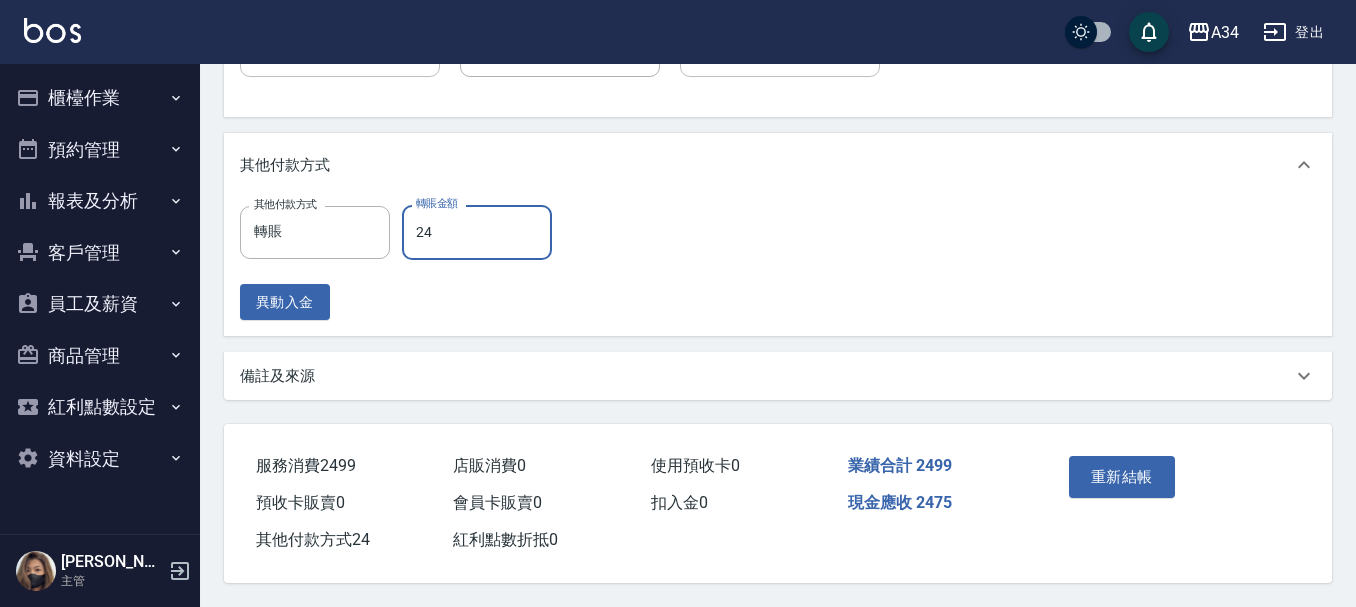 type on "220" 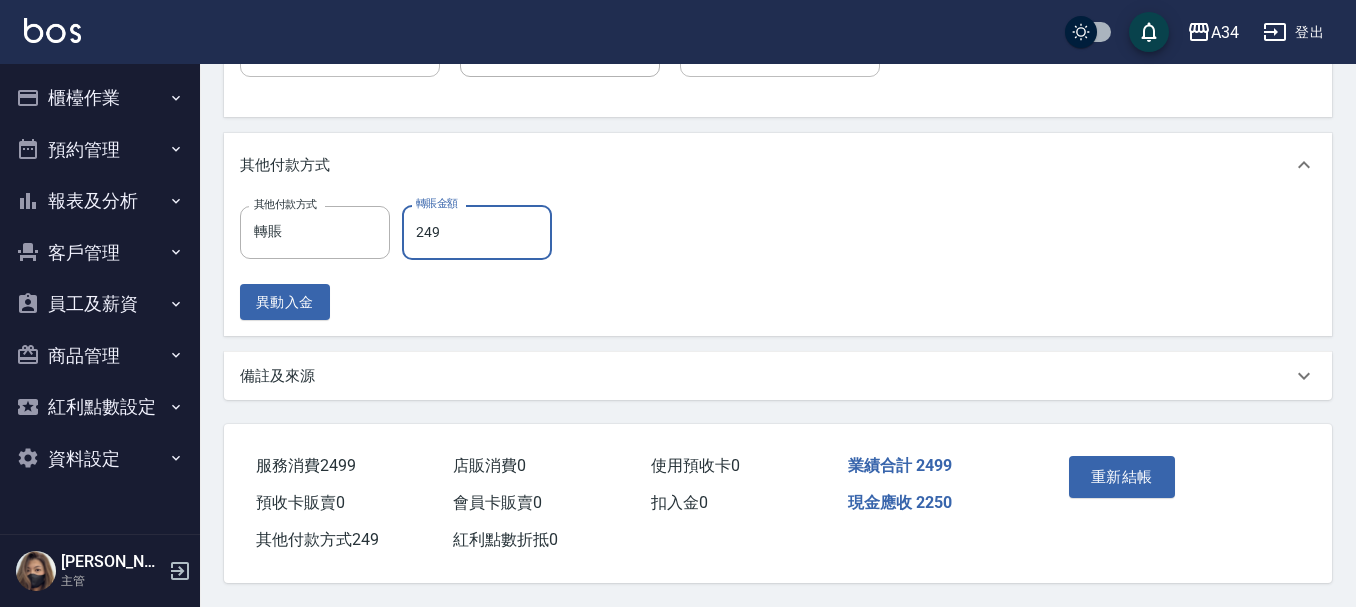 type on "0" 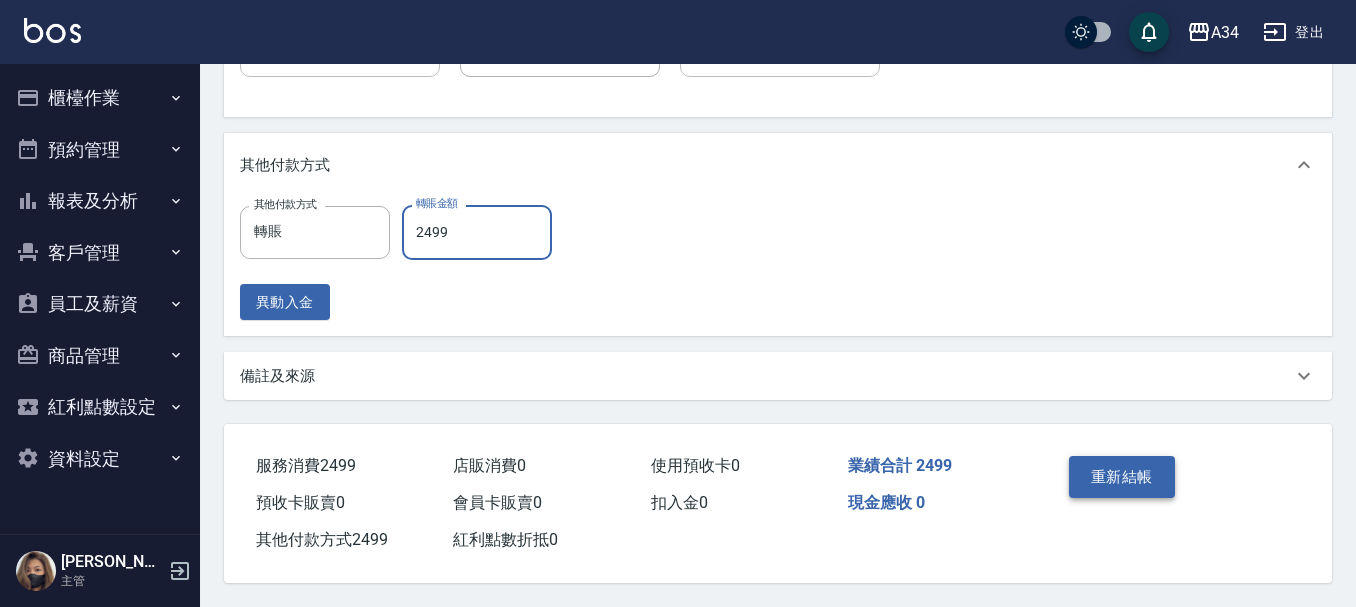 type on "2499" 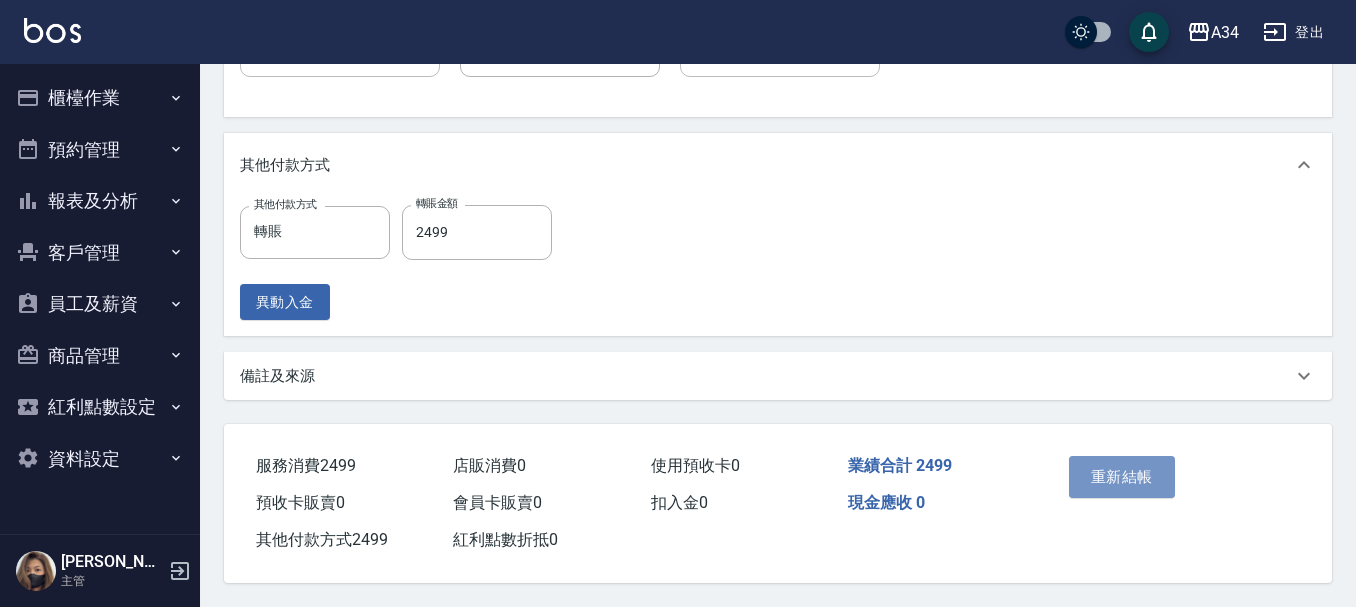click on "重新結帳" at bounding box center (1122, 477) 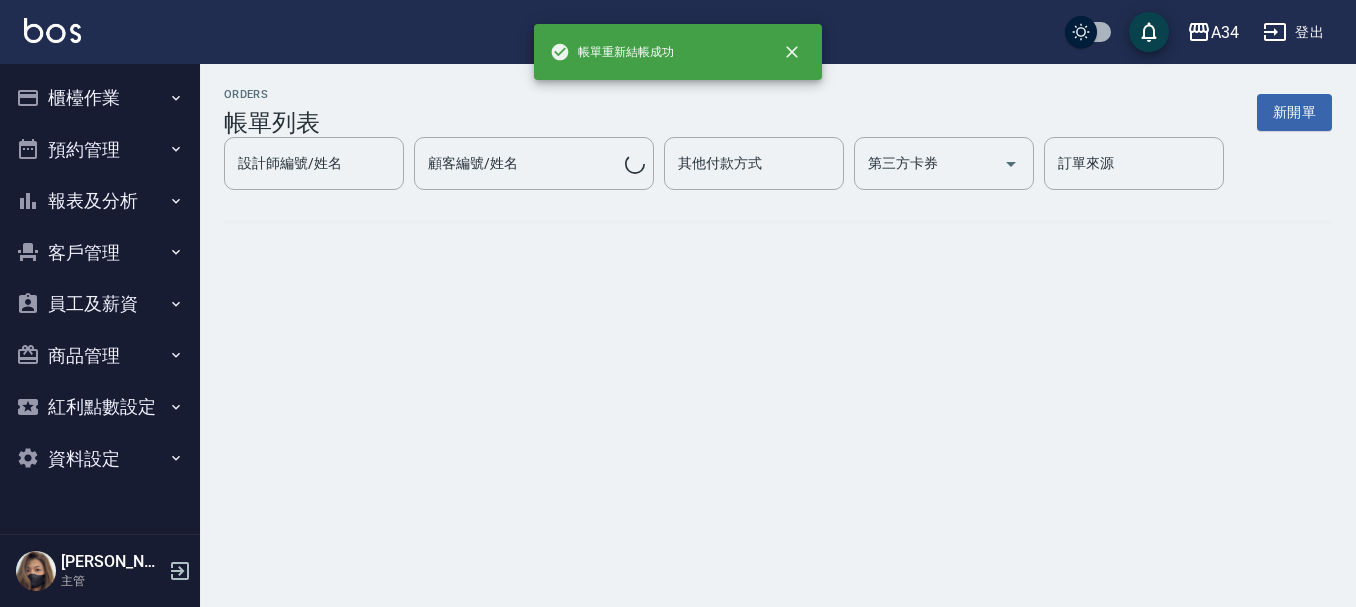 scroll, scrollTop: 0, scrollLeft: 0, axis: both 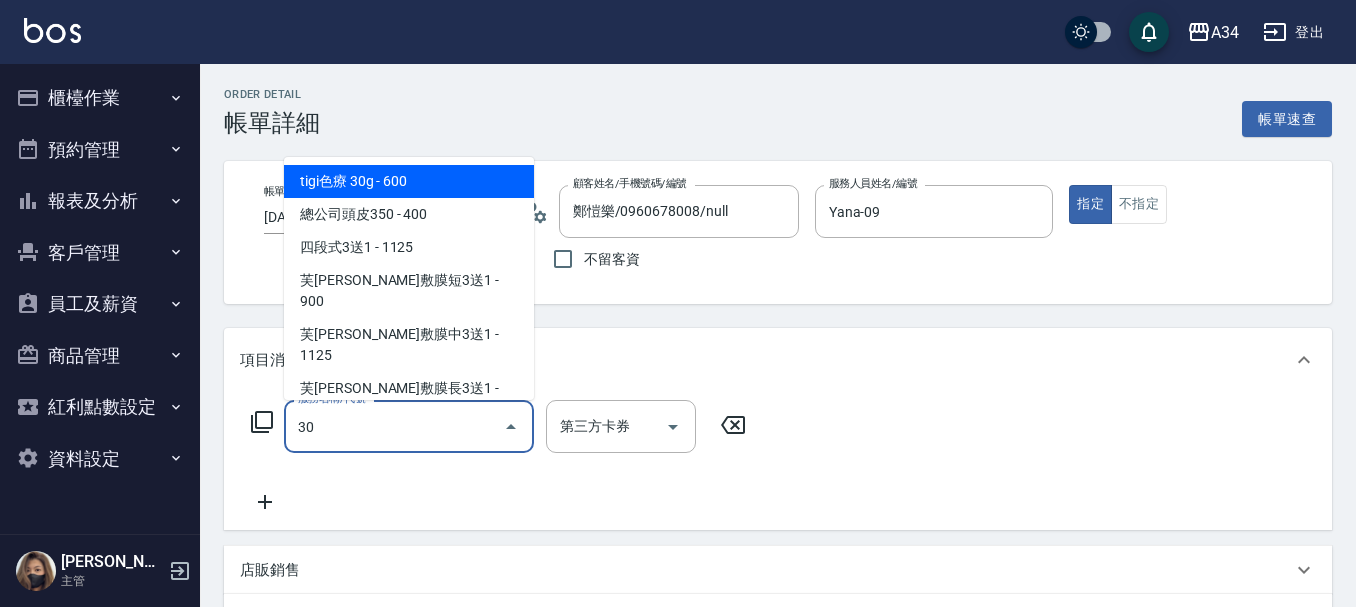 type on "301" 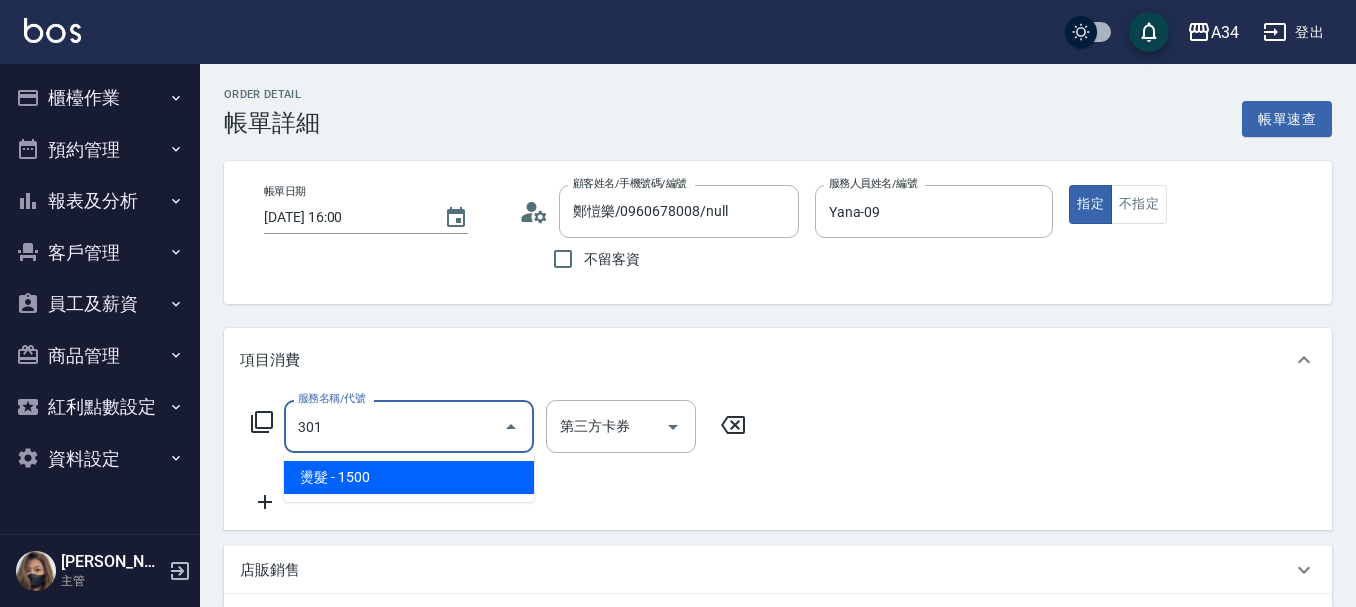 type on "150" 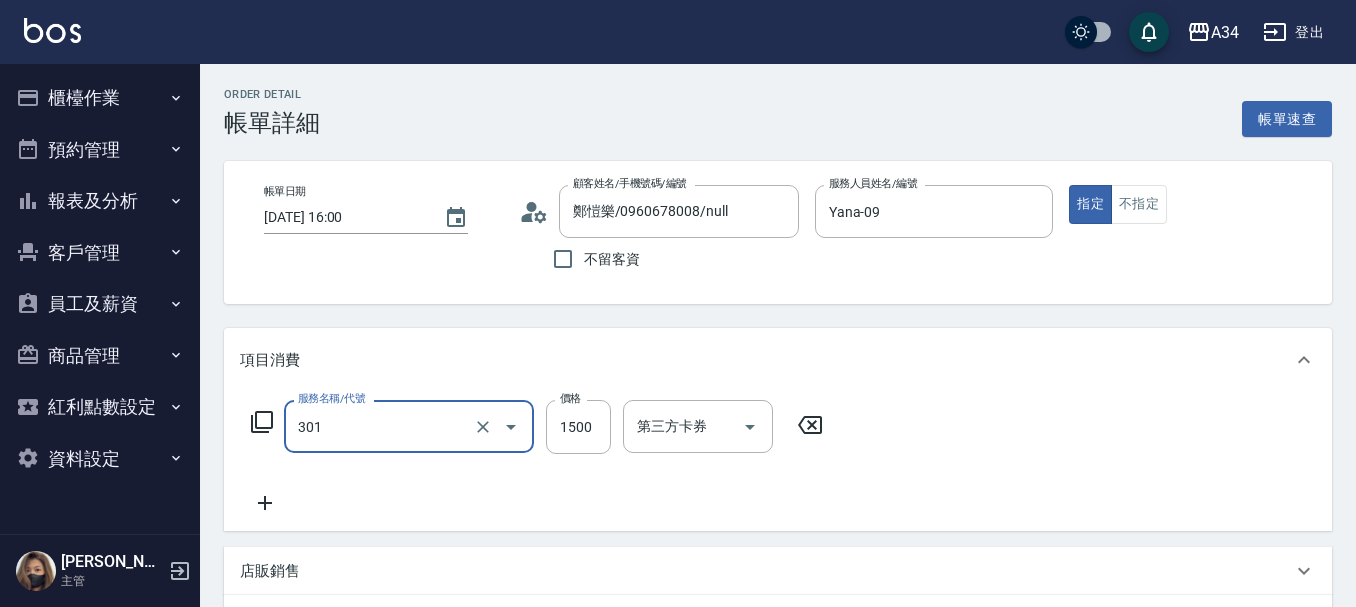 type on "燙髮(301)" 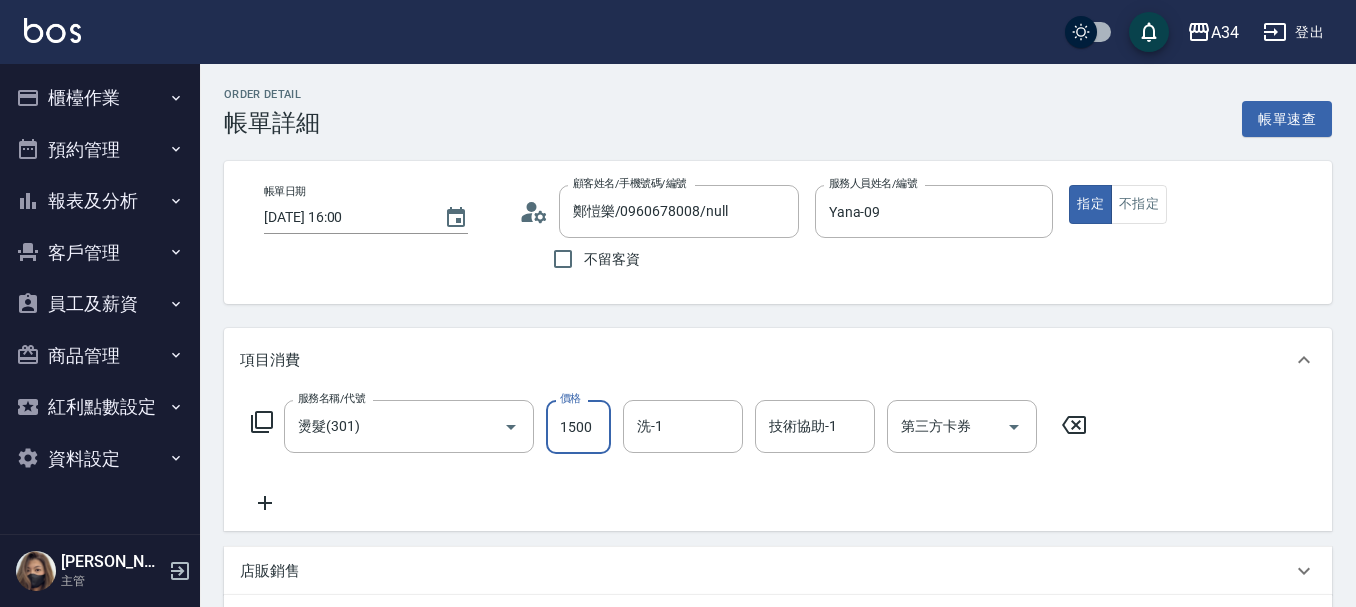type on "0" 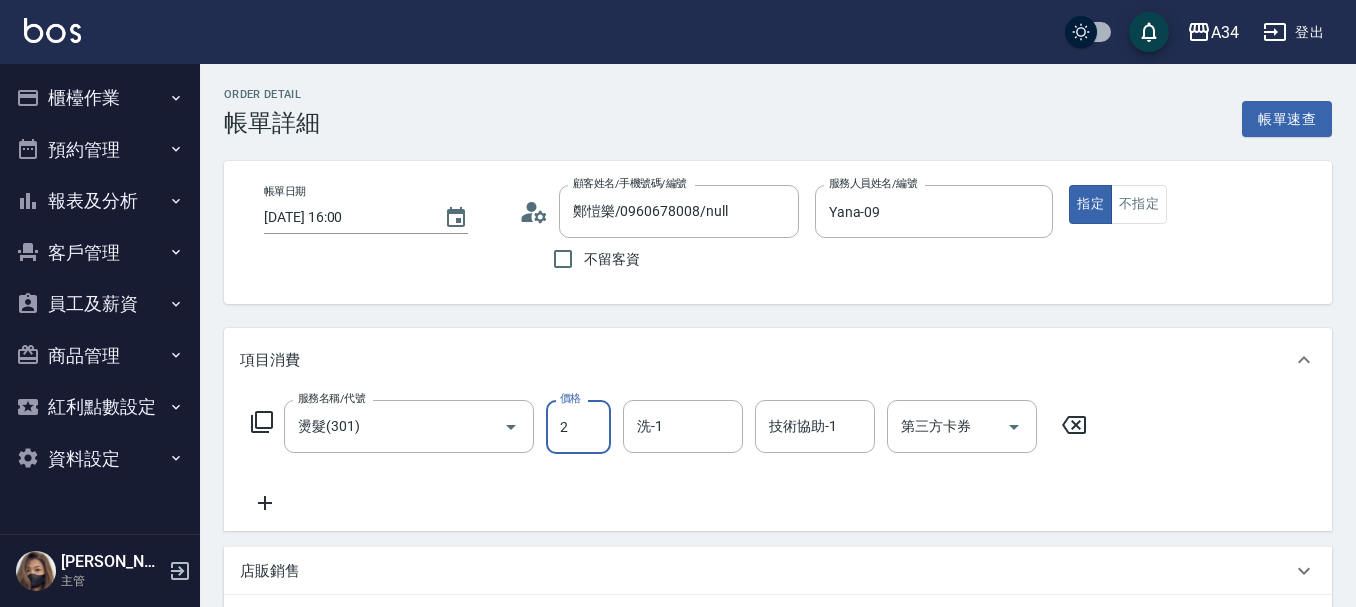 type on "20" 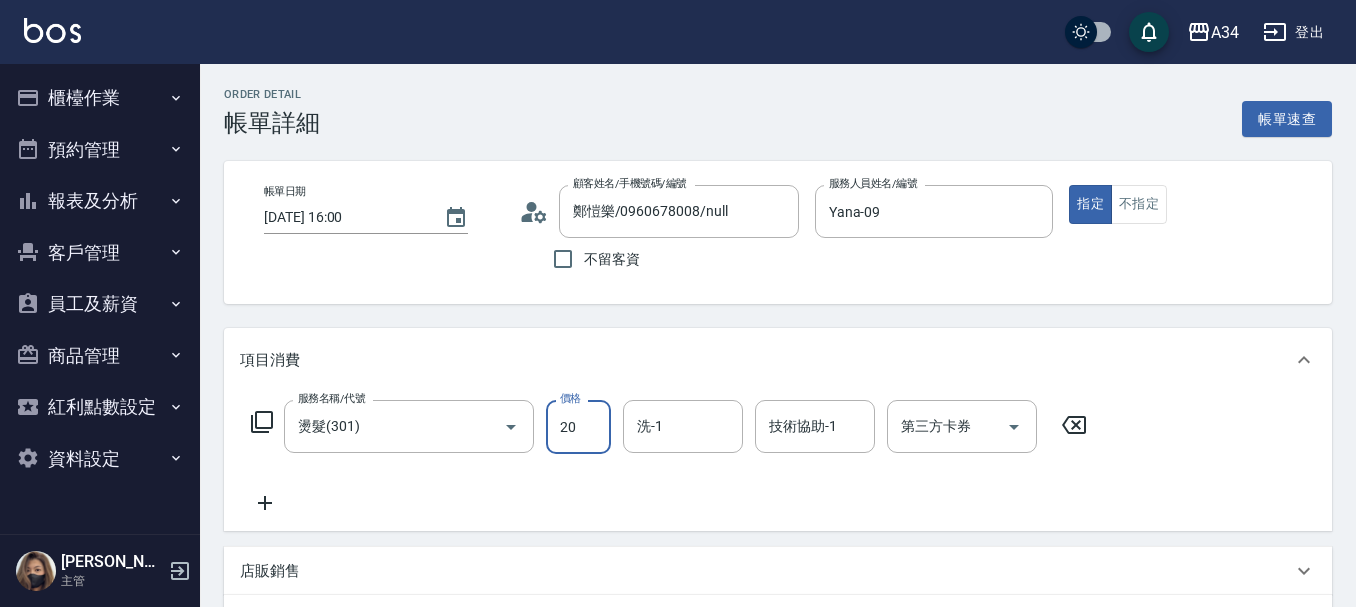 type on "20" 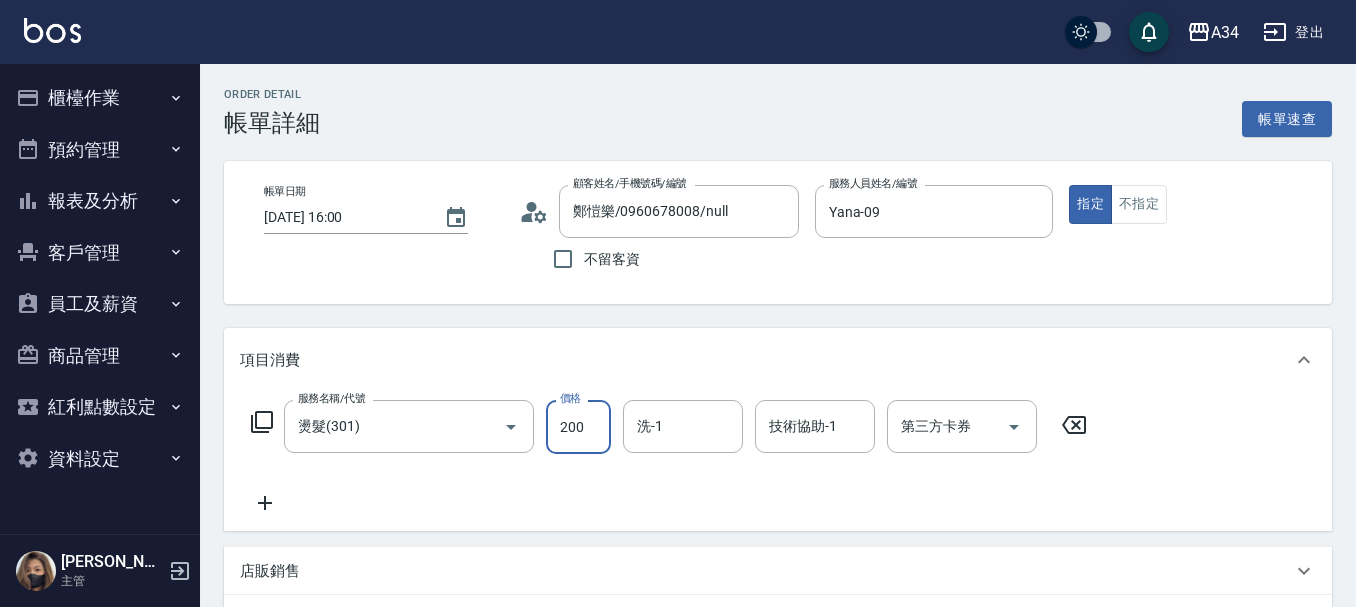 type on "200" 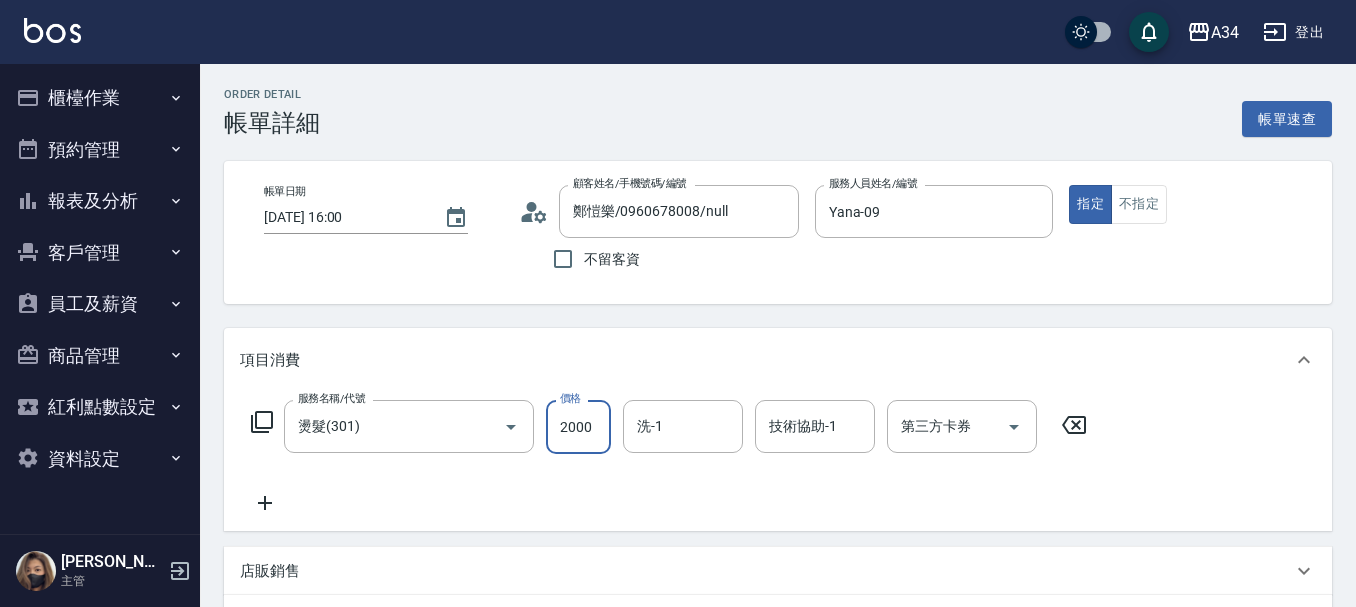 type on "2000" 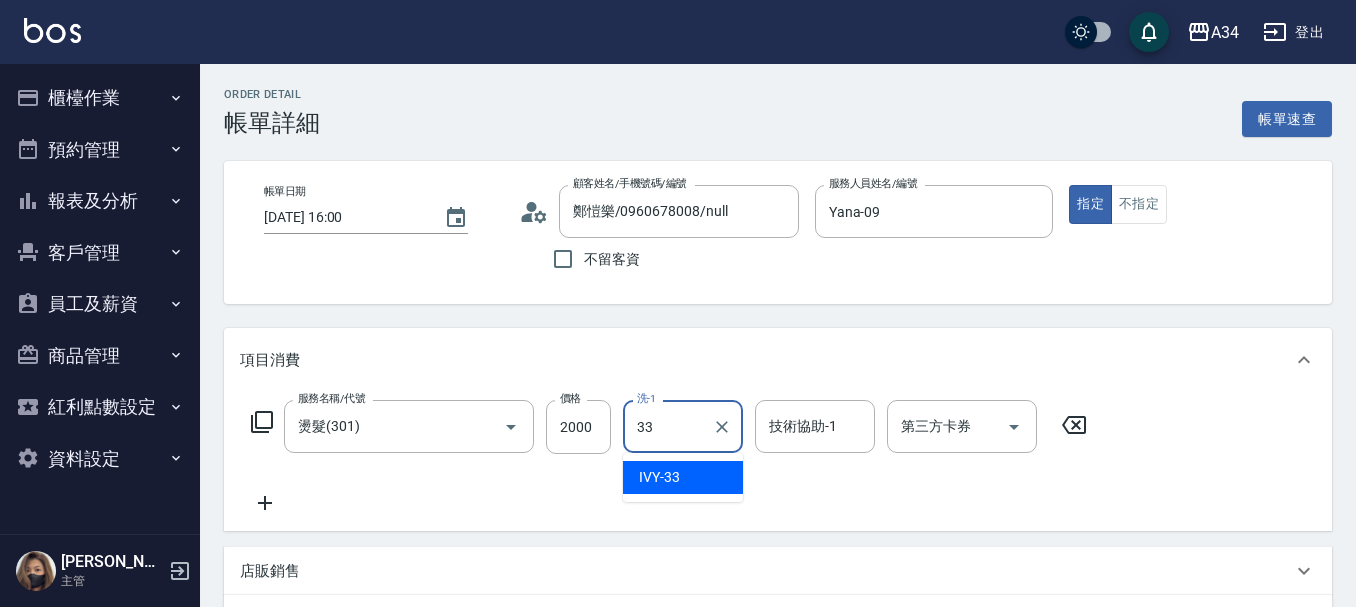 type on "IVY-33" 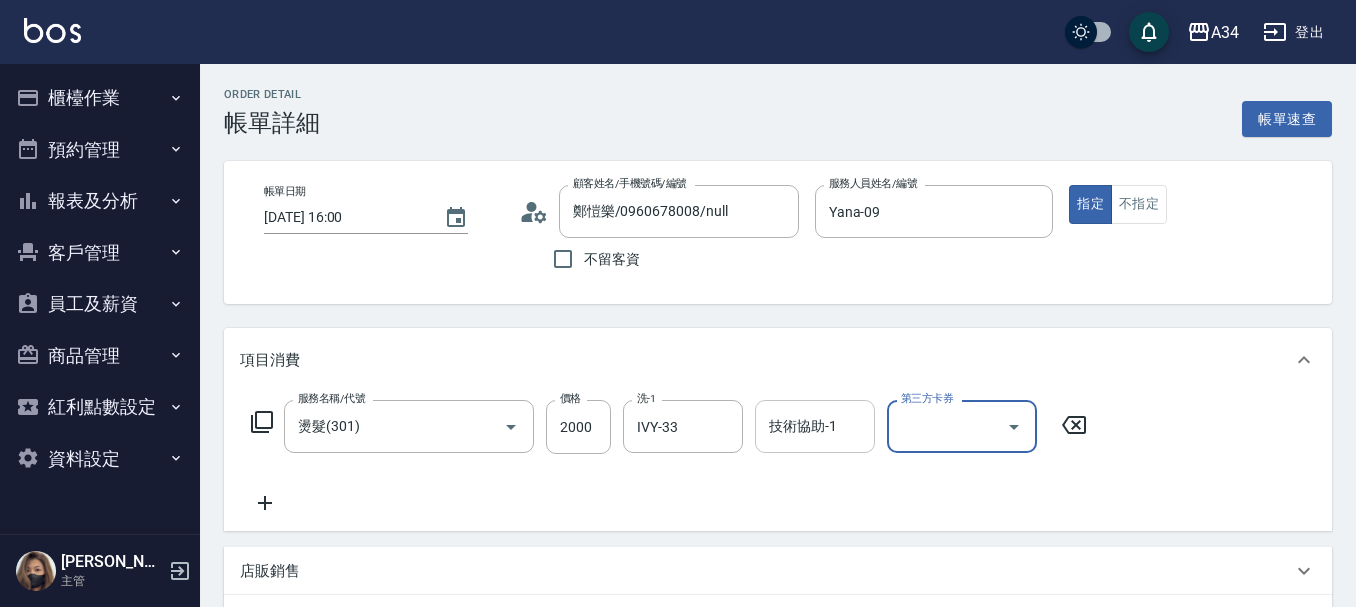 click on "技術協助-1 技術協助-1" at bounding box center [815, 426] 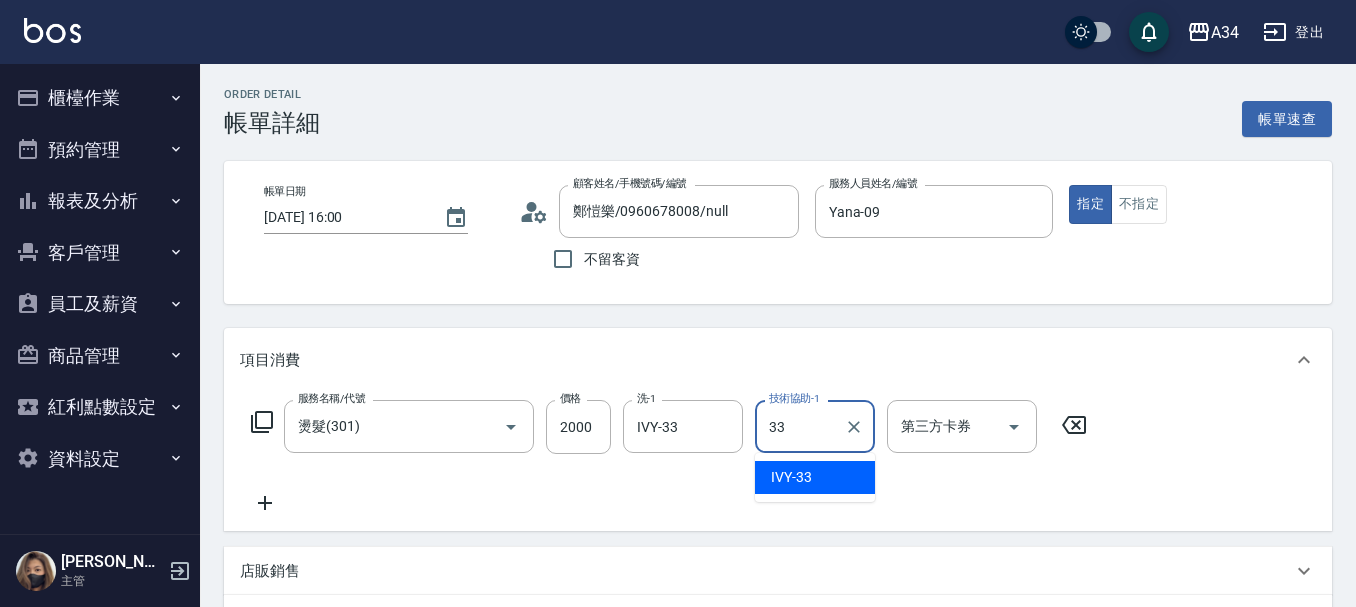 type on "IVY-33" 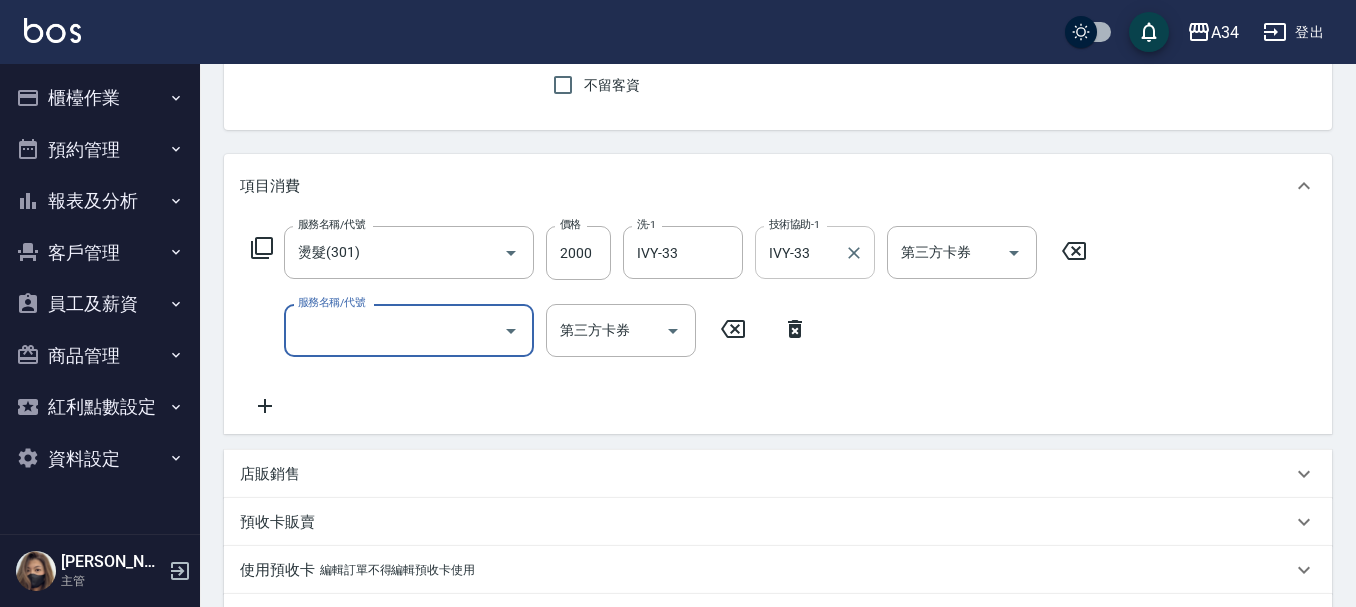 scroll, scrollTop: 200, scrollLeft: 0, axis: vertical 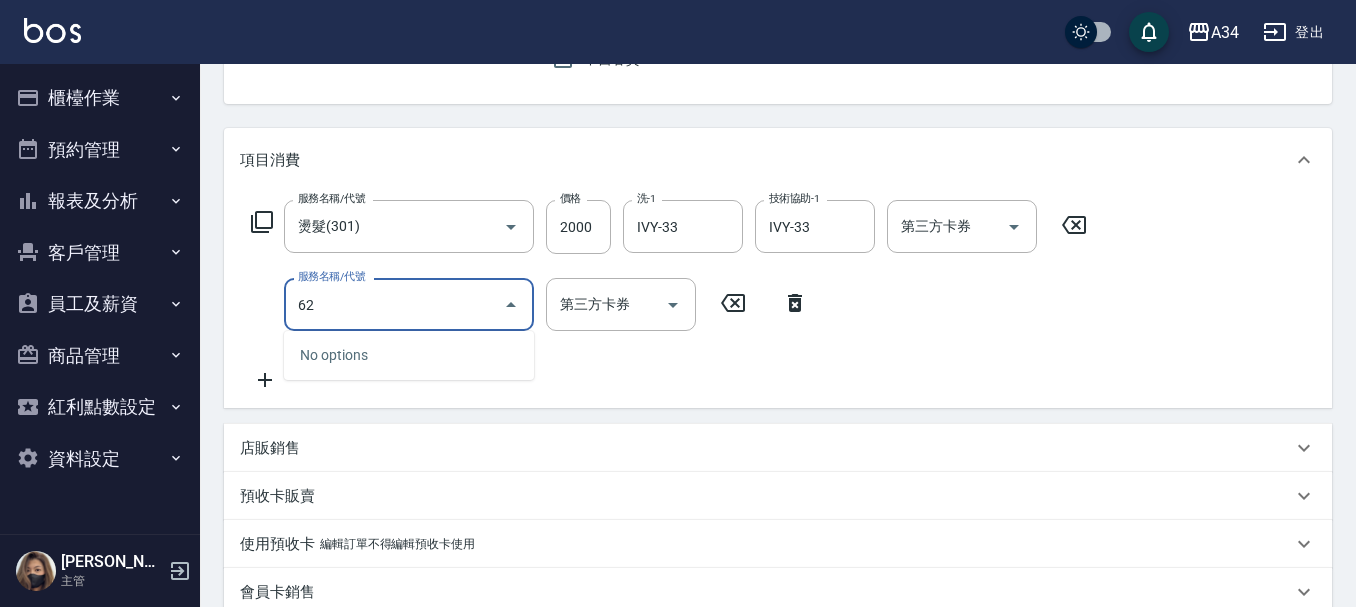 type on "6" 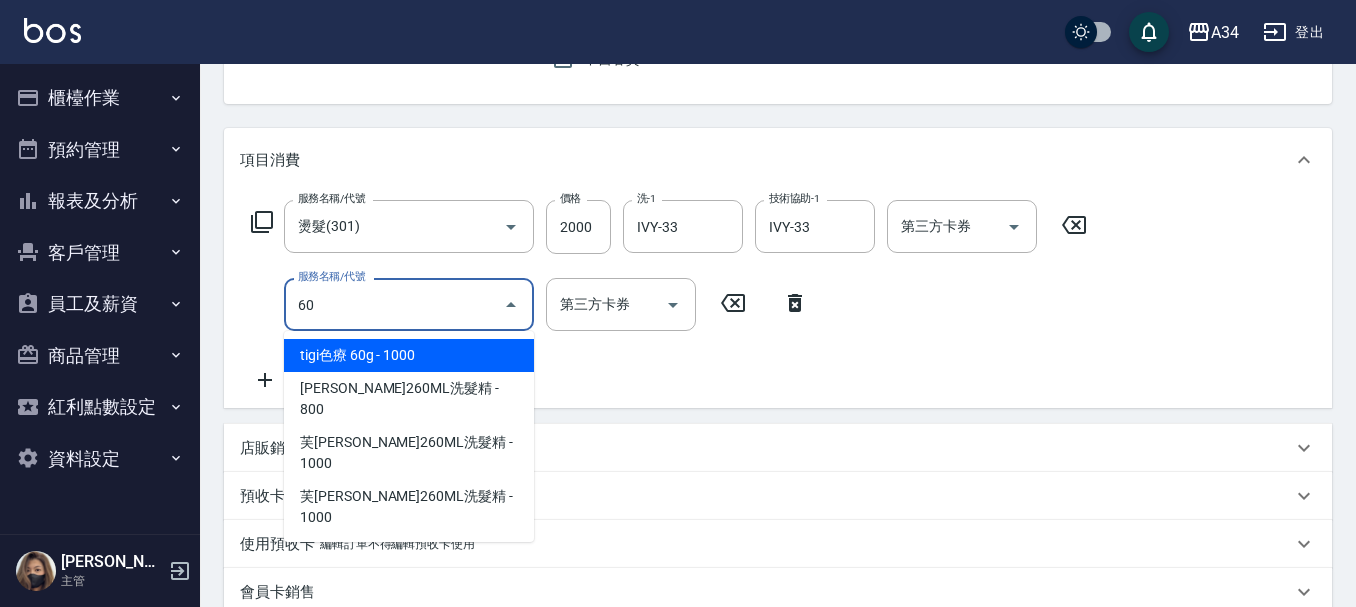 type on "602" 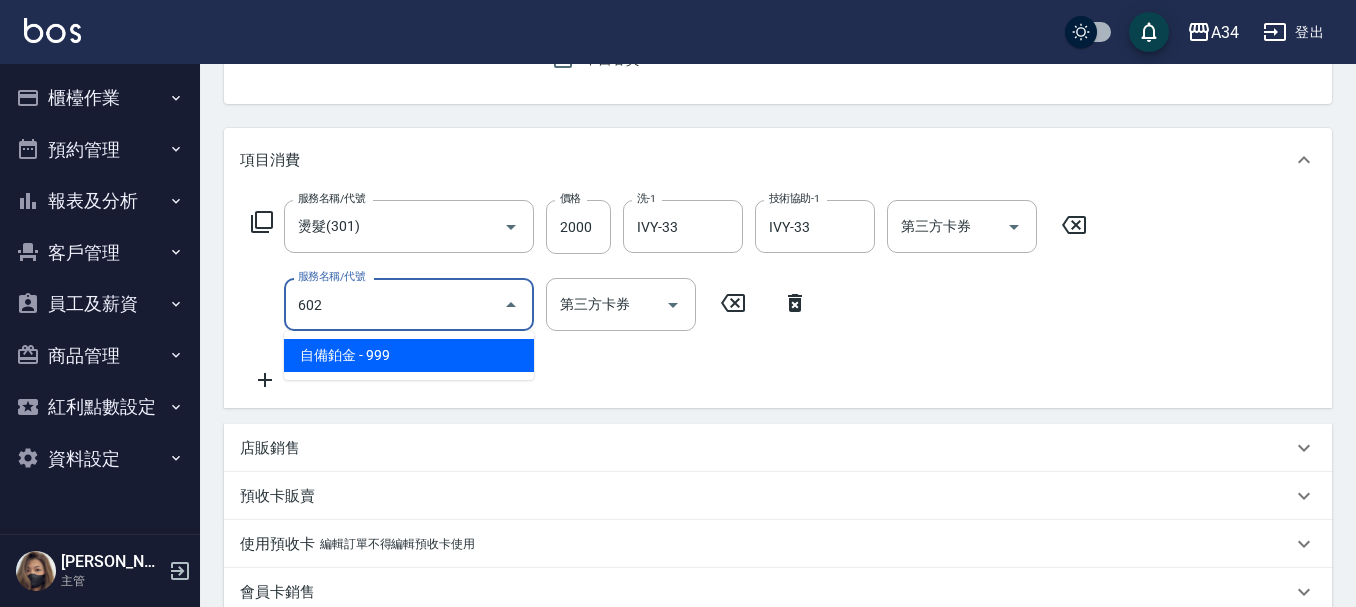 type on "290" 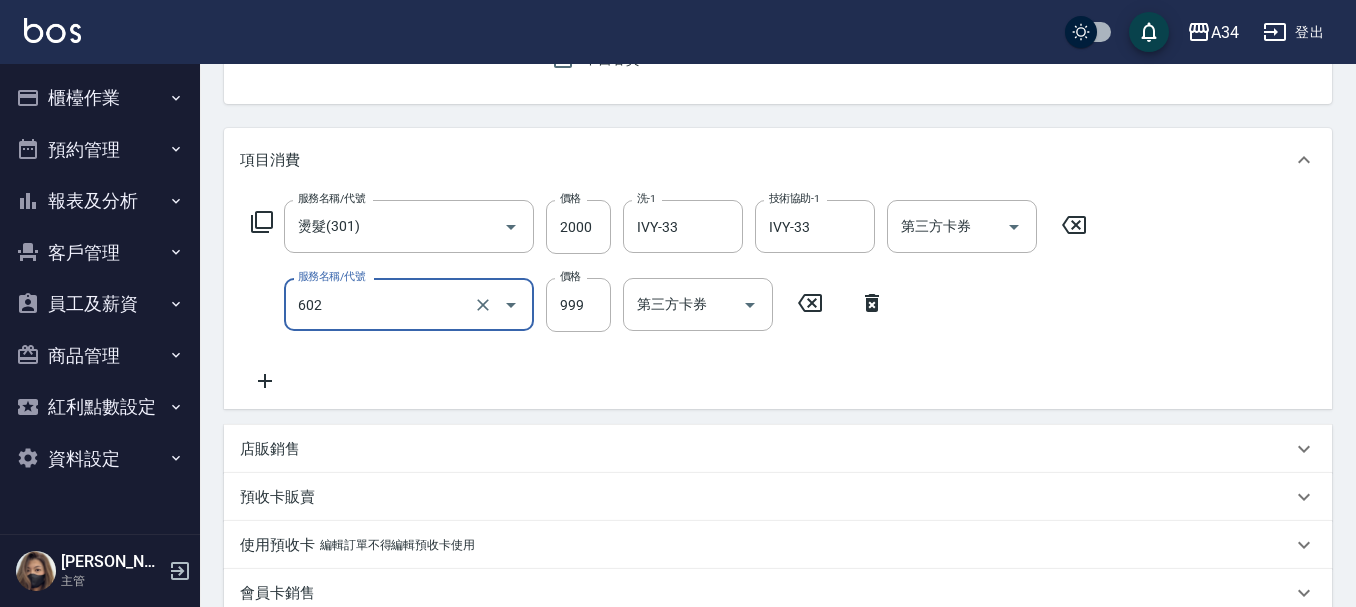 type on "自備鉑金(602)" 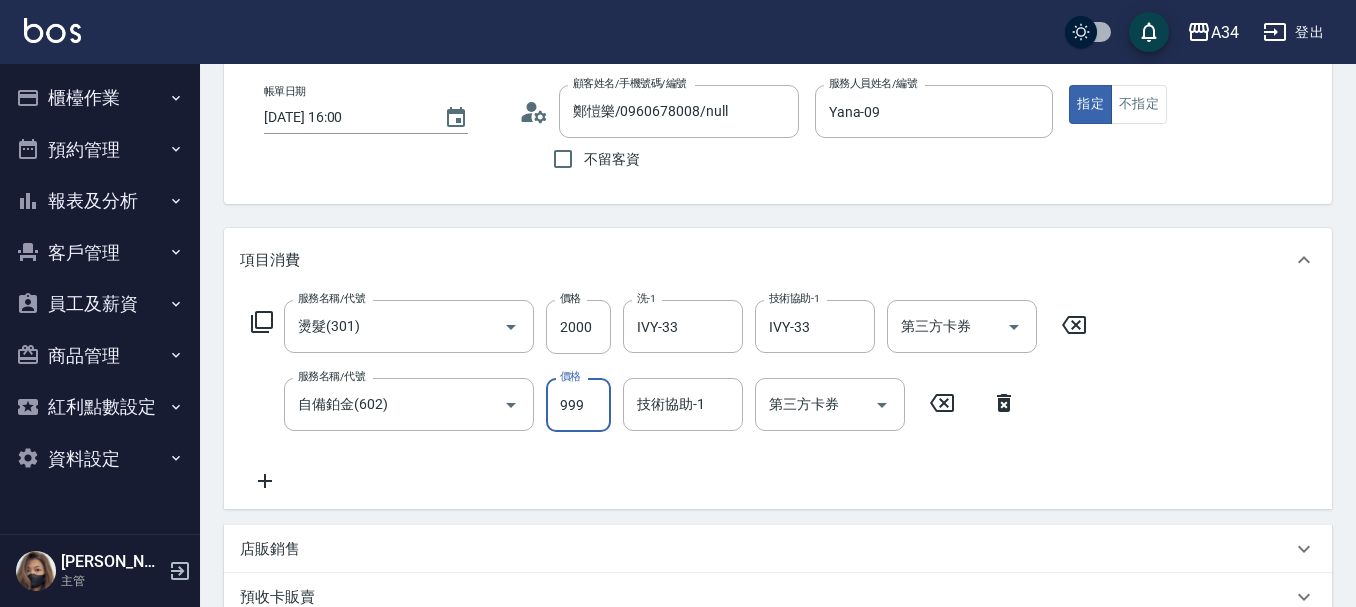scroll, scrollTop: 200, scrollLeft: 0, axis: vertical 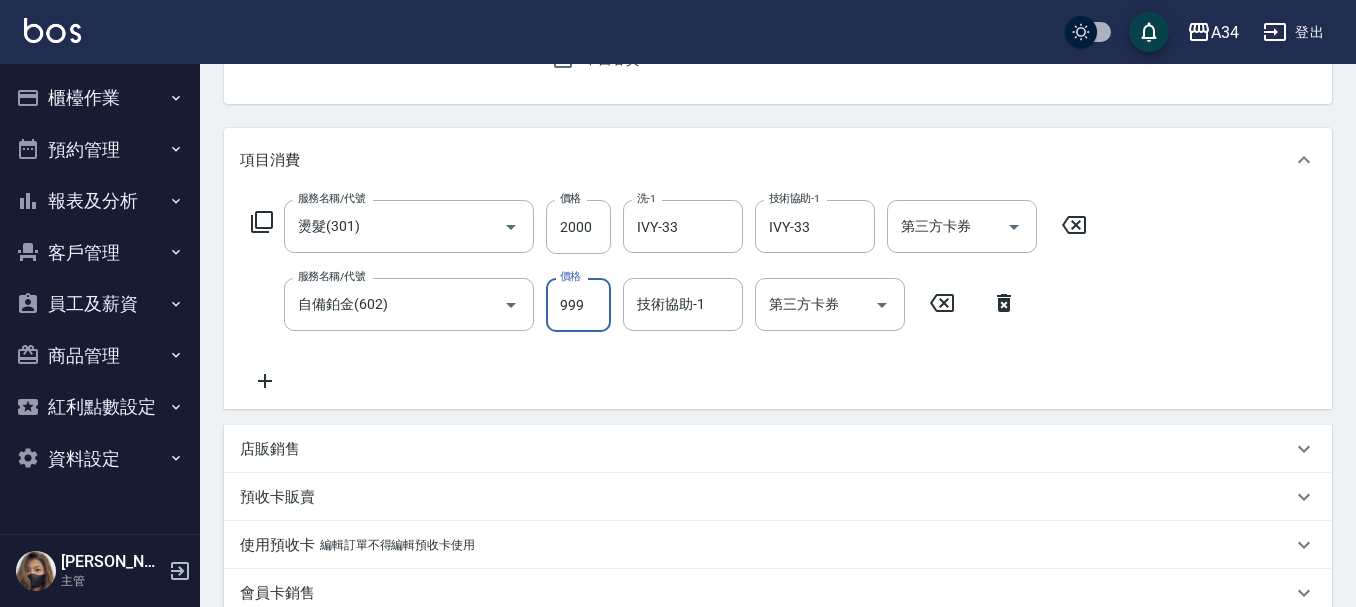 type on "200" 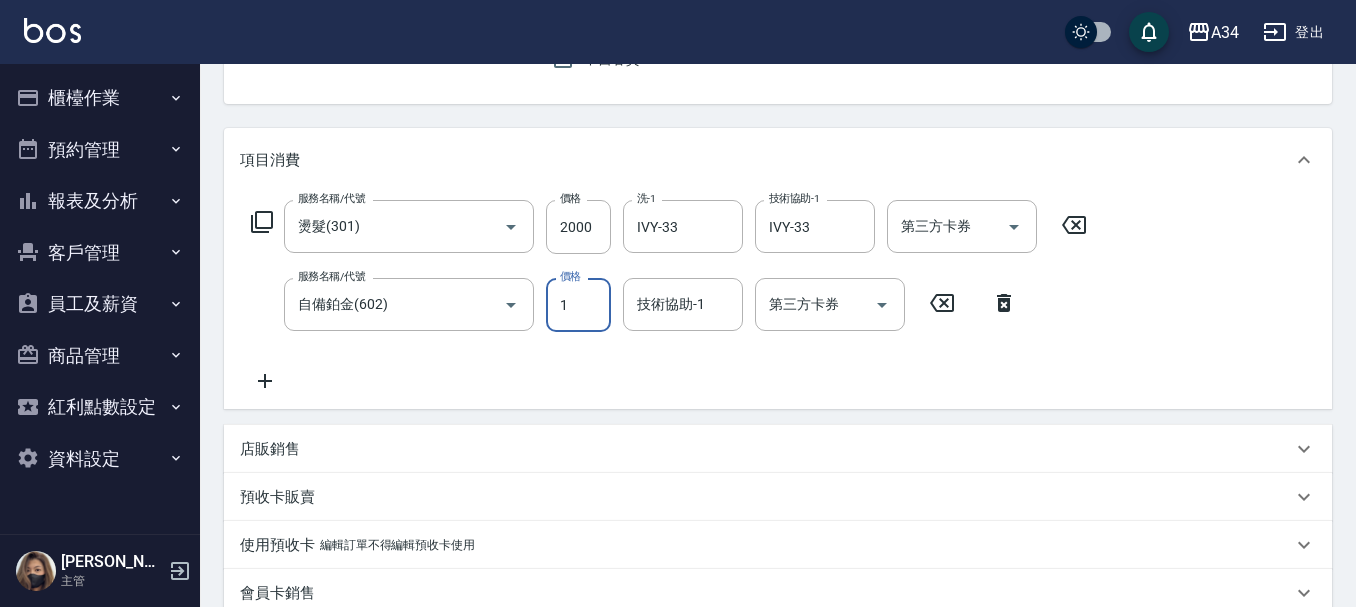 type on "17" 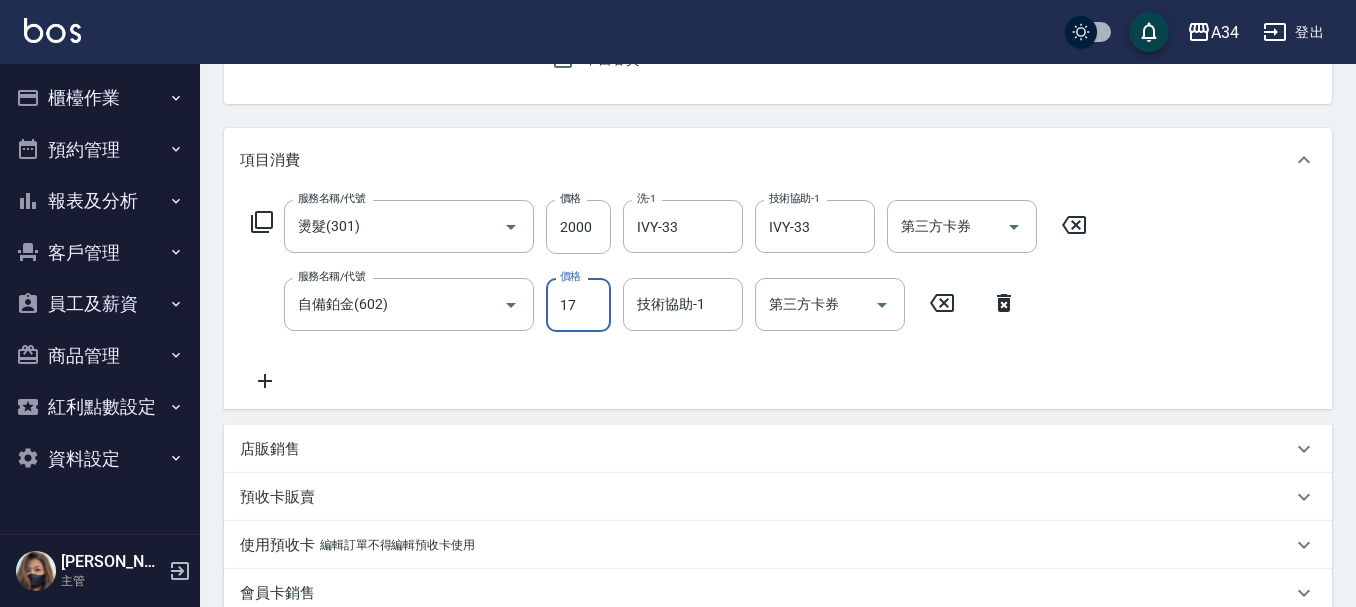 type on "210" 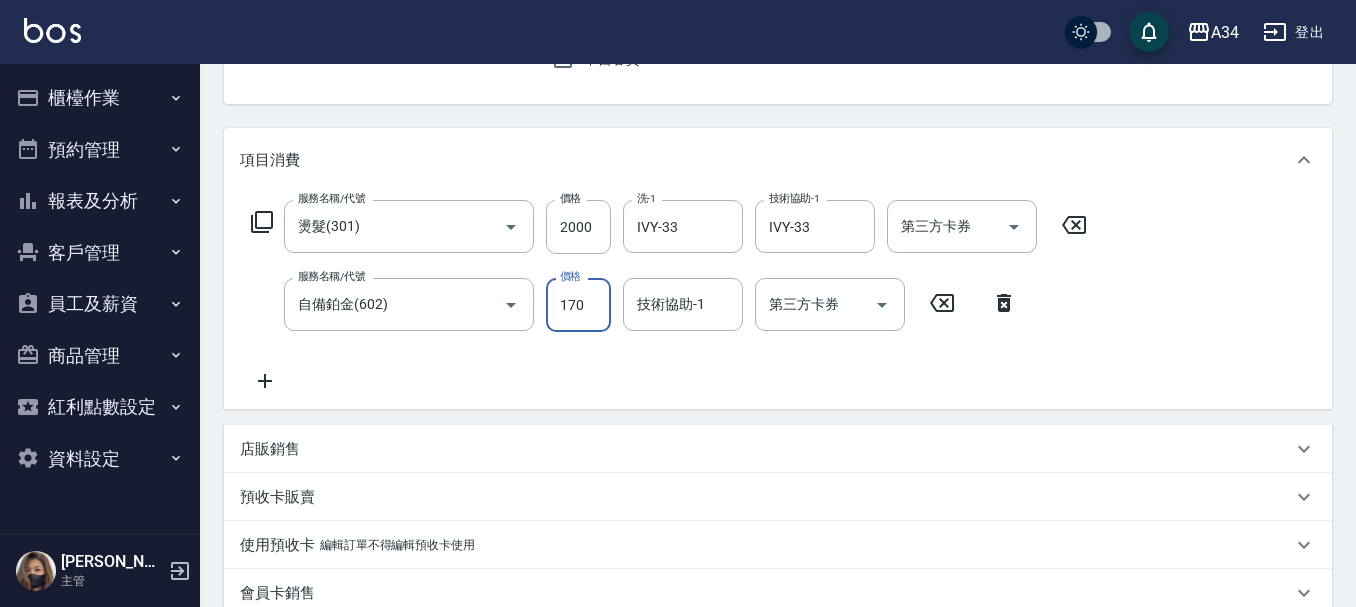 type on "370" 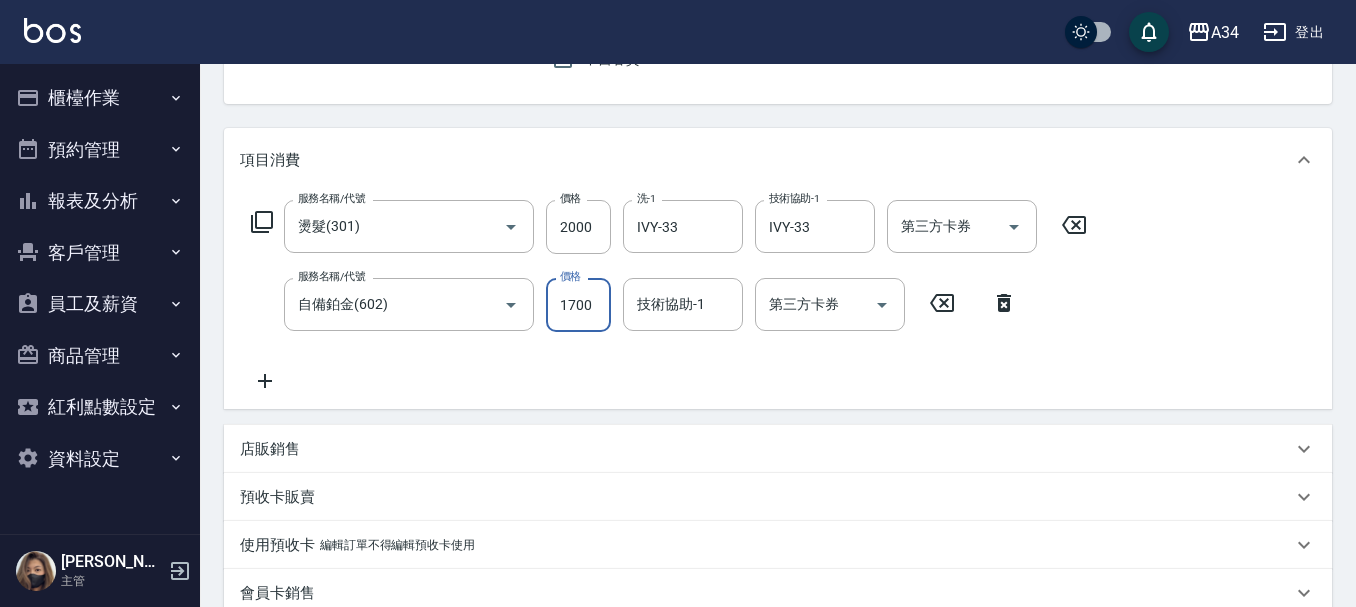 type on "17003" 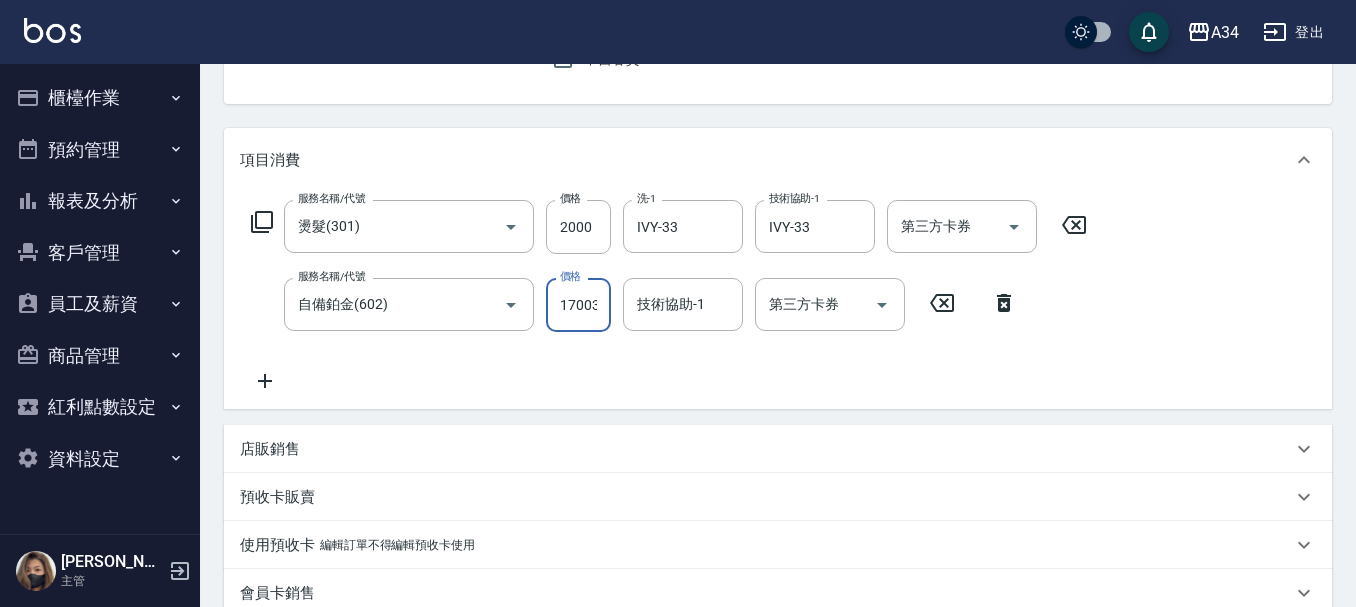 type on "1900" 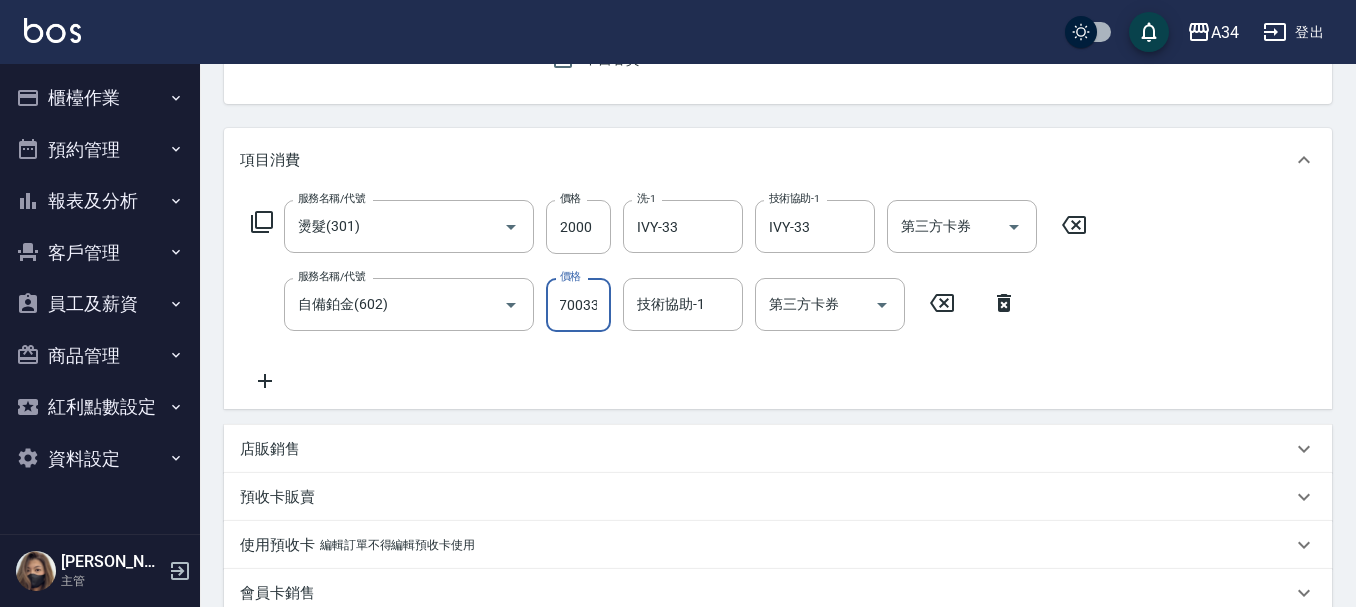 type on "1900" 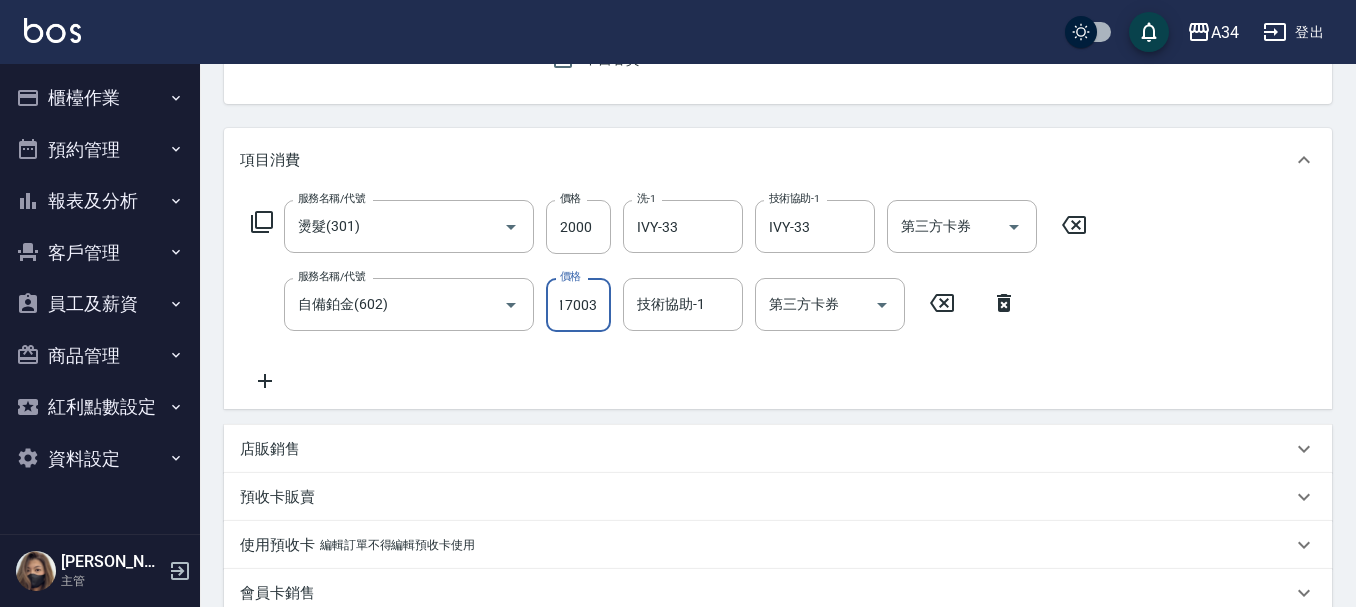 scroll, scrollTop: 0, scrollLeft: 2, axis: horizontal 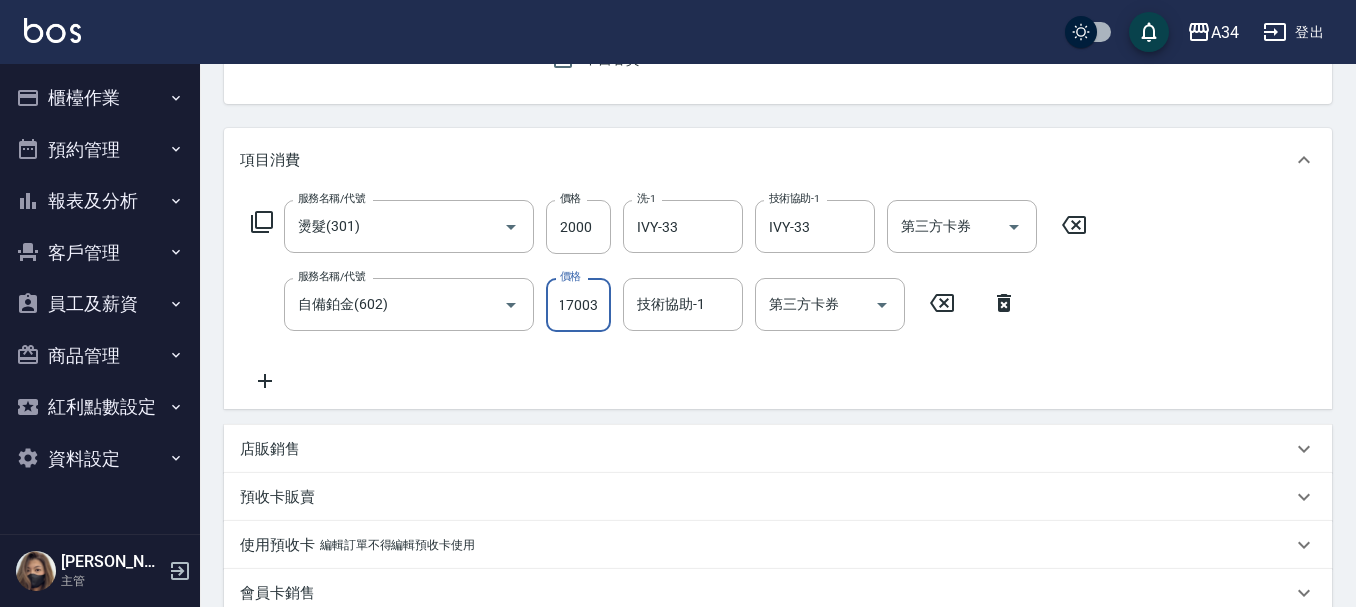 type on "370" 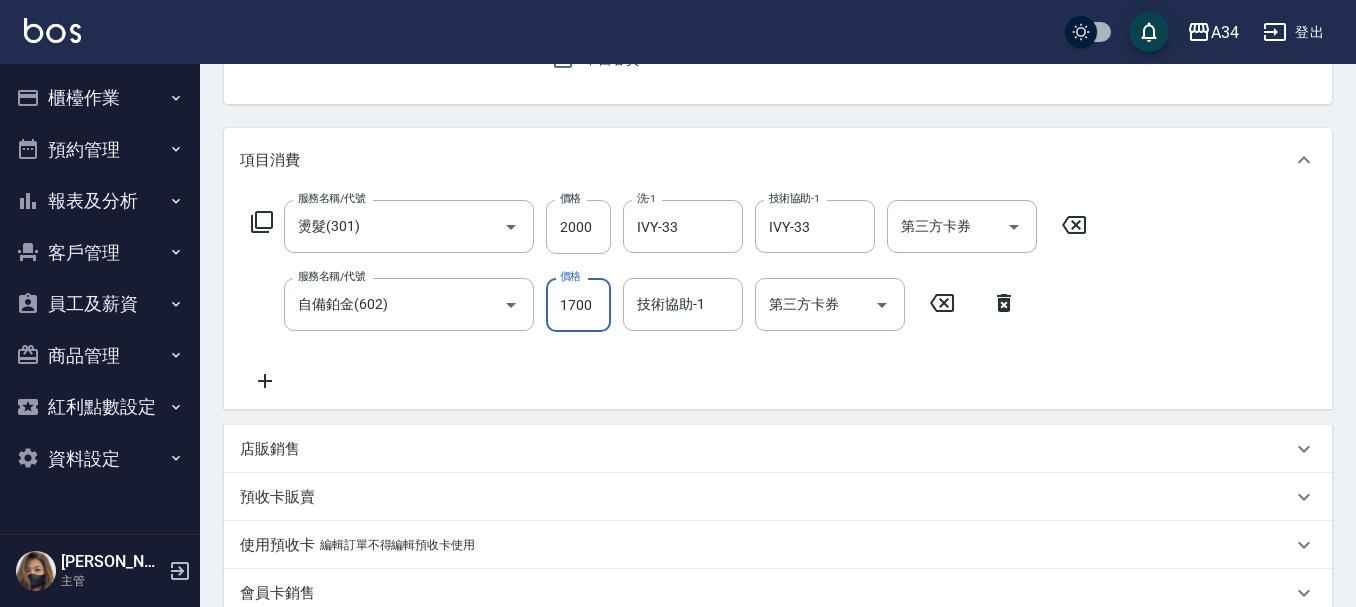 scroll, scrollTop: 0, scrollLeft: 0, axis: both 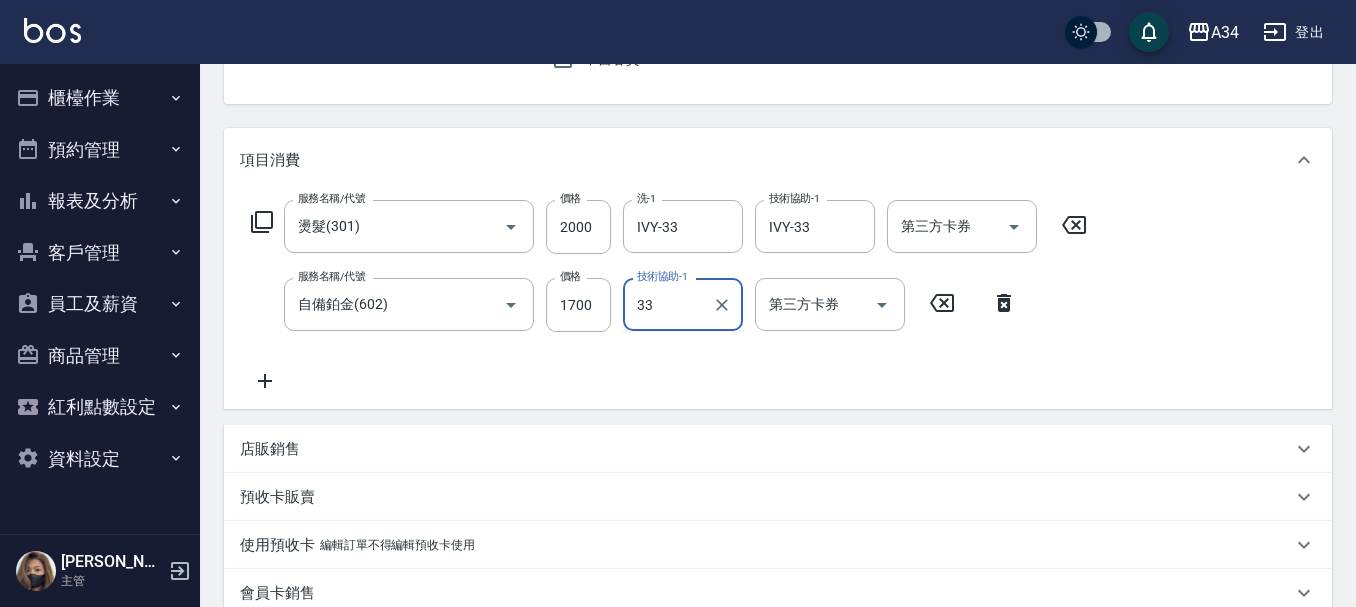 type on "IVY-33" 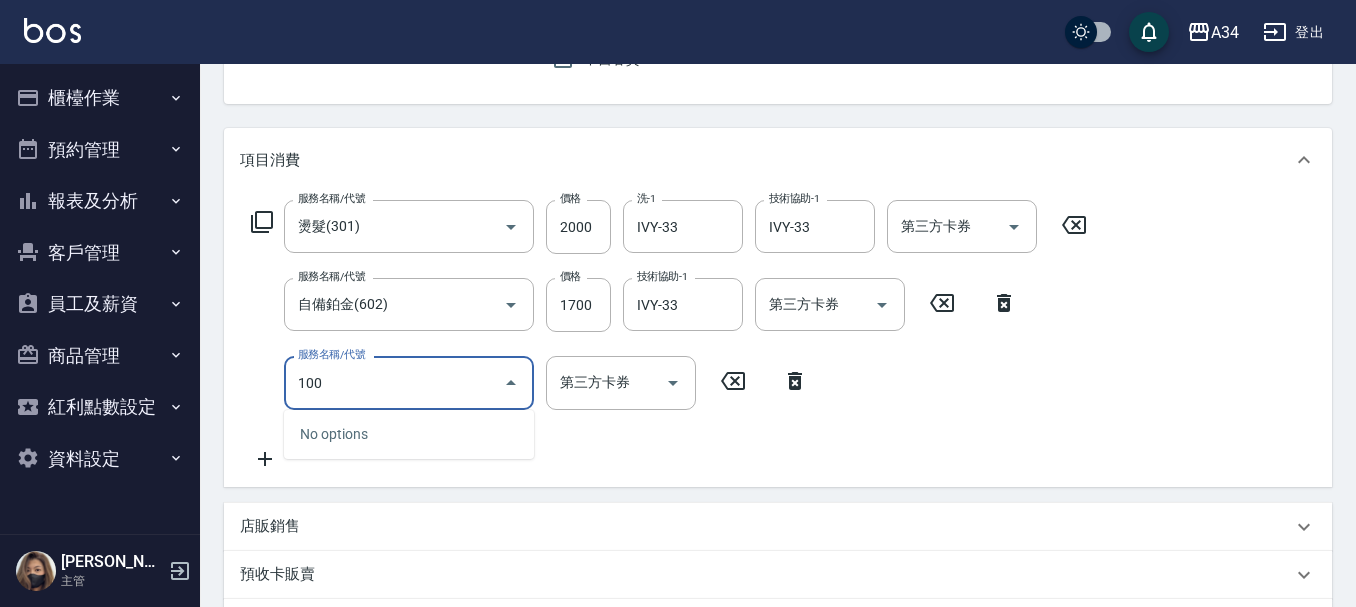 type on "1006" 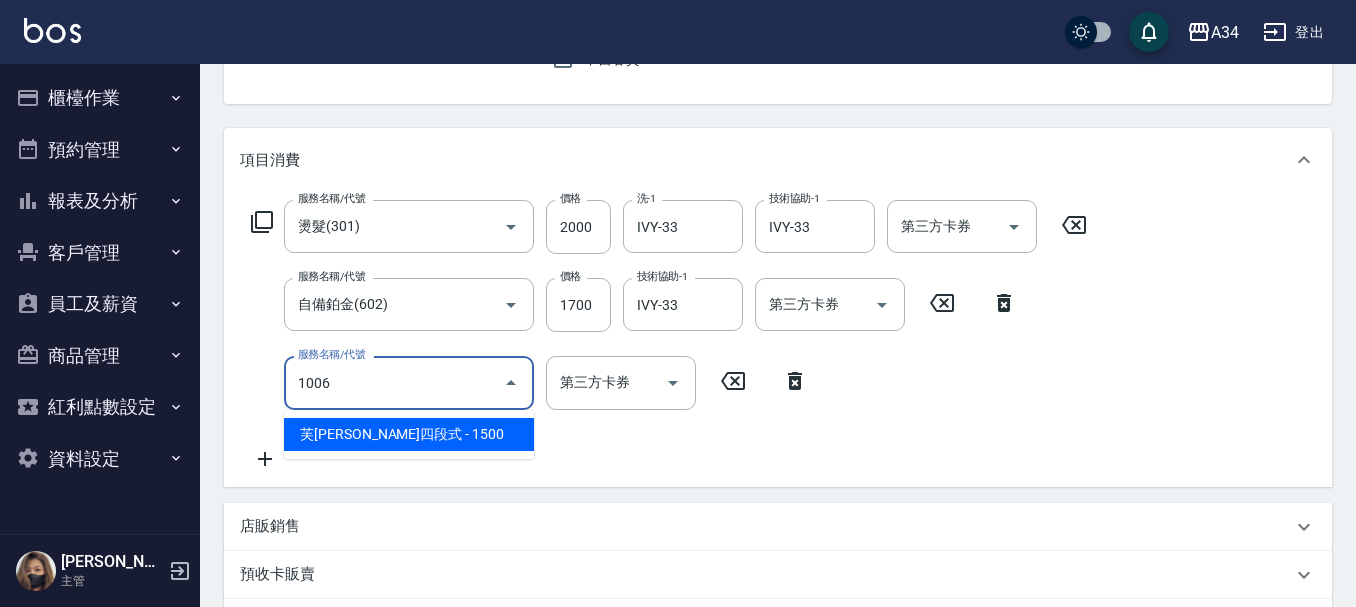 type on "520" 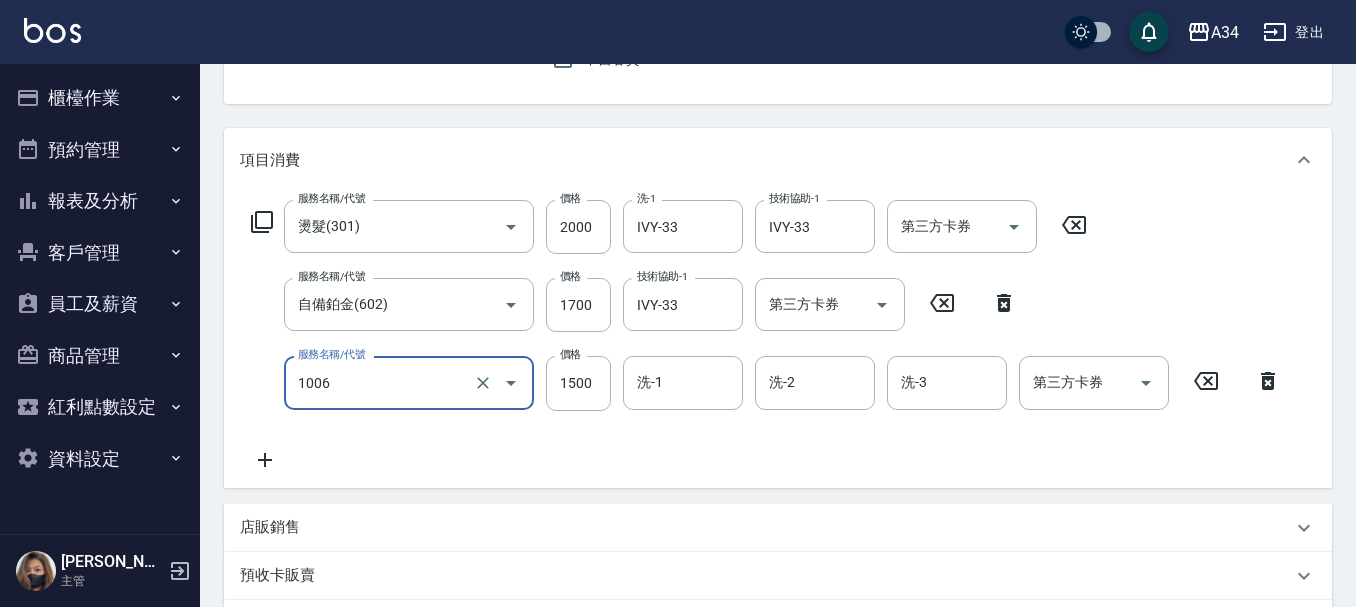 type on "芙米勒四段式(1006)" 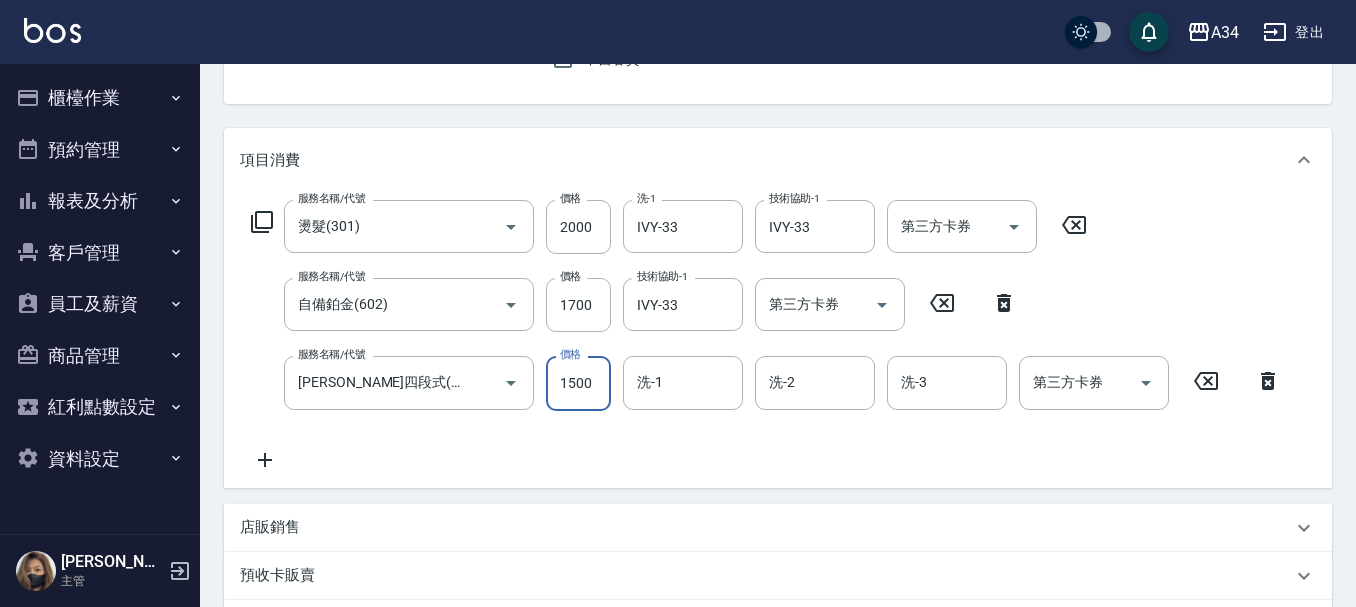 type on "370" 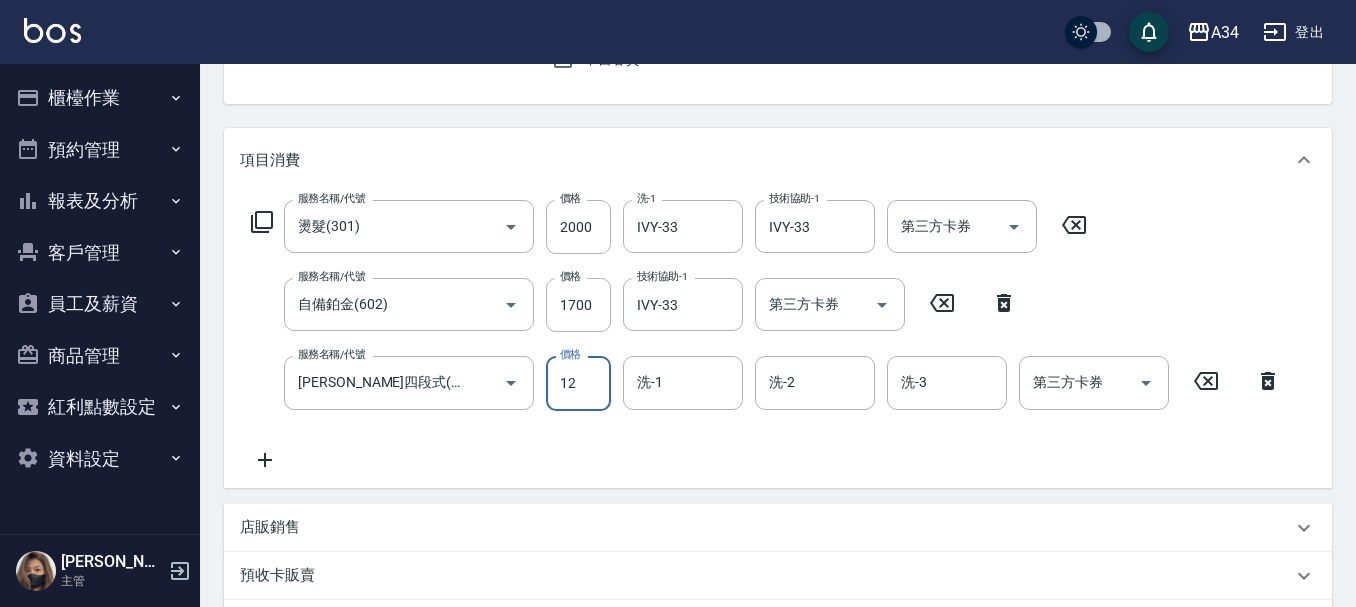 type on "120" 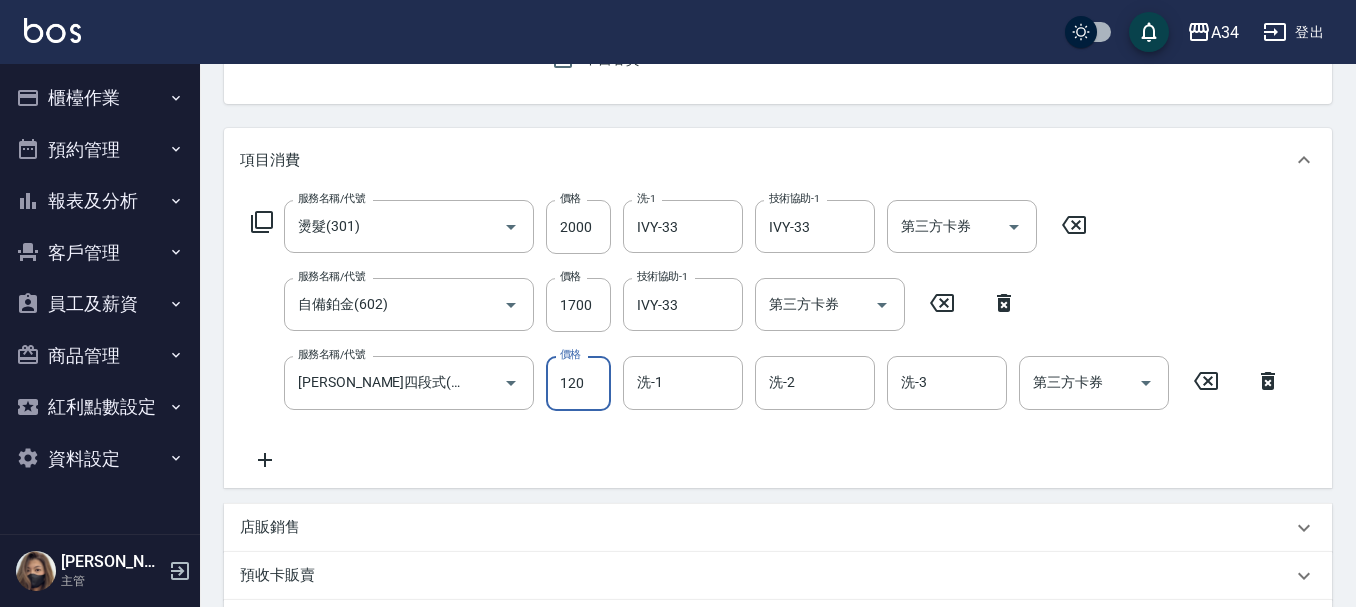 type on "490" 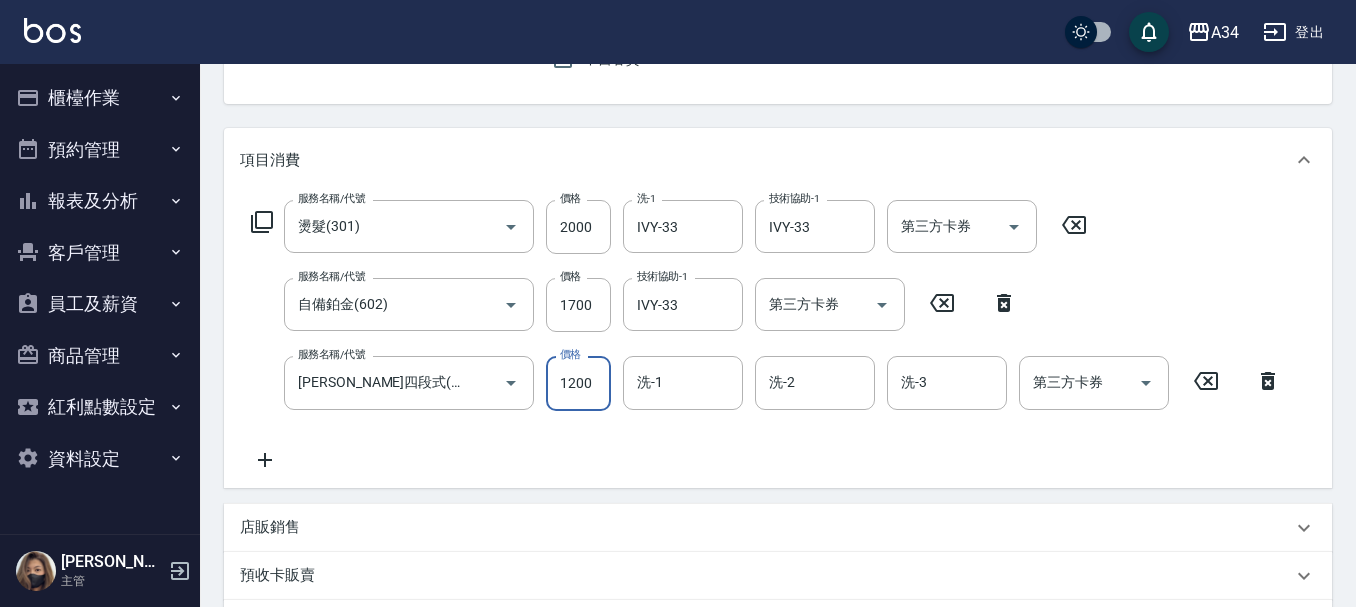 type on "1200" 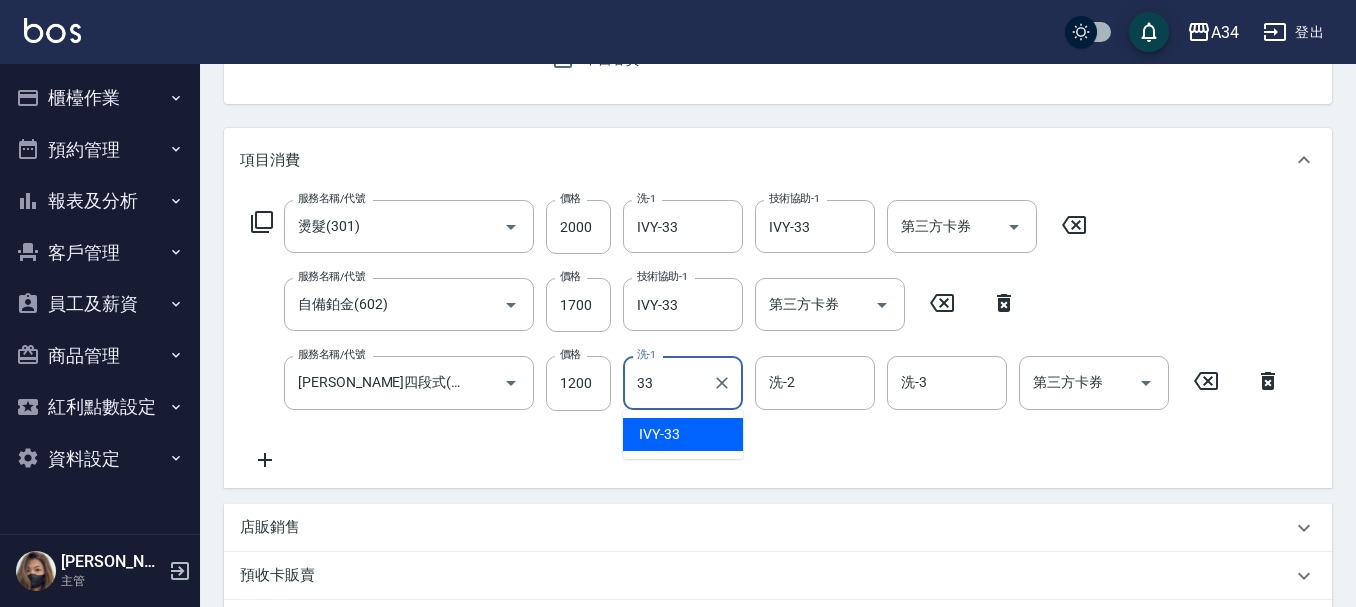 type on "IVY-33" 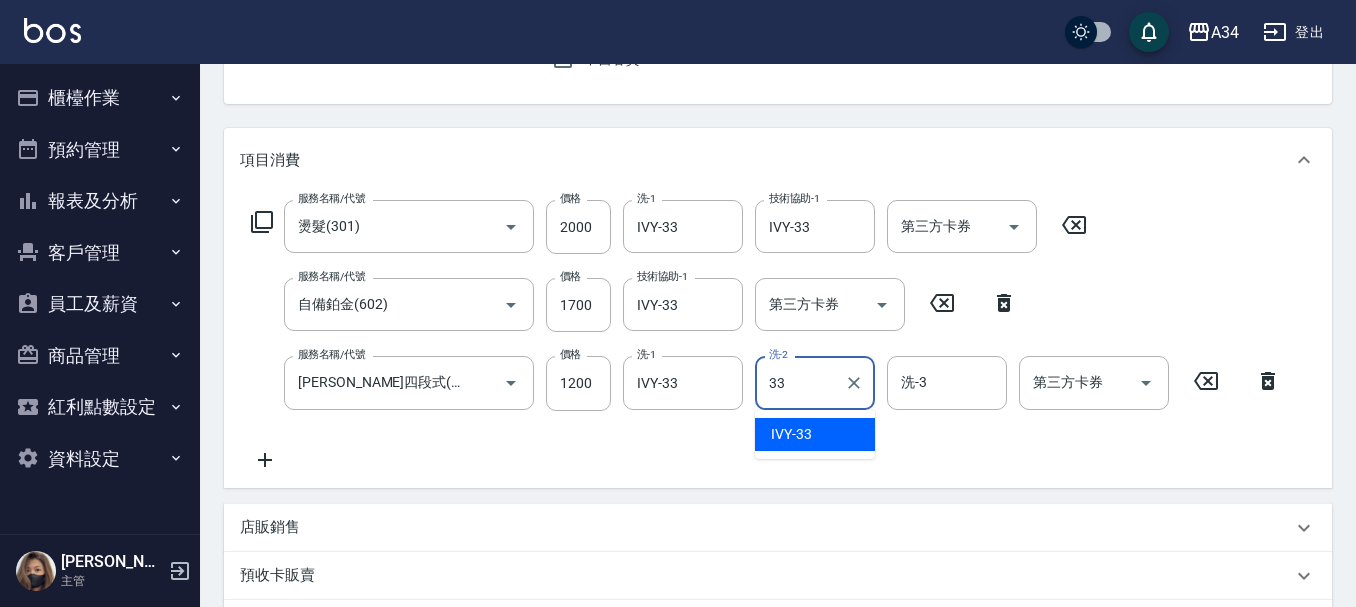type on "IVY-33" 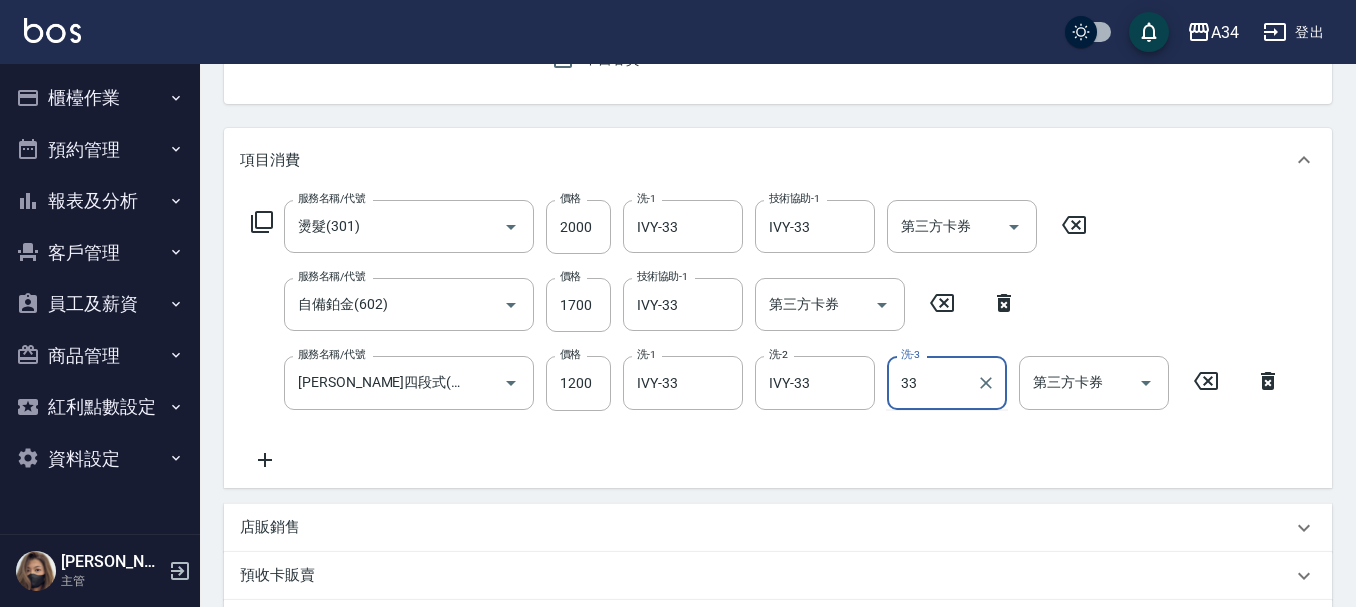 type on "IVY-33" 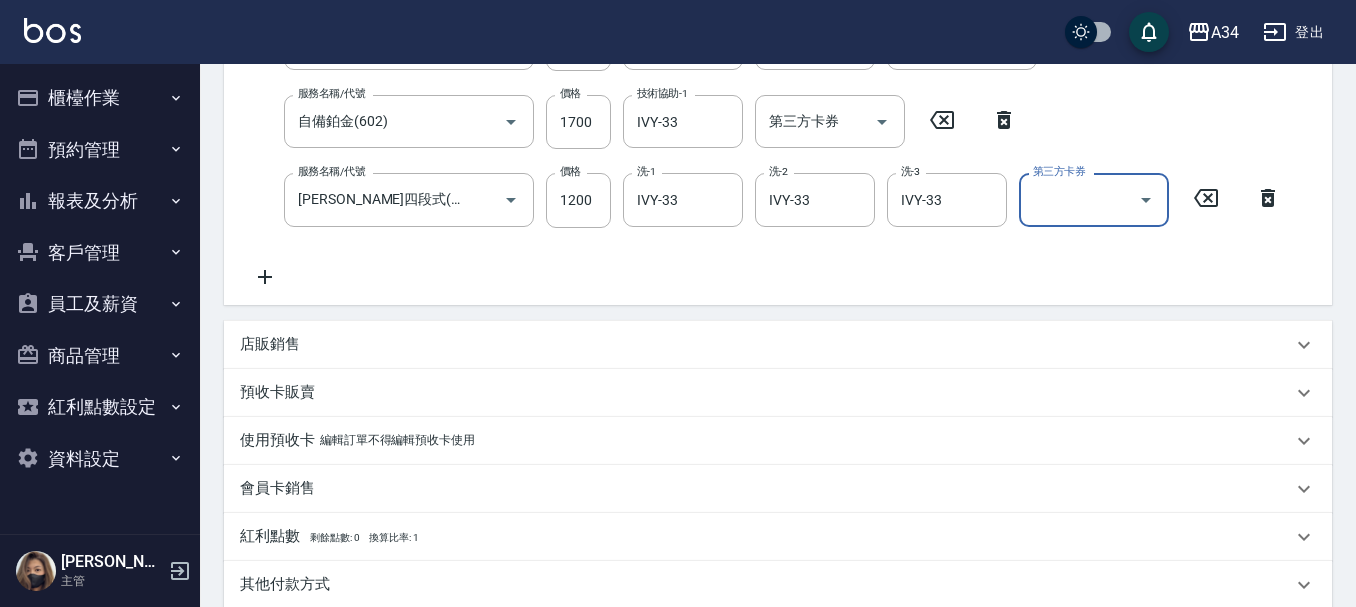 scroll, scrollTop: 283, scrollLeft: 0, axis: vertical 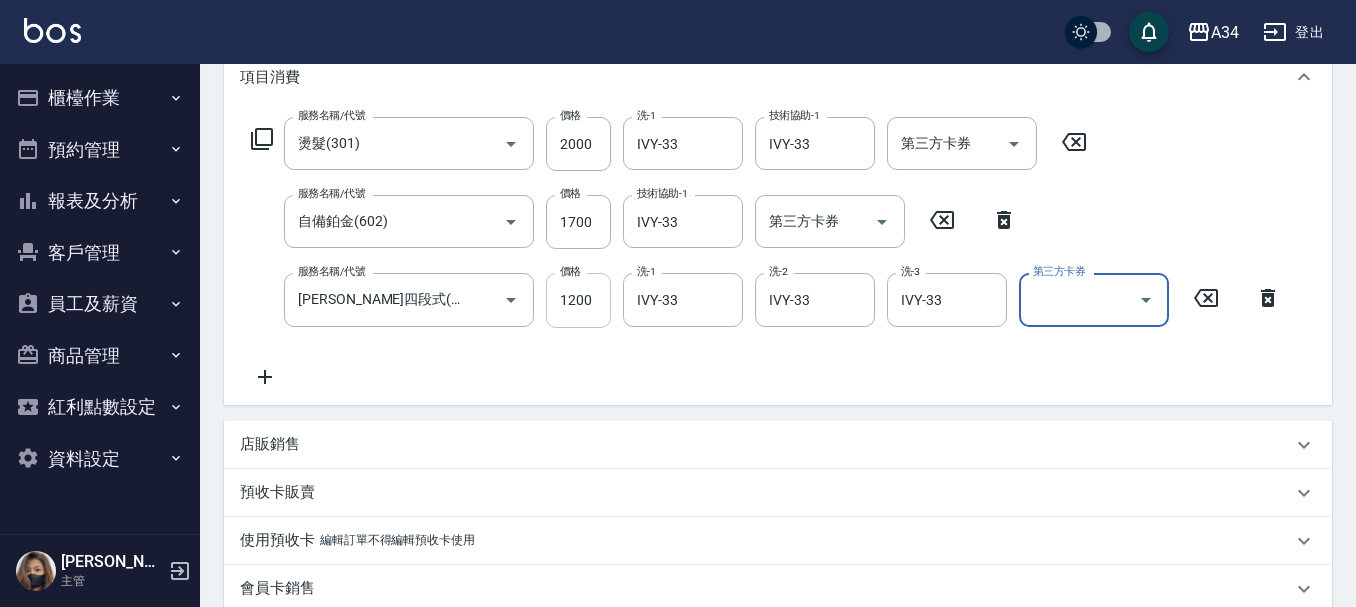 click on "1200" at bounding box center (578, 300) 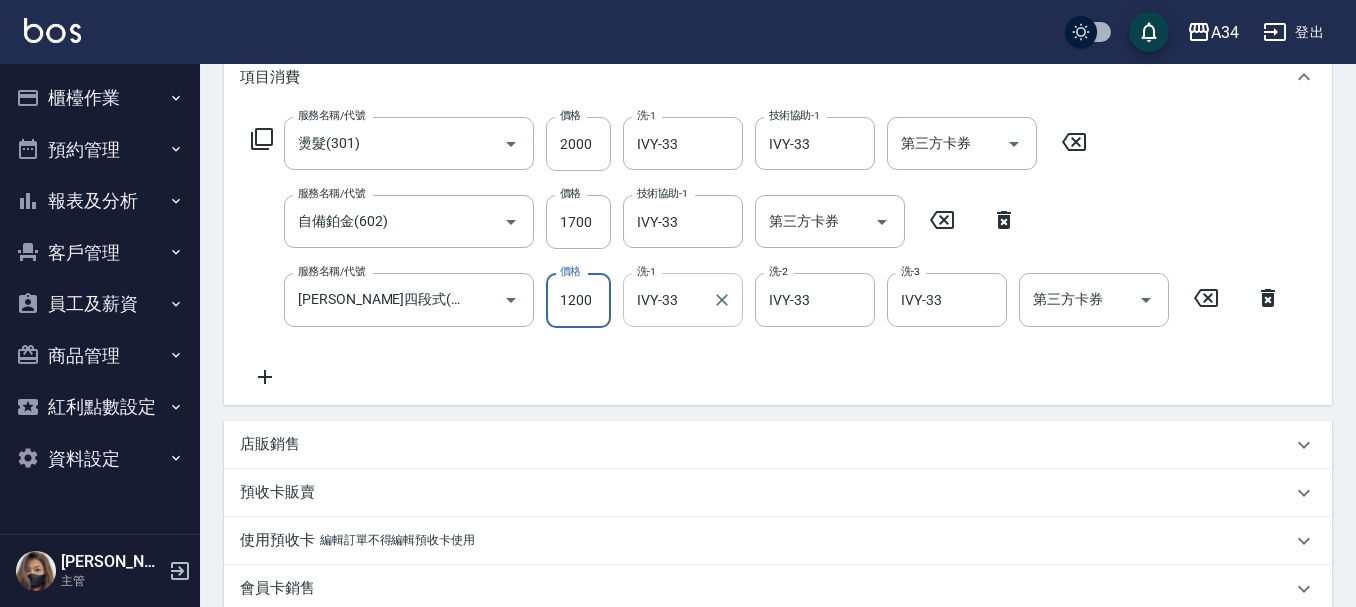 type on "370" 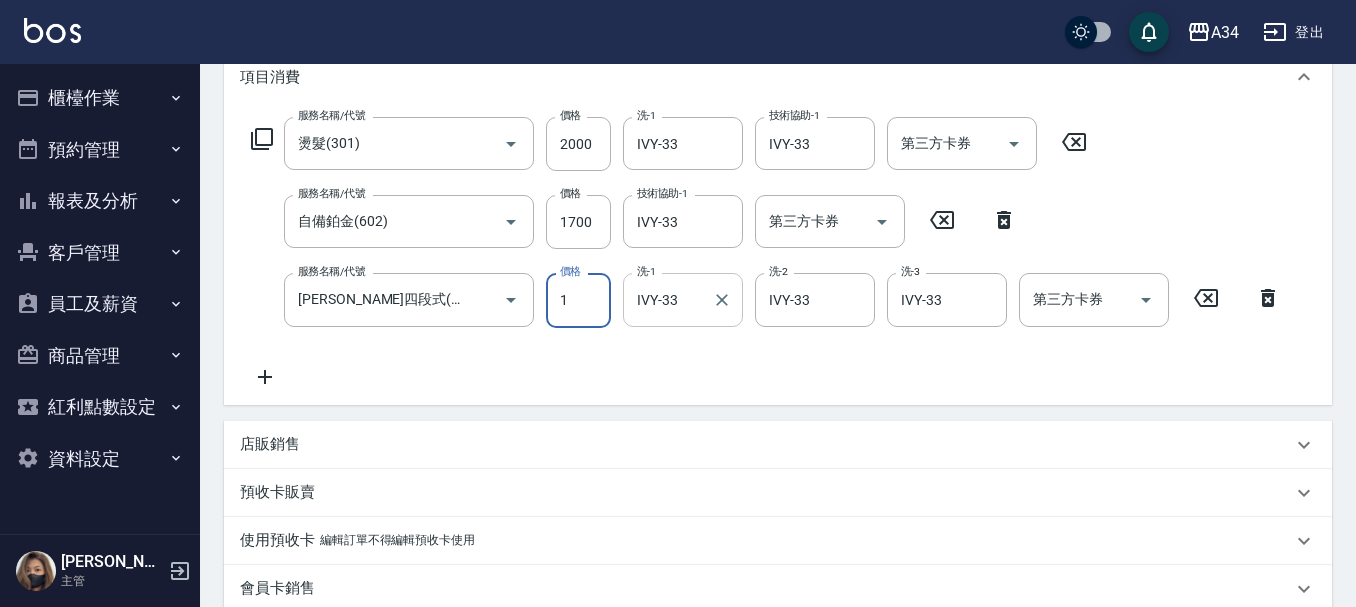 type on "13" 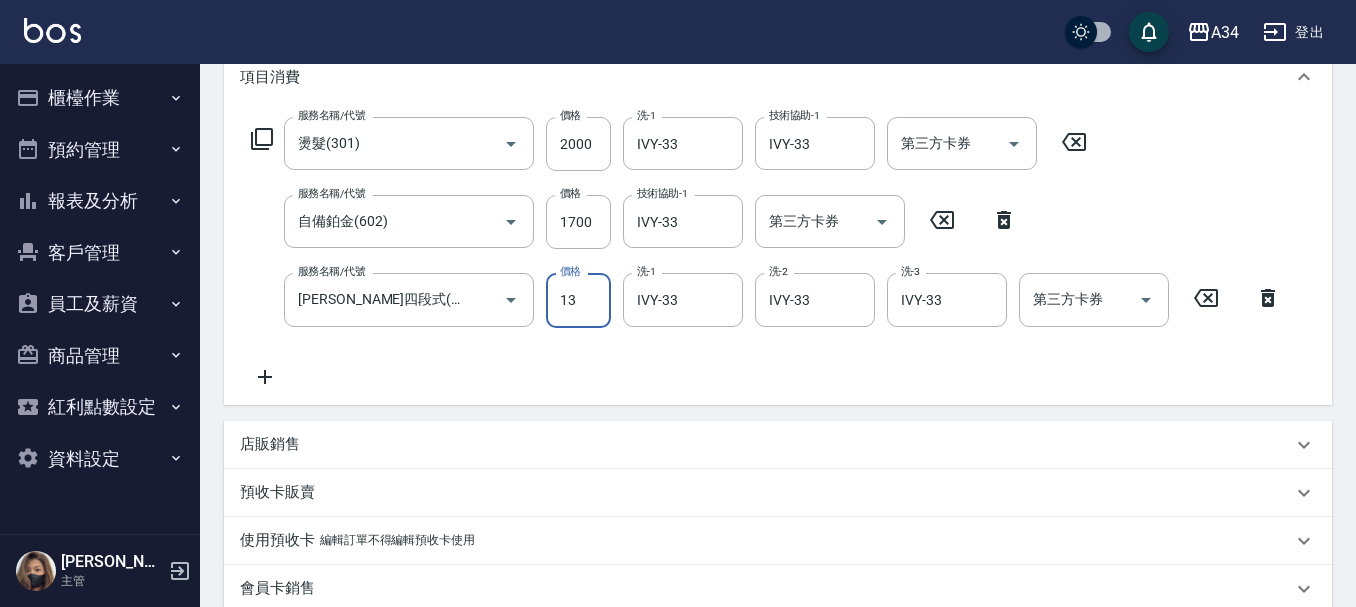 type on "380" 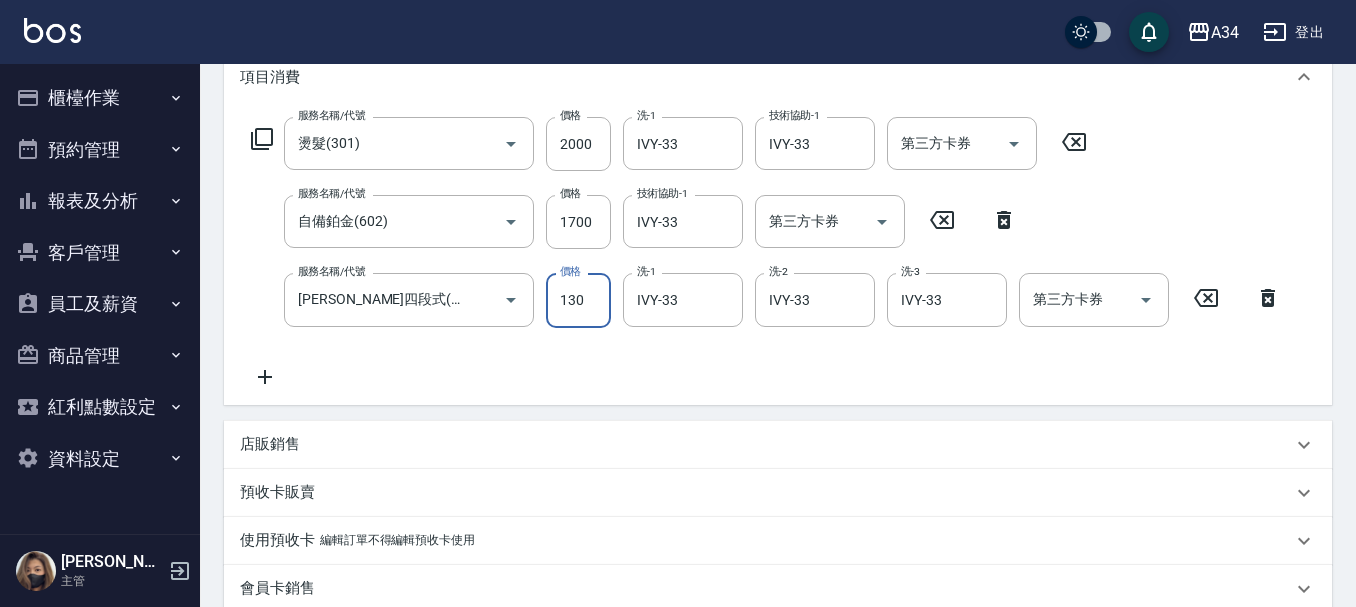 type on "500" 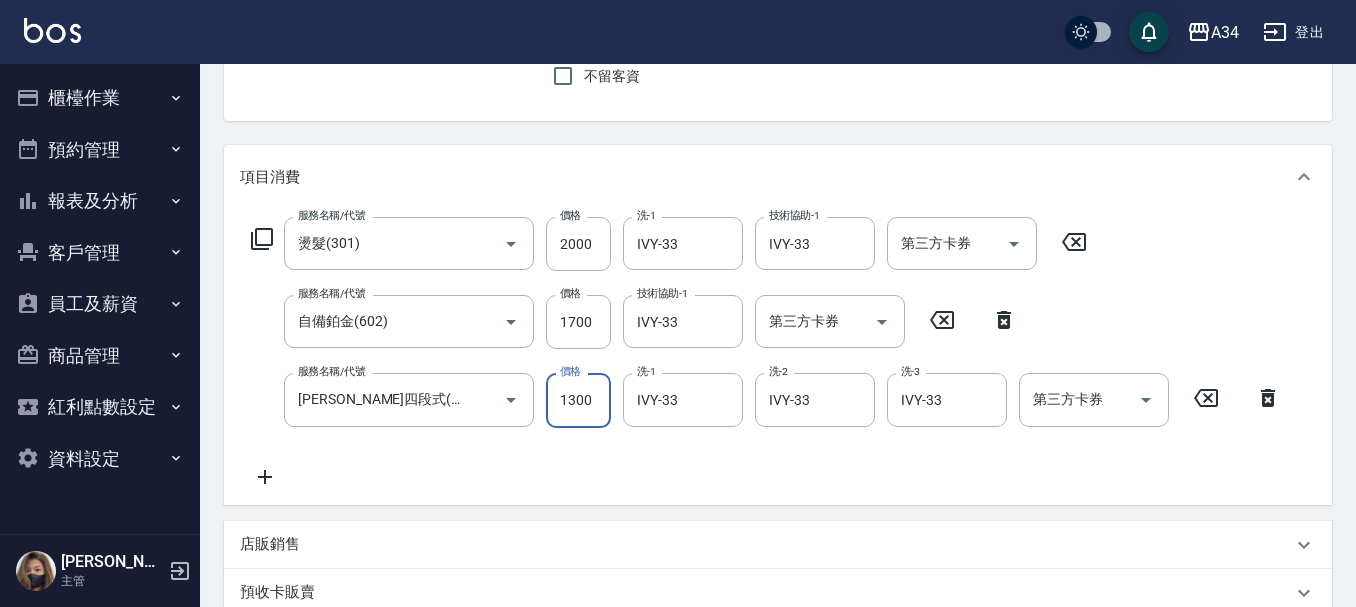 type on "1300" 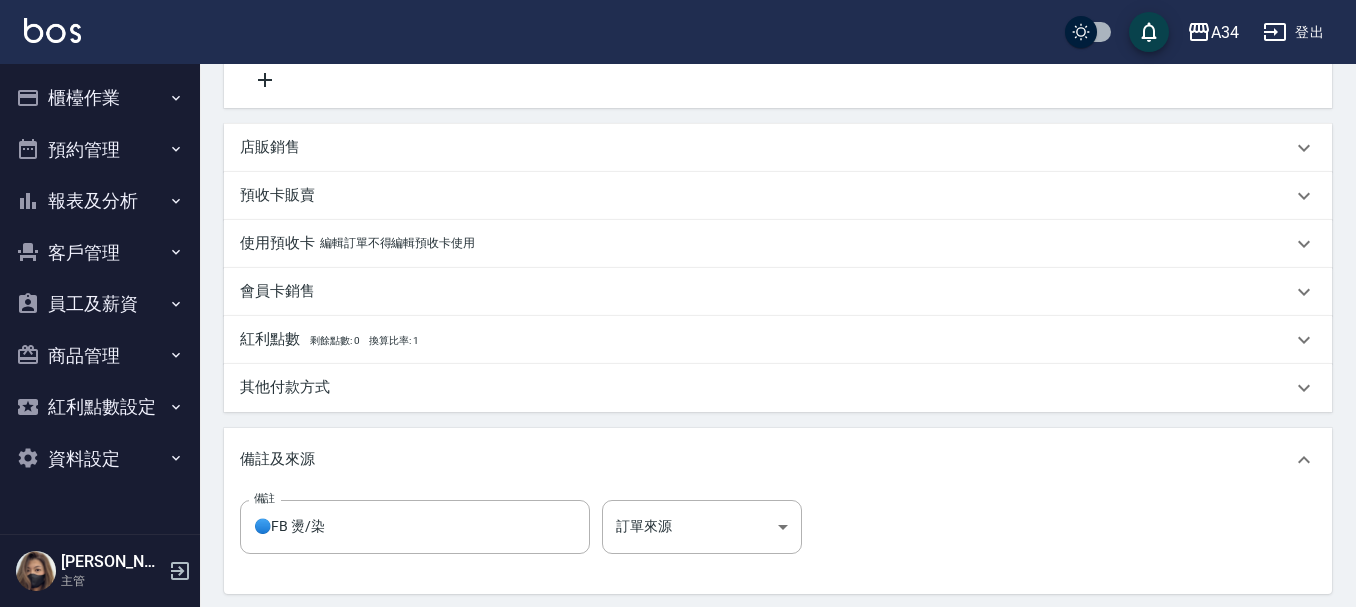 scroll, scrollTop: 683, scrollLeft: 0, axis: vertical 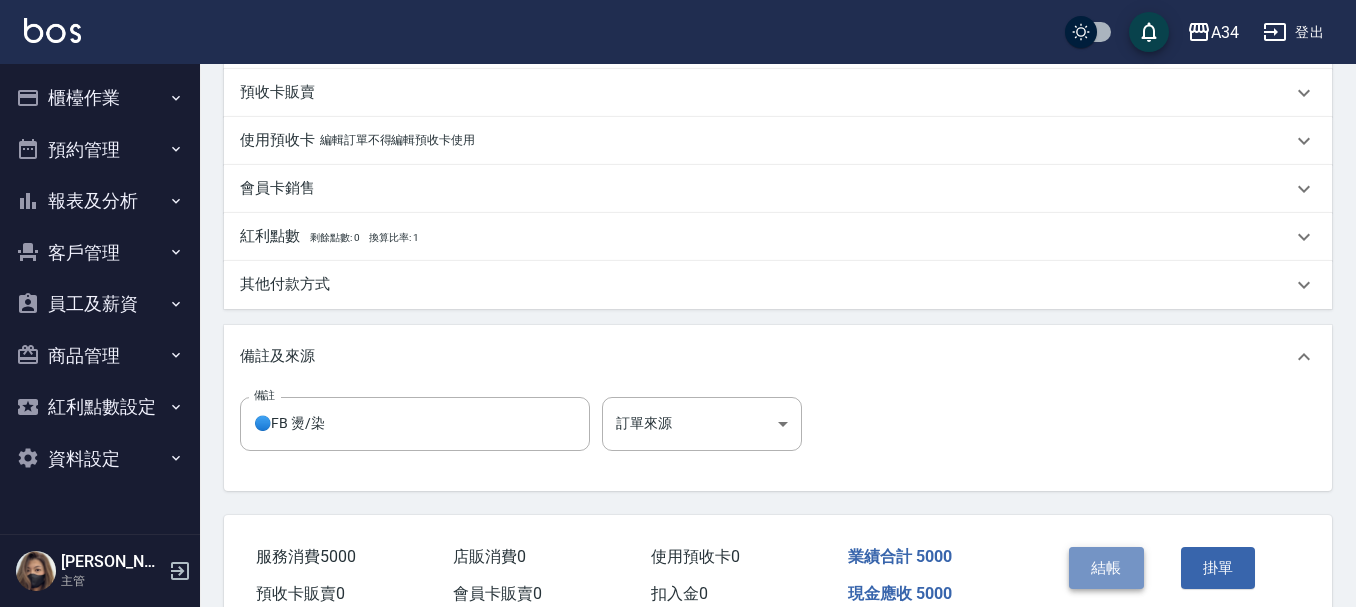 click on "結帳" at bounding box center (1106, 568) 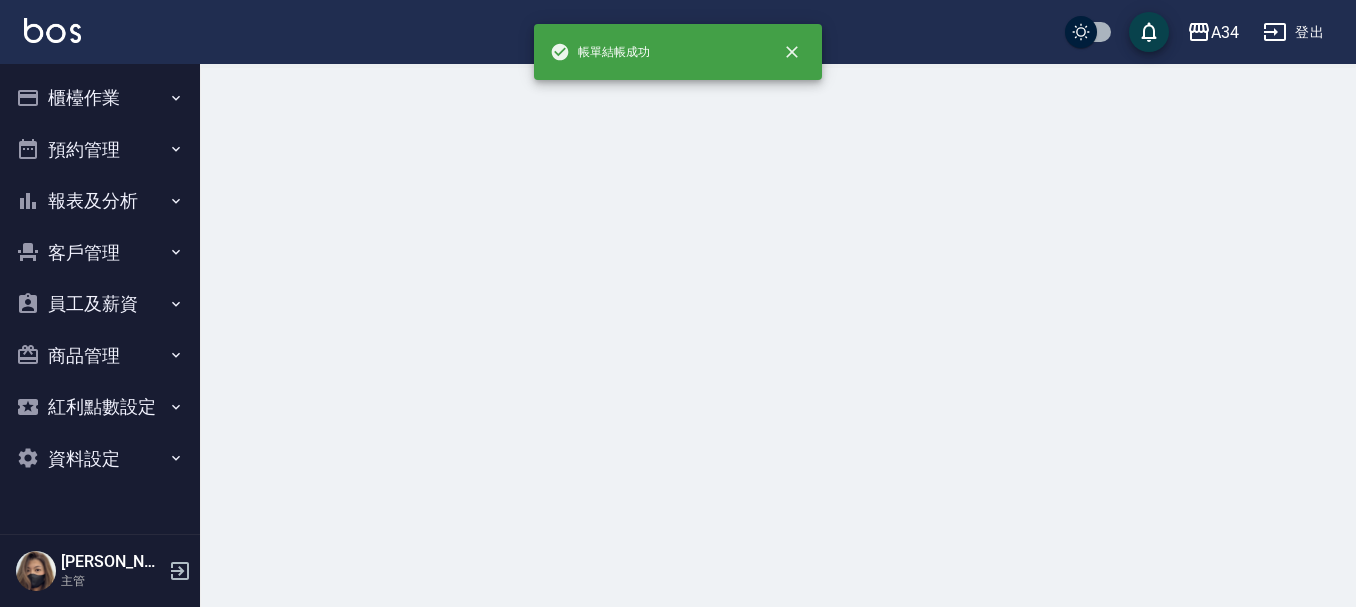 scroll, scrollTop: 0, scrollLeft: 0, axis: both 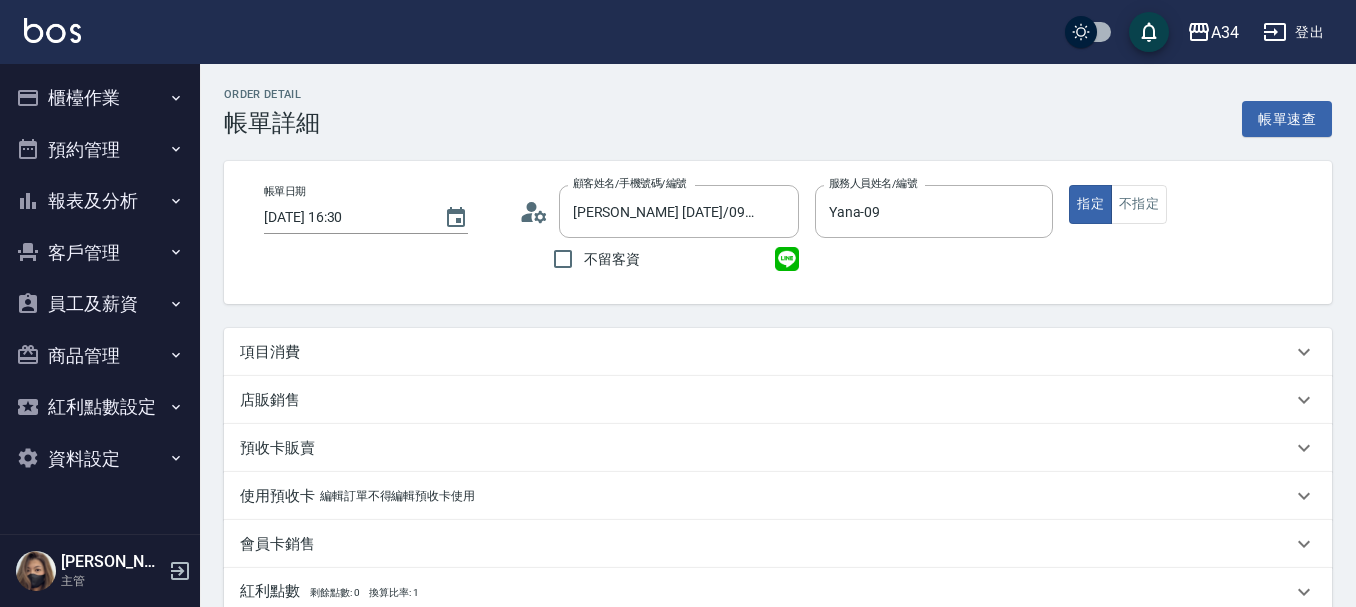 click on "項目消費" at bounding box center (766, 352) 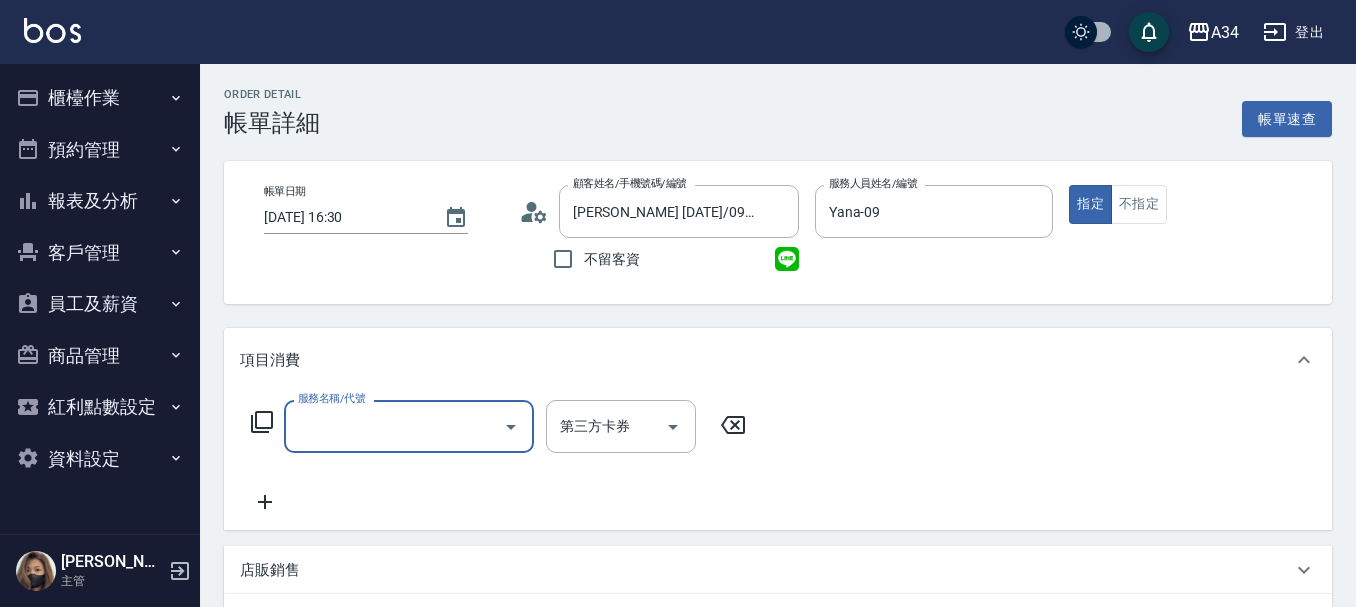scroll, scrollTop: 0, scrollLeft: 0, axis: both 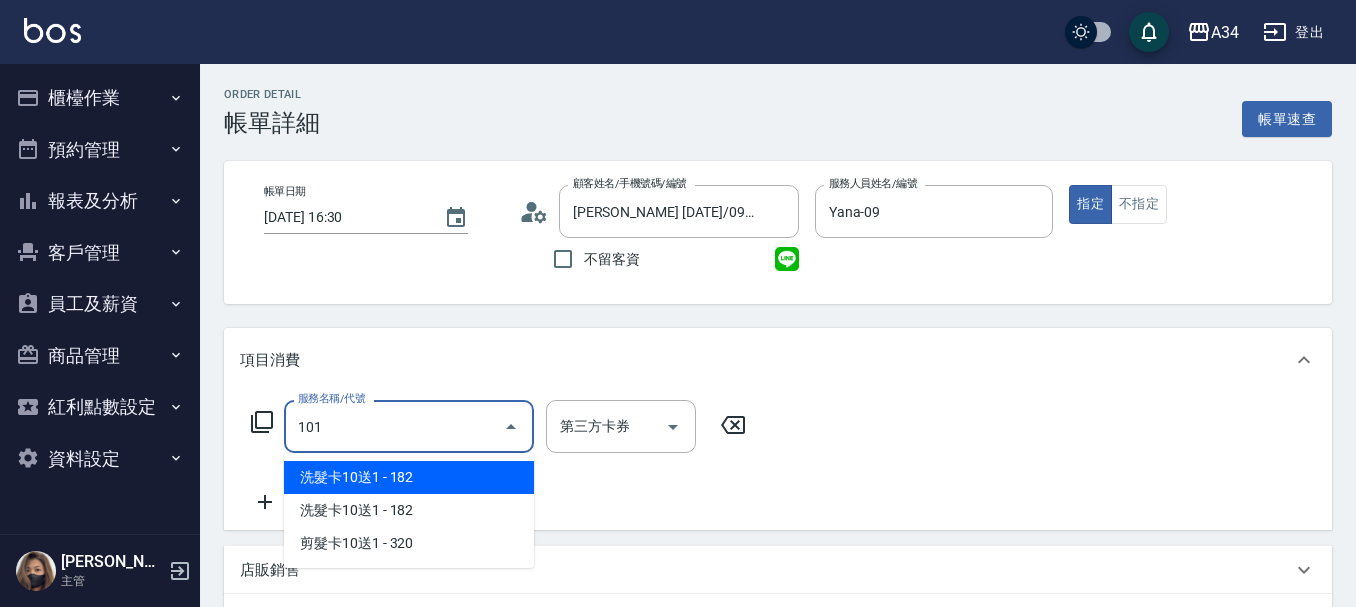 type on "1011" 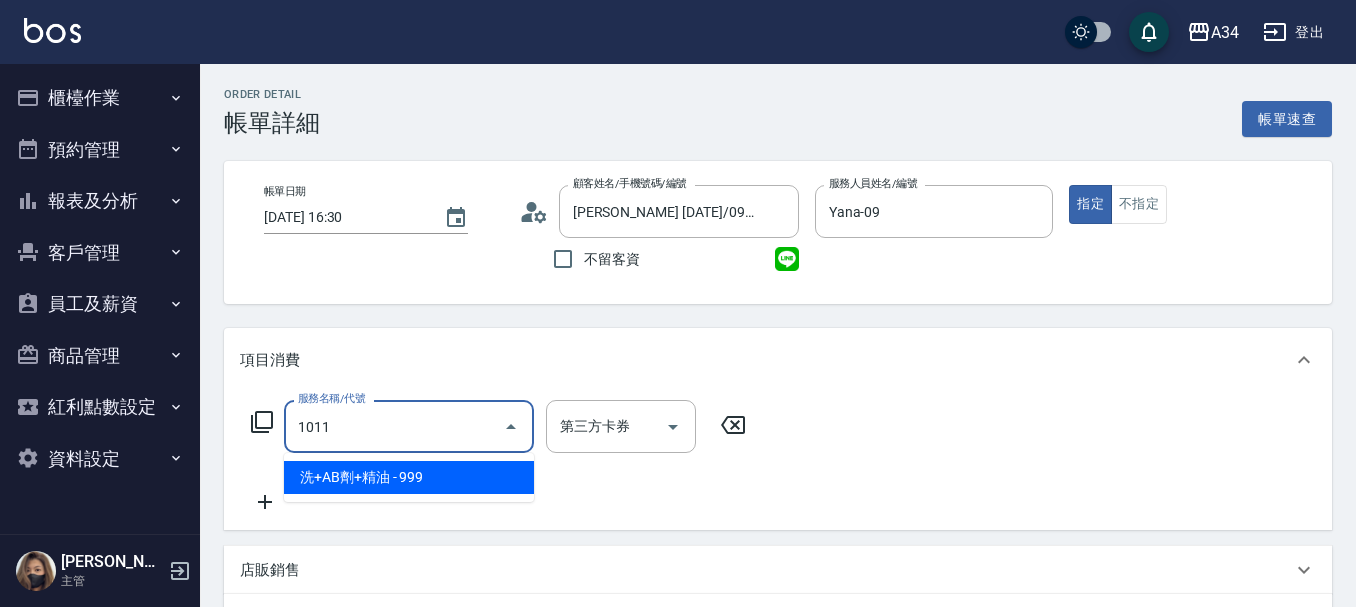 type on "90" 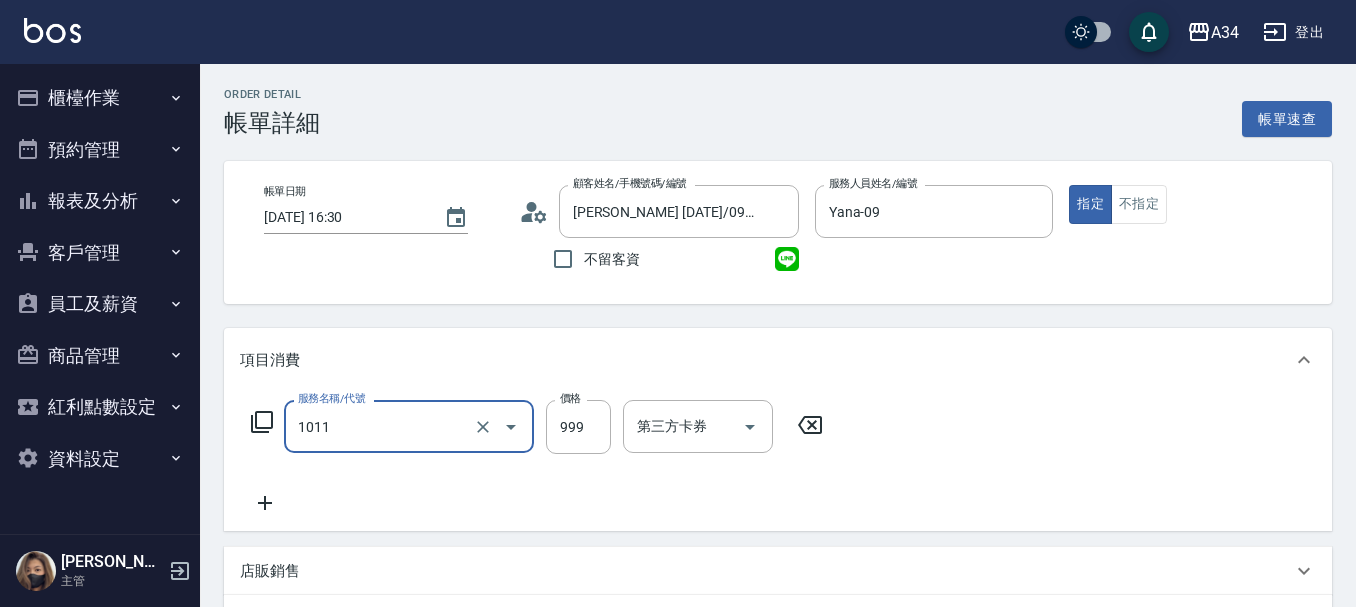 type on "洗+AB劑+精油(1011)" 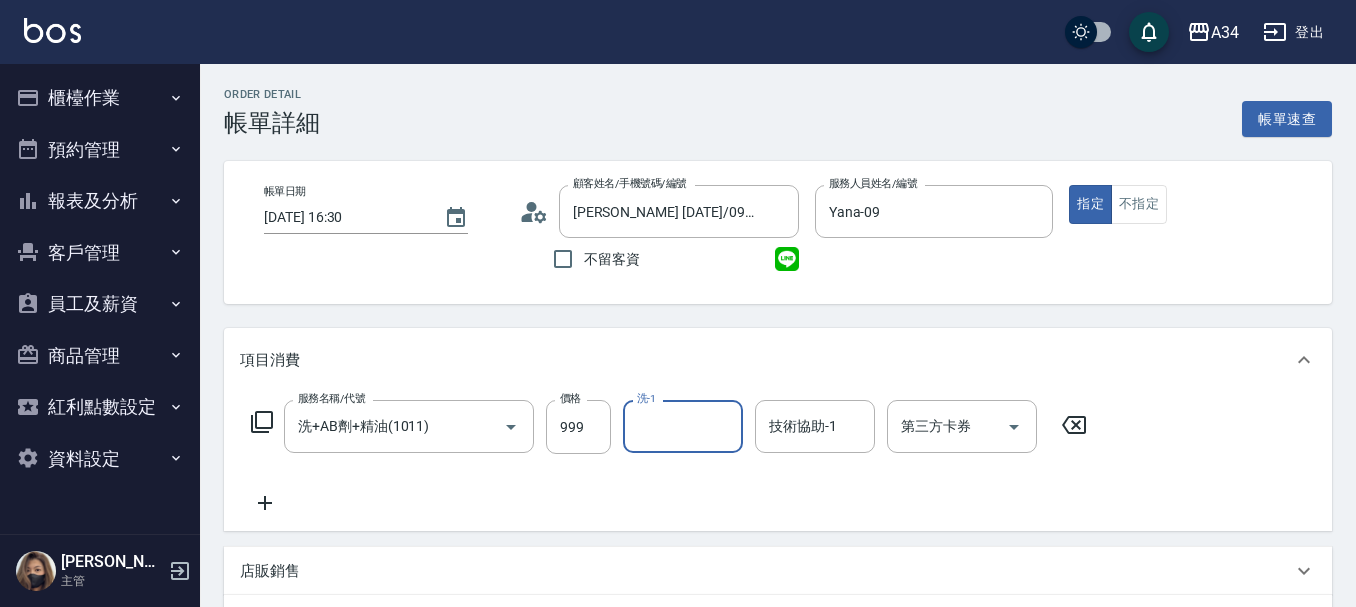 type on "3" 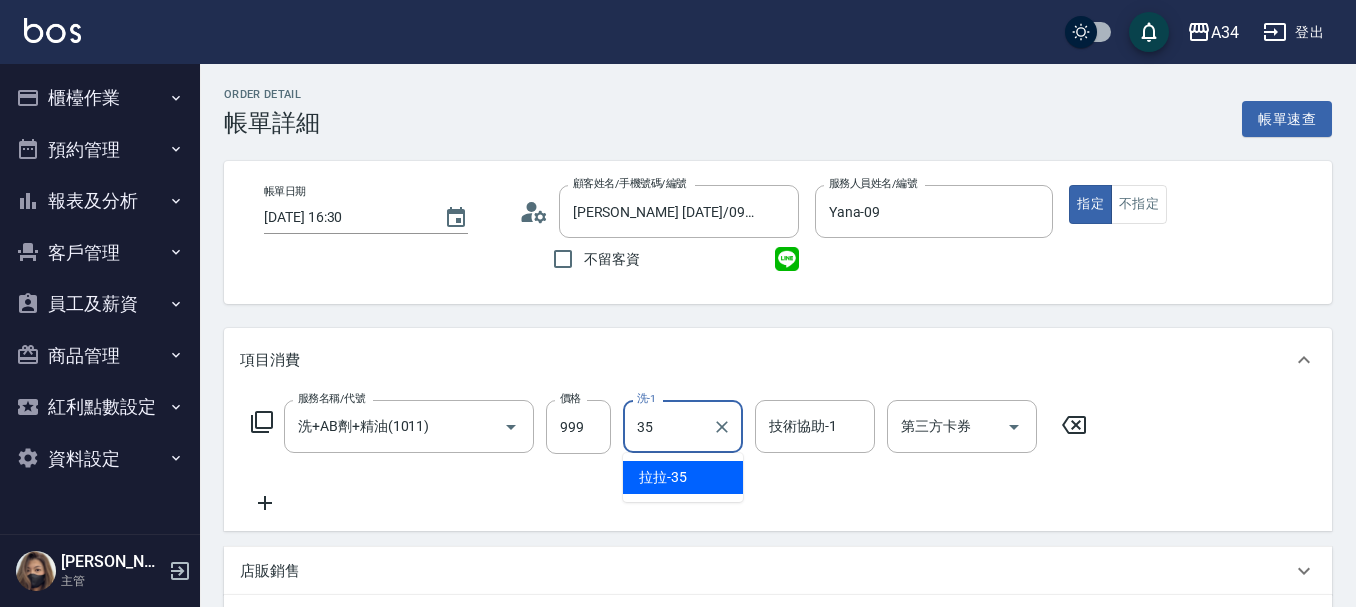 type on "拉拉-35" 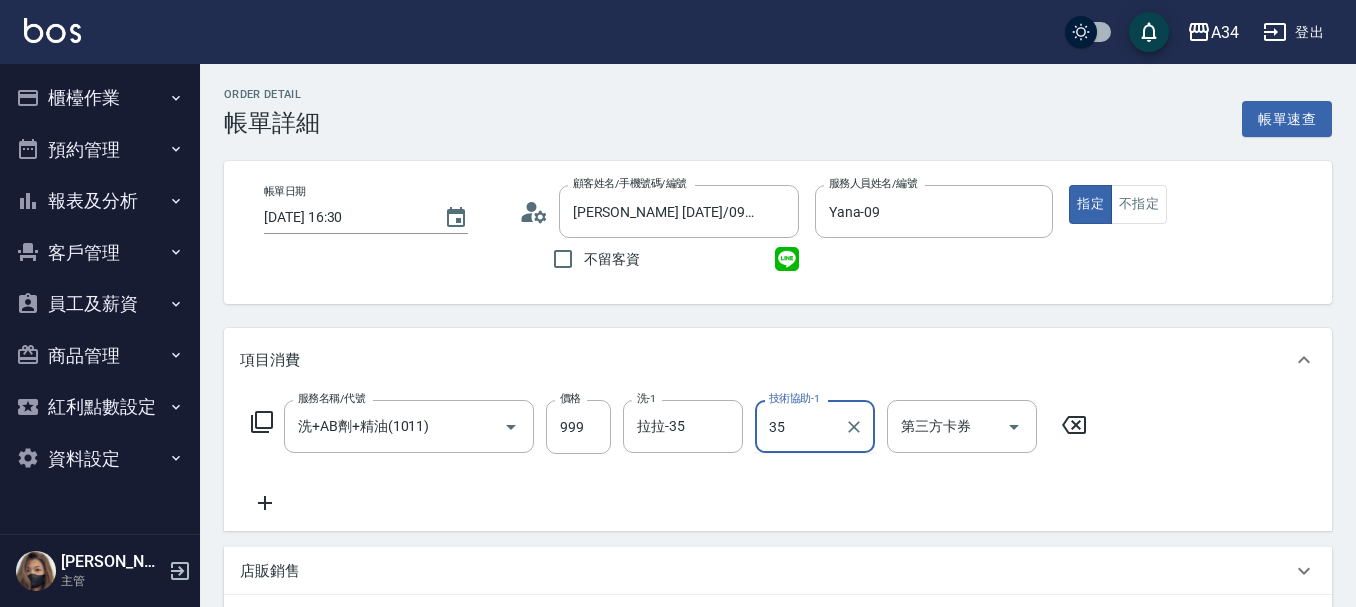 type on "拉拉-35" 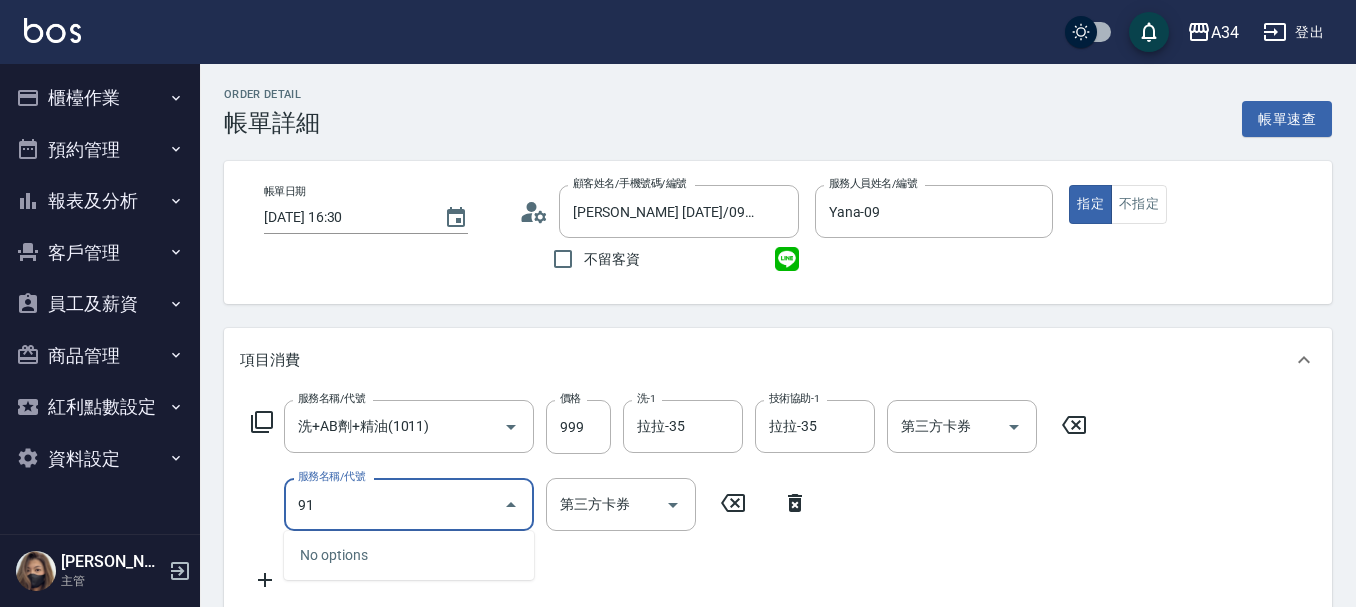 type on "918" 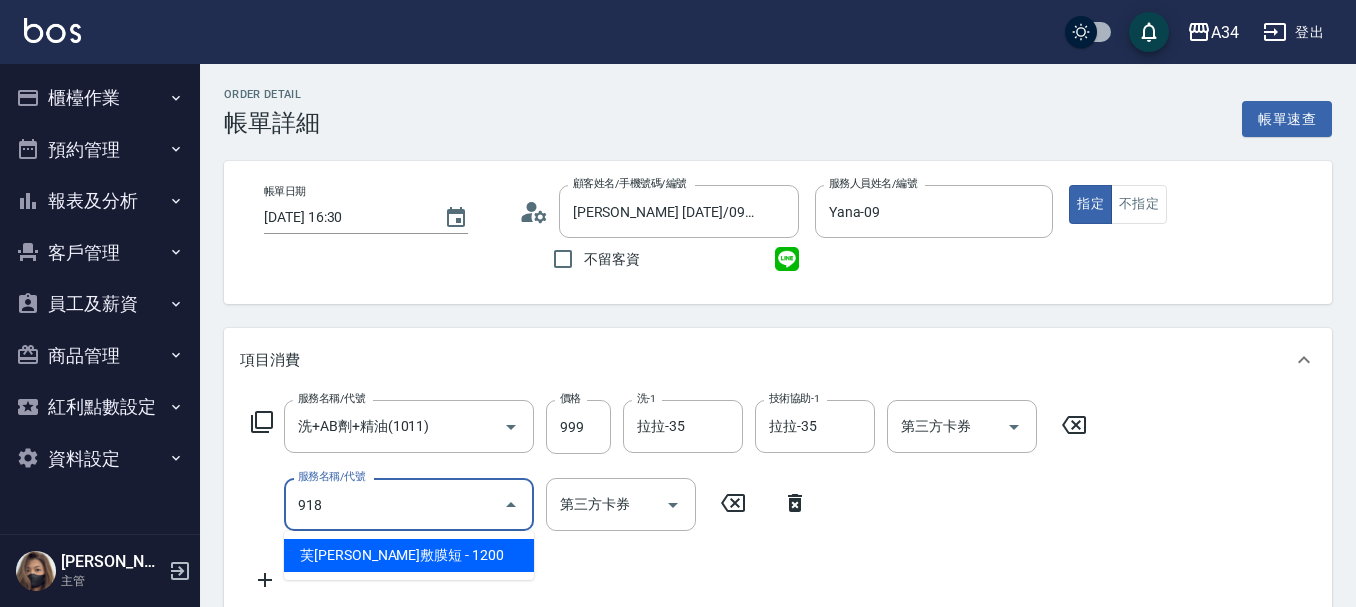 type on "210" 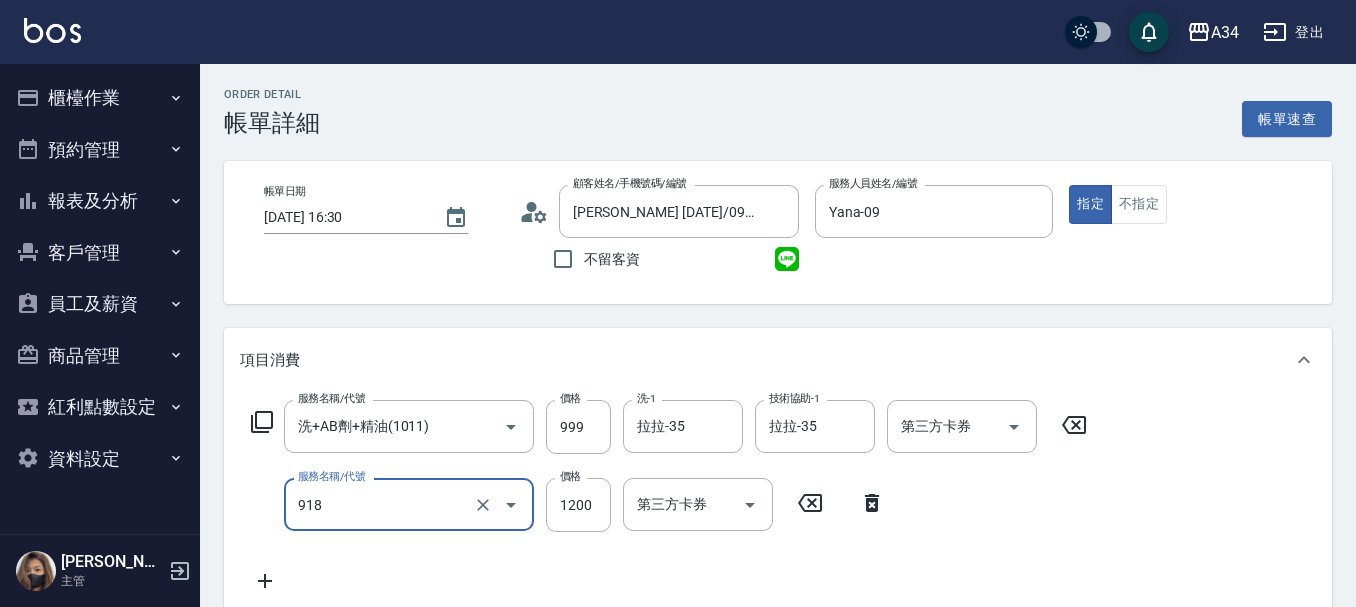 type on "芙[PERSON_NAME]敷膜短(918)" 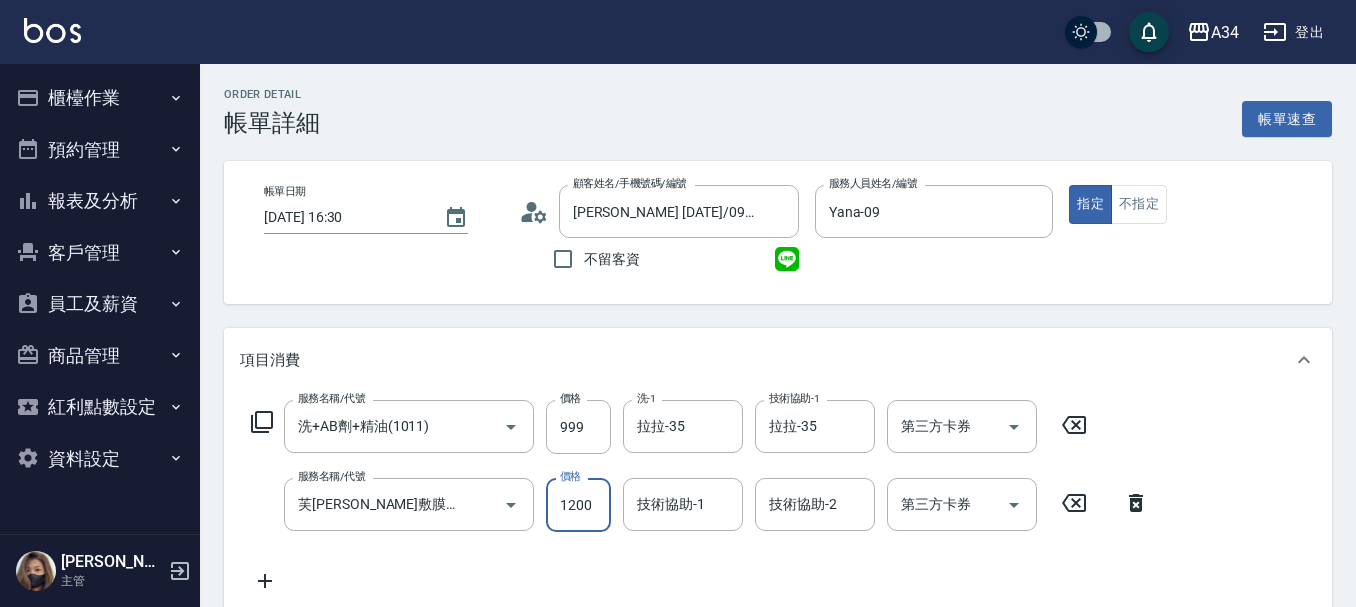 type on "100" 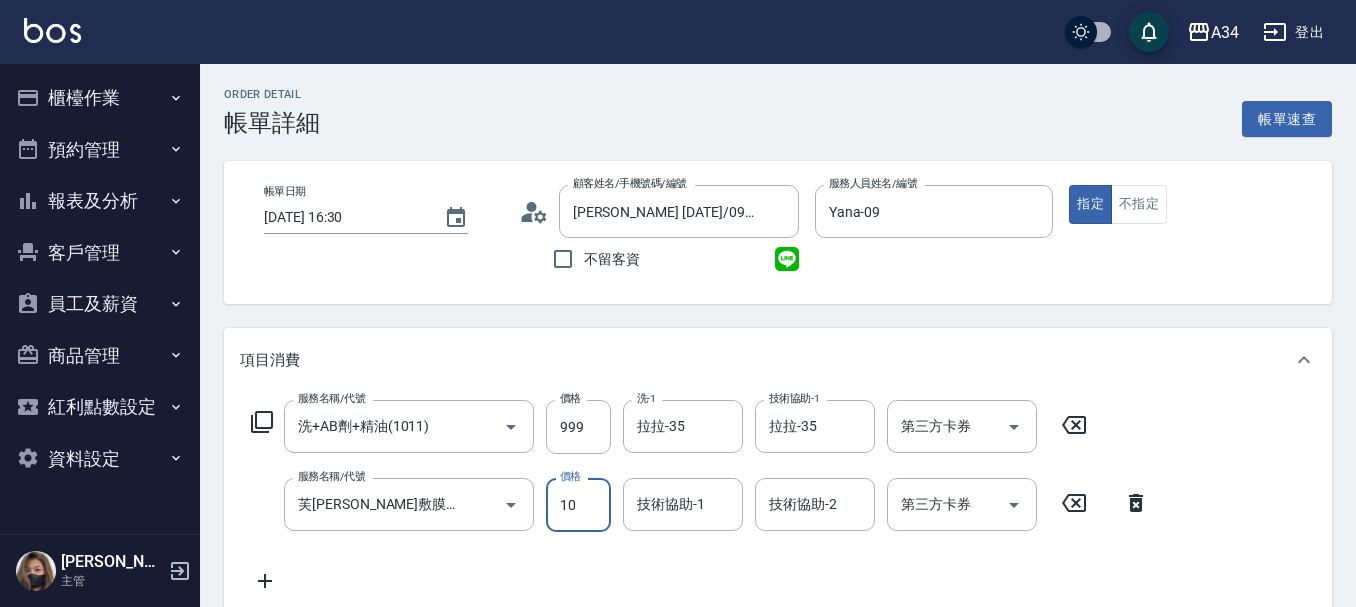 type on "100" 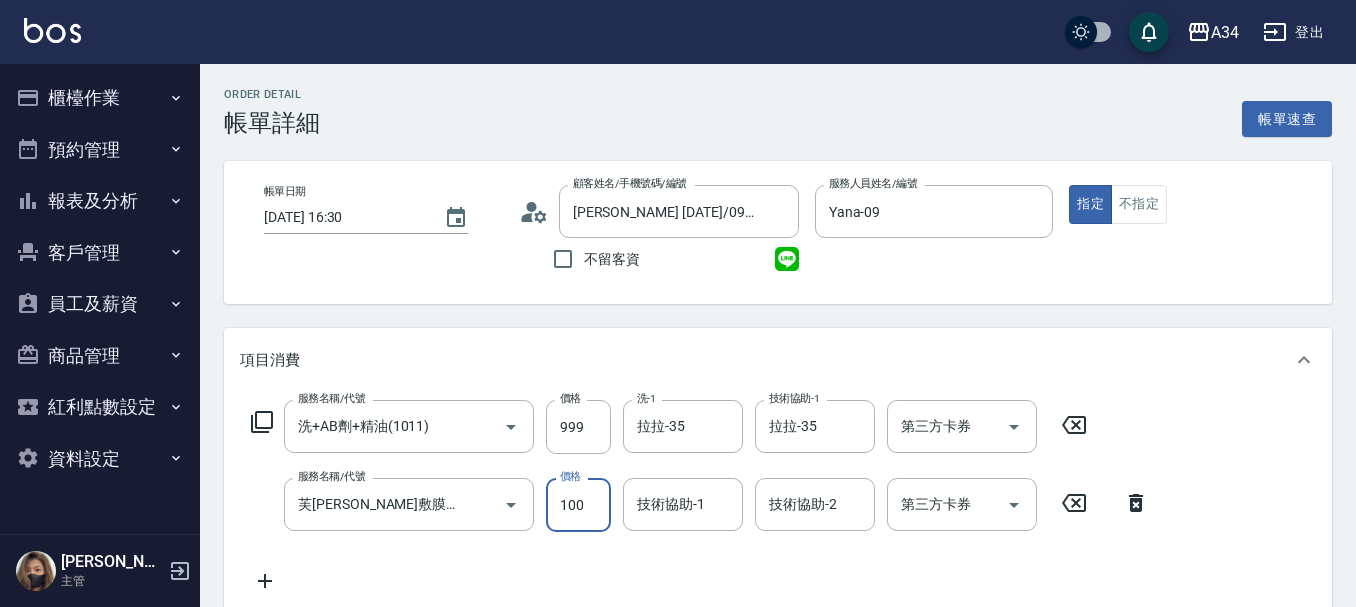 type on "190" 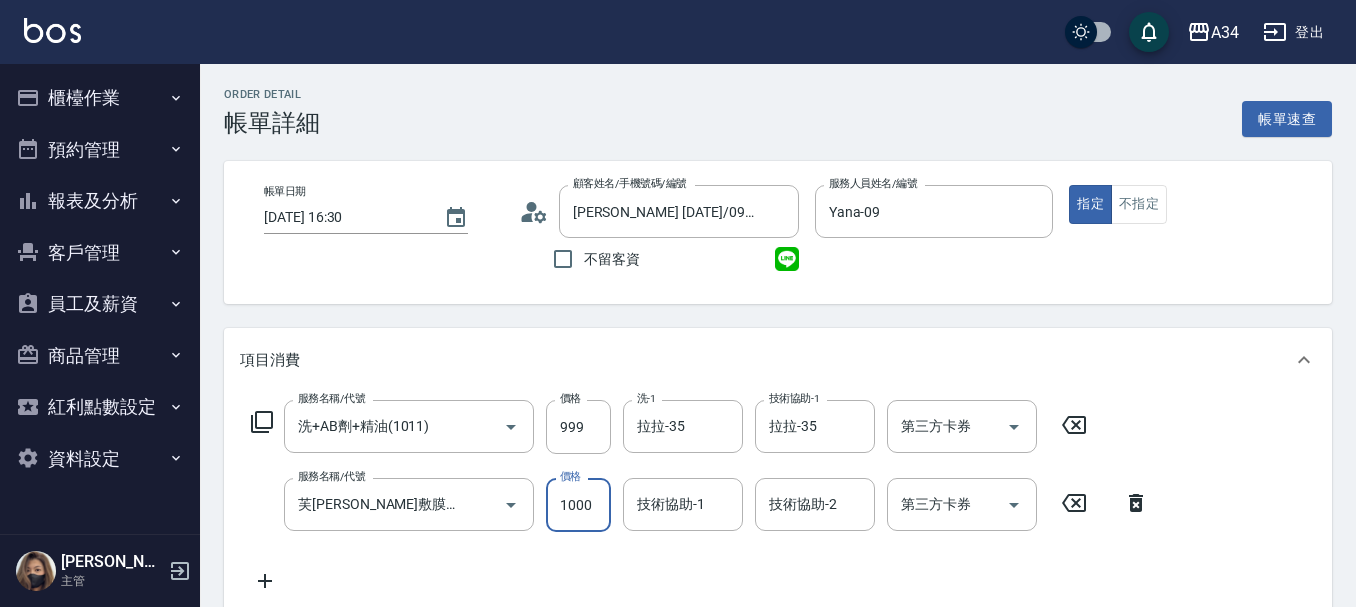type on "1000" 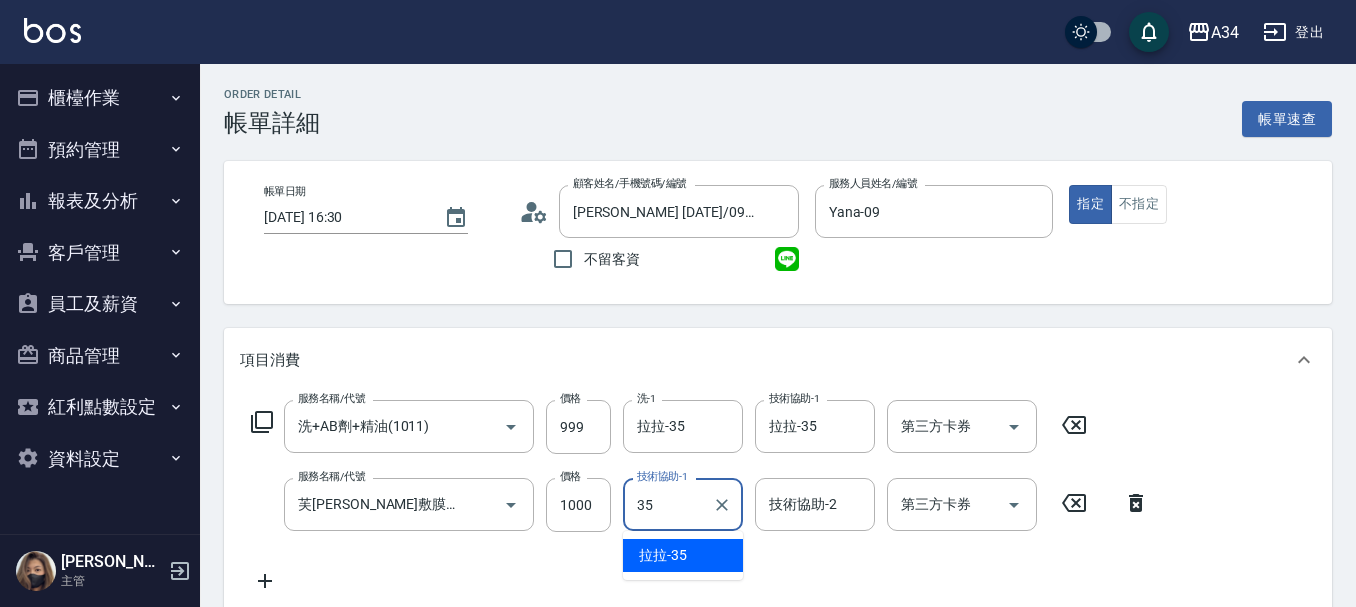 type on "拉拉-35" 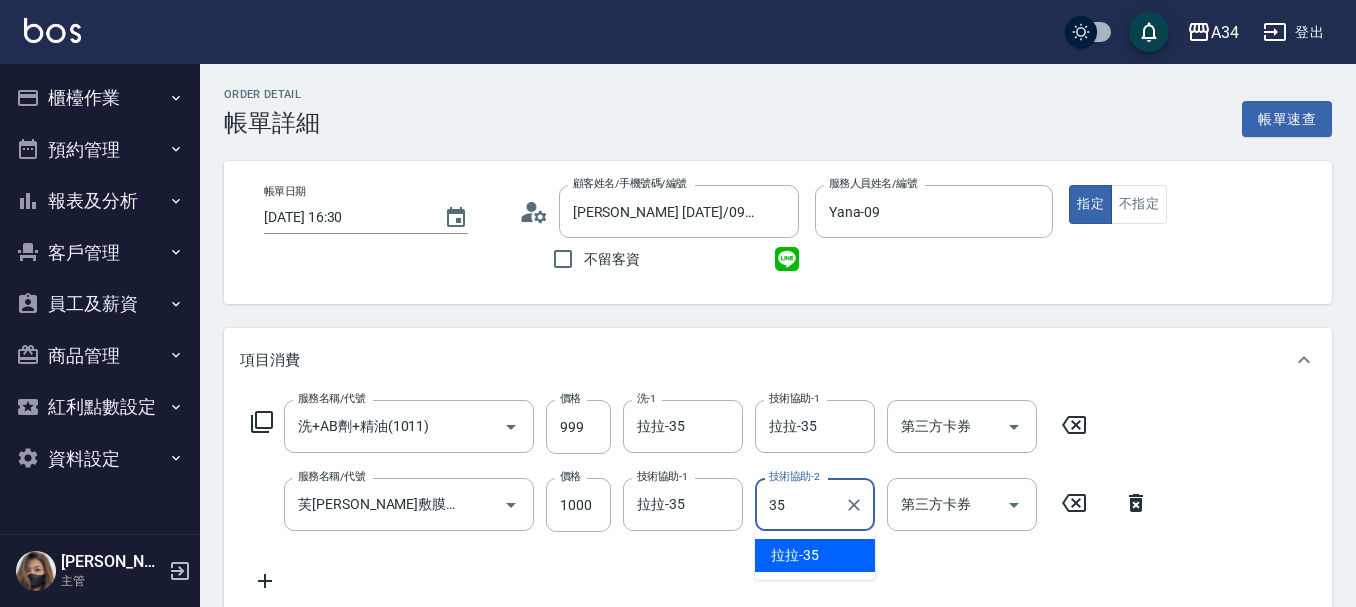type on "拉拉-35" 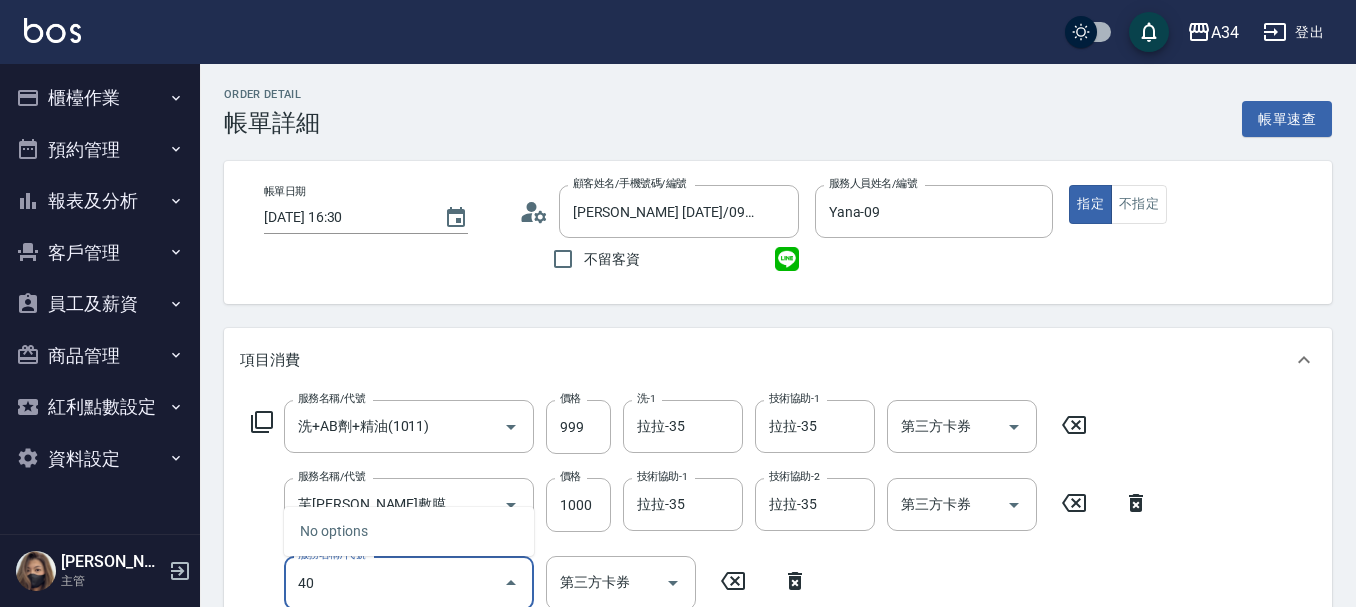 type on "401" 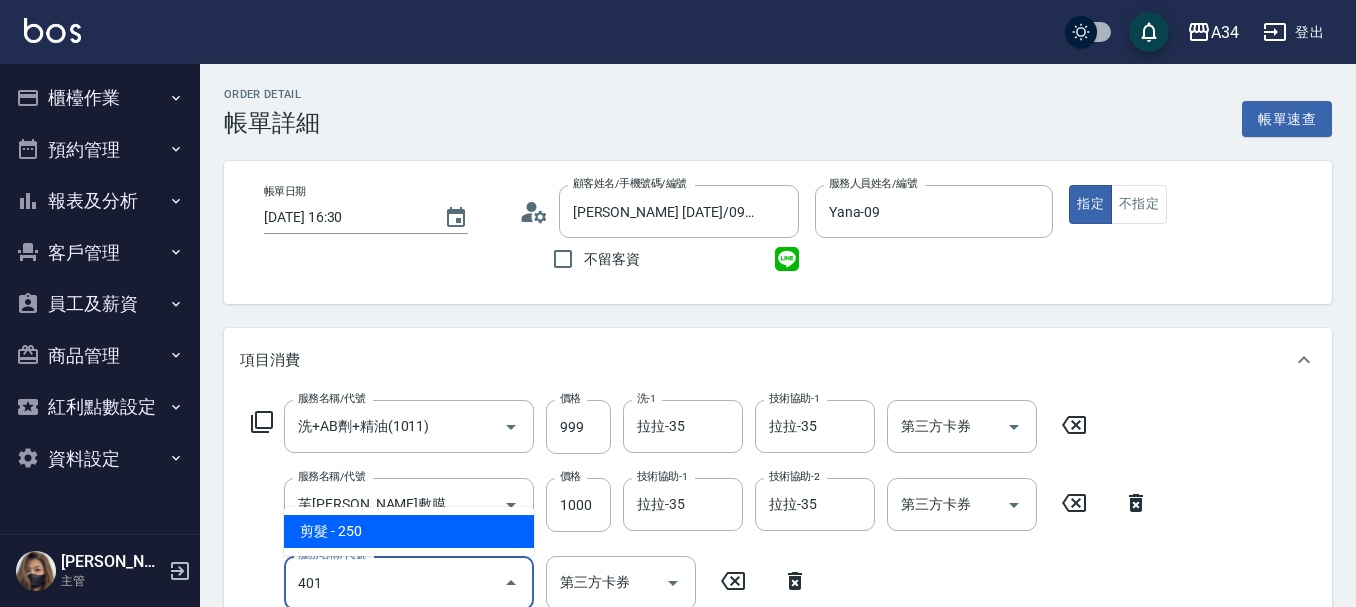 type on "220" 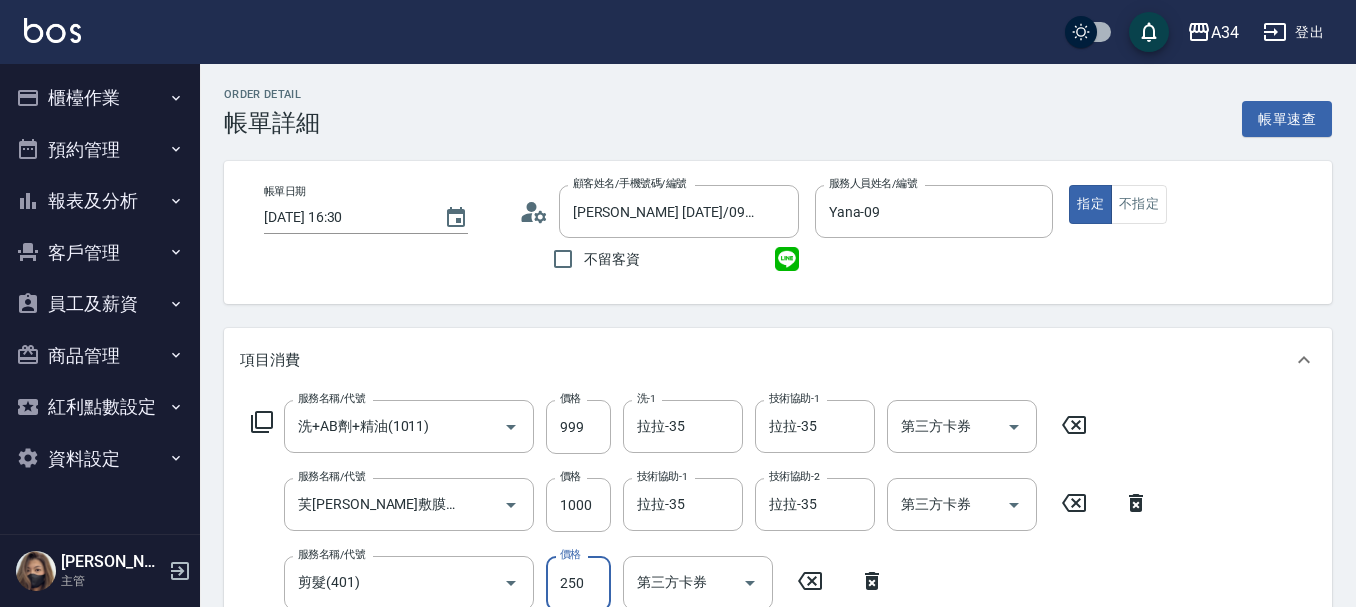 scroll, scrollTop: 4, scrollLeft: 0, axis: vertical 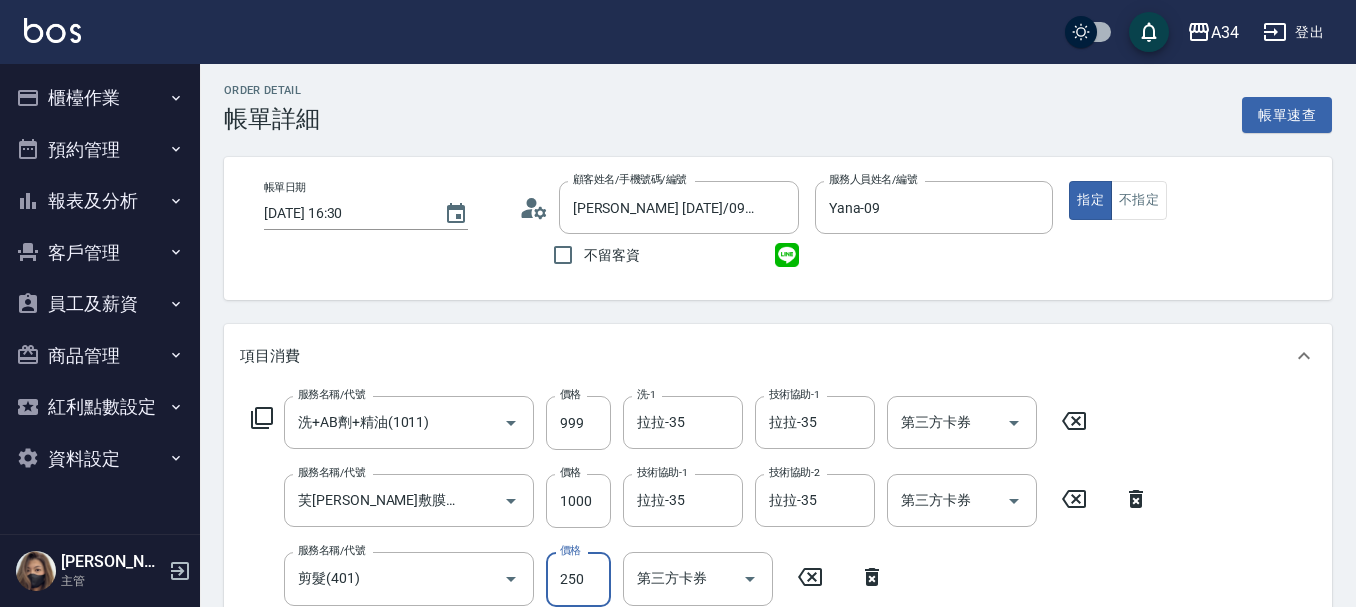 type on "200" 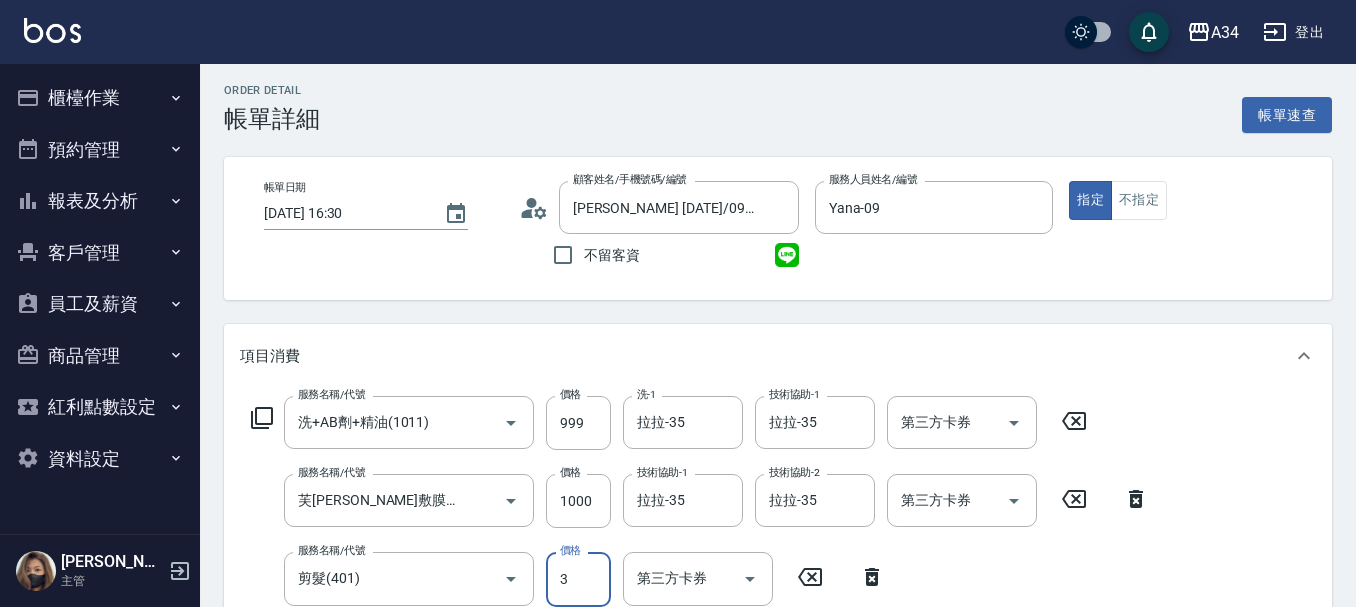type on "30" 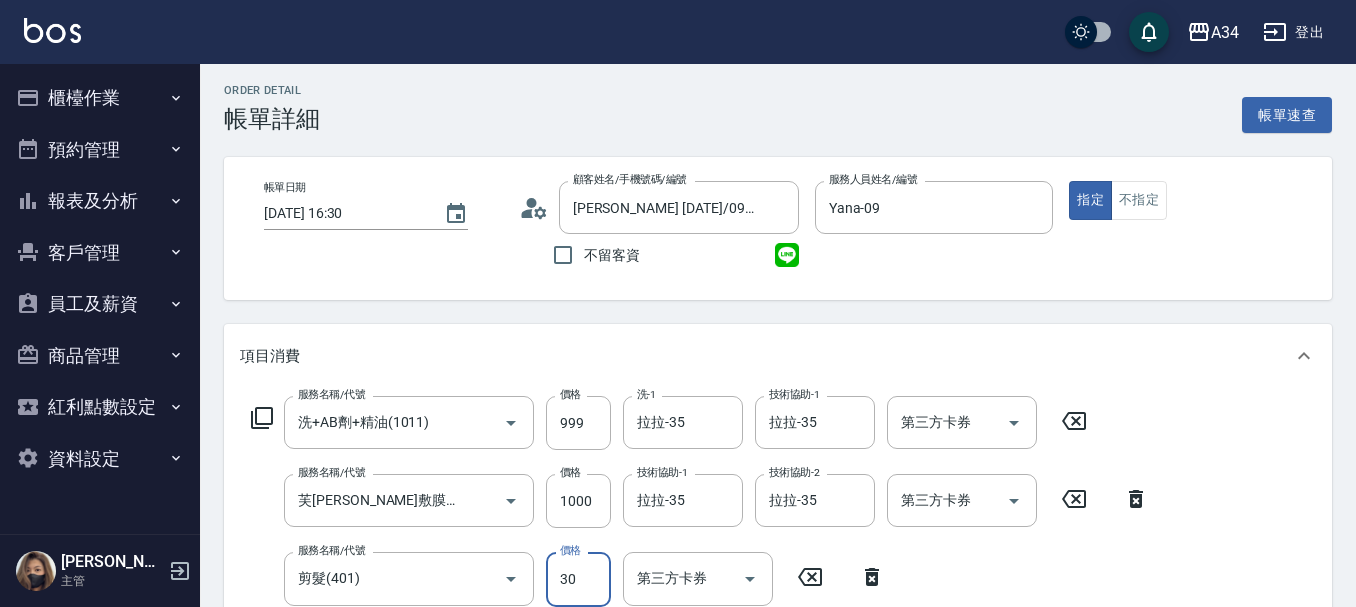 type on "220" 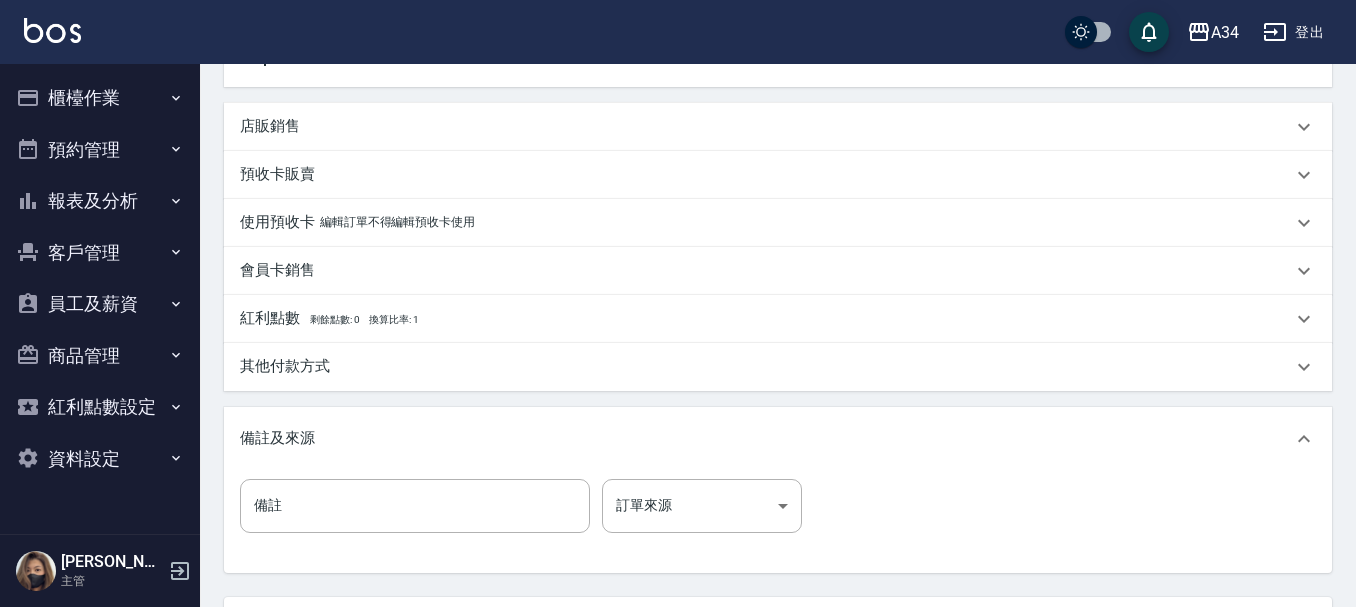 scroll, scrollTop: 583, scrollLeft: 0, axis: vertical 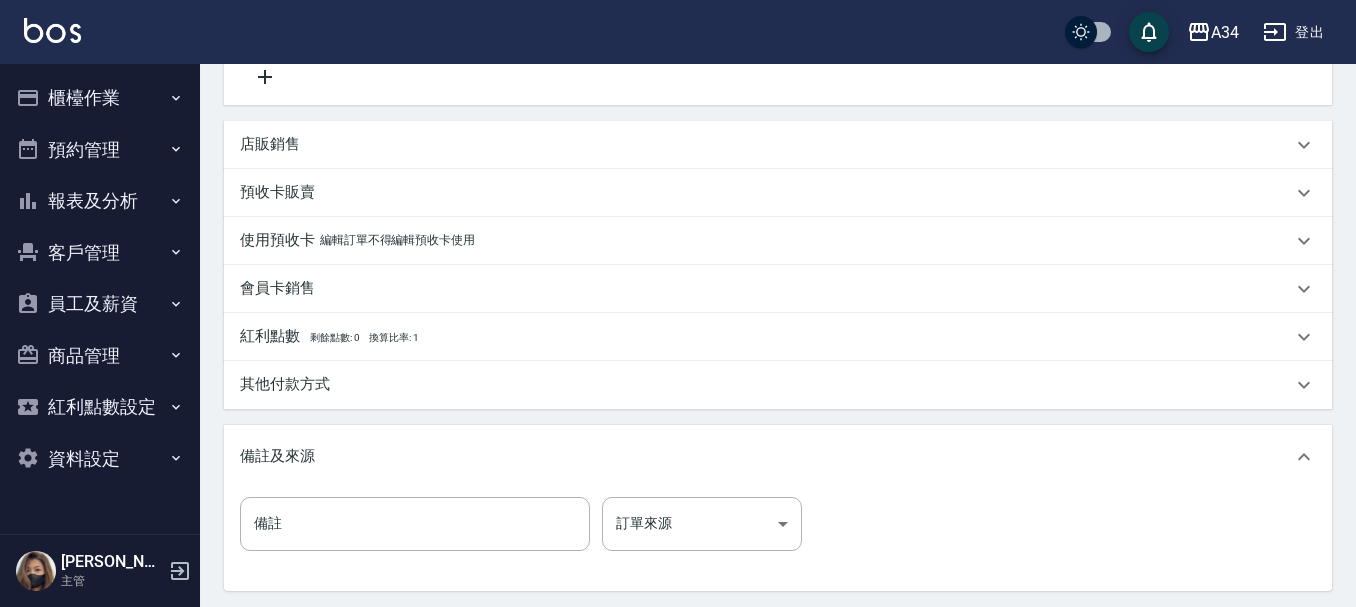 type on "300" 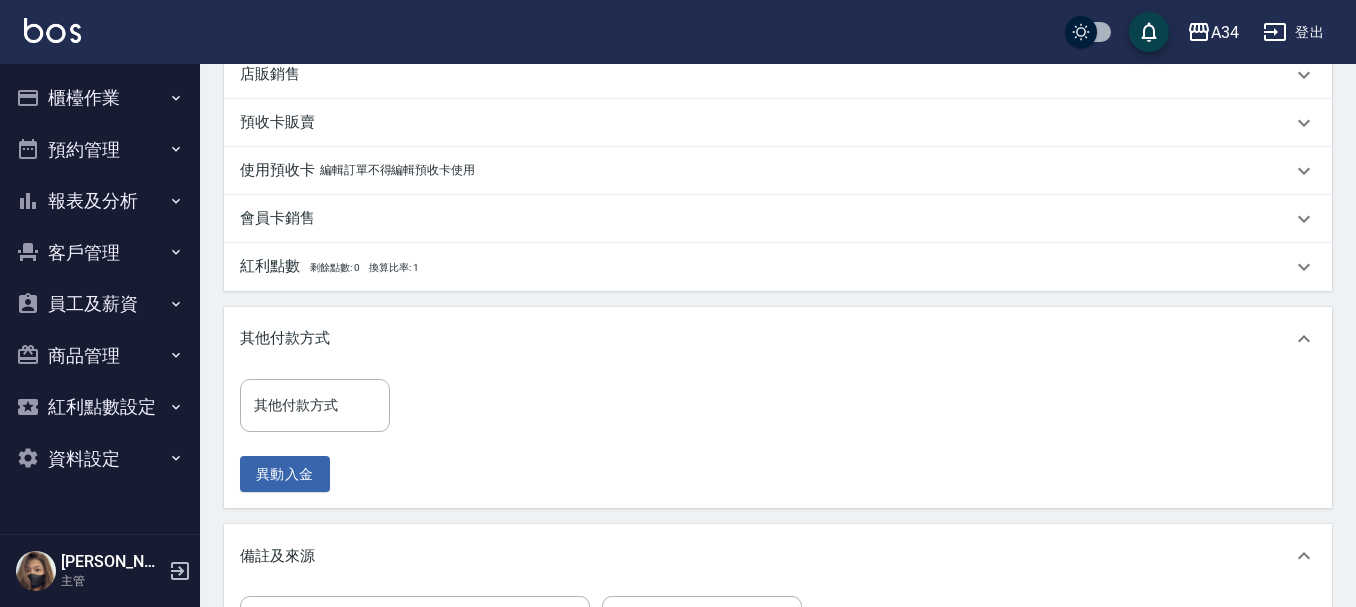 scroll, scrollTop: 652, scrollLeft: 0, axis: vertical 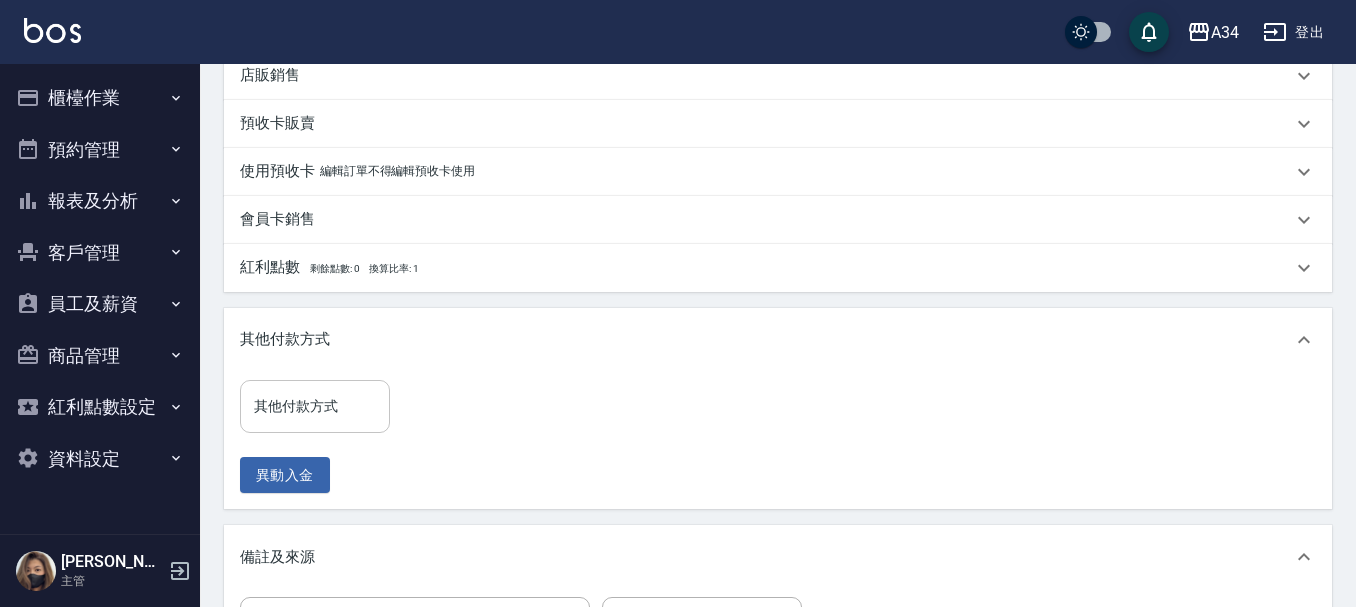 click on "其他付款方式" at bounding box center (315, 406) 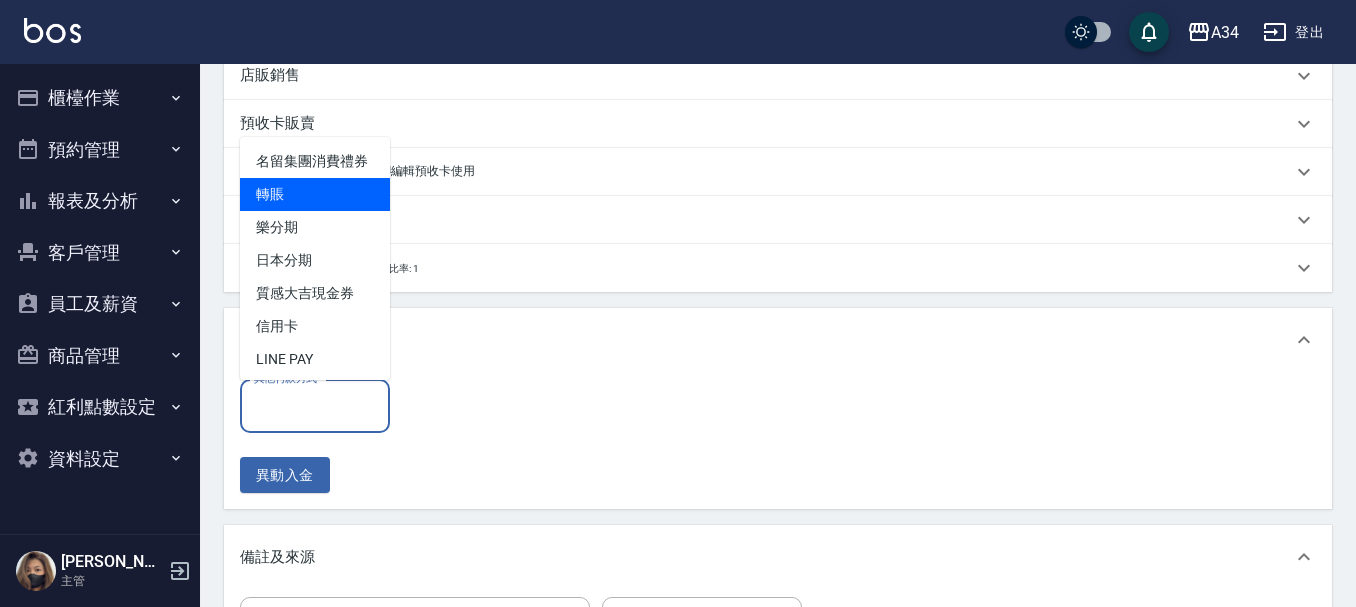 click on "轉賬" at bounding box center (315, 194) 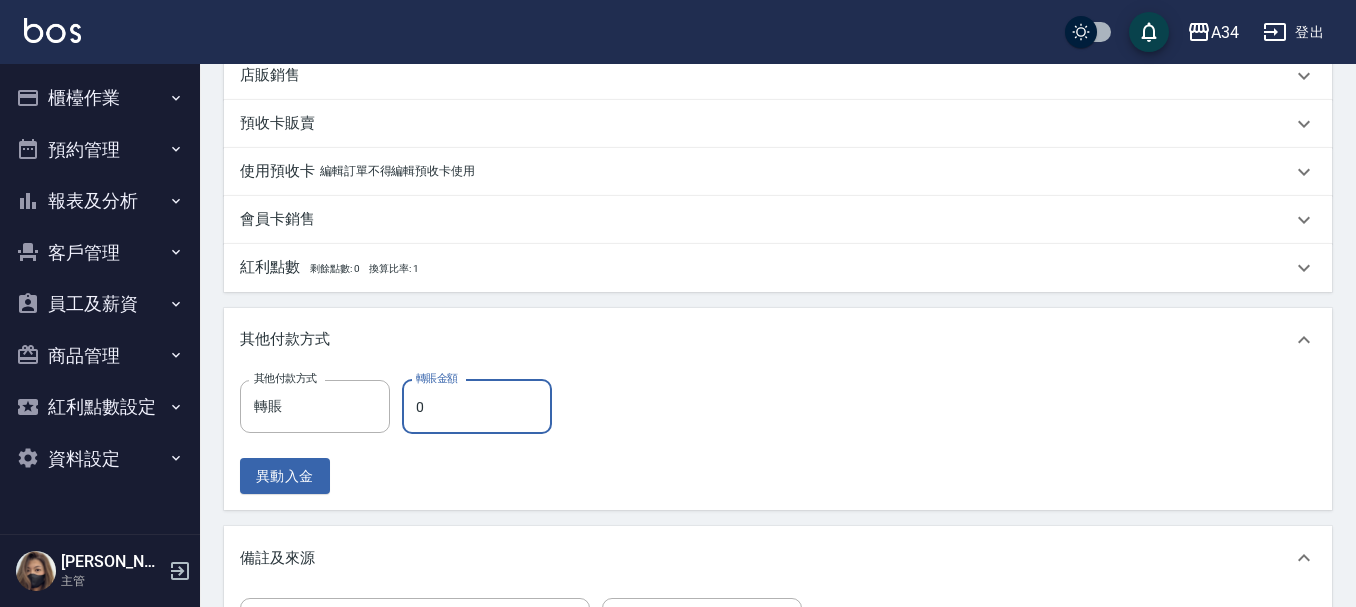 click on "0" at bounding box center [477, 407] 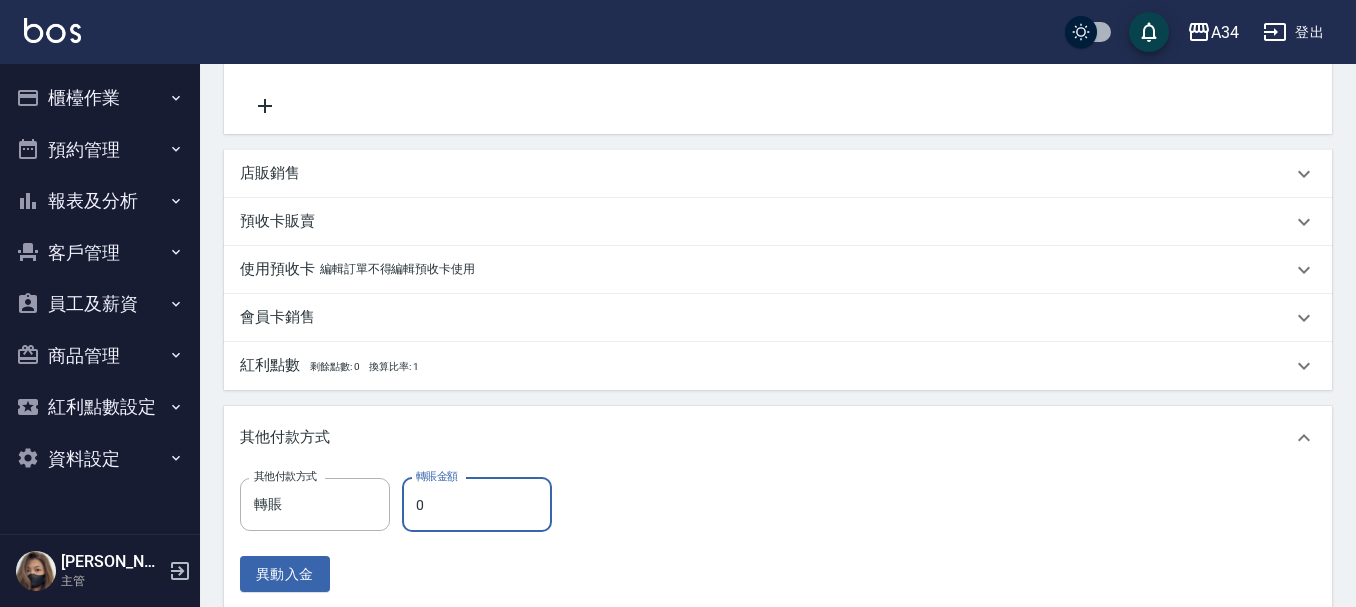 scroll, scrollTop: 653, scrollLeft: 0, axis: vertical 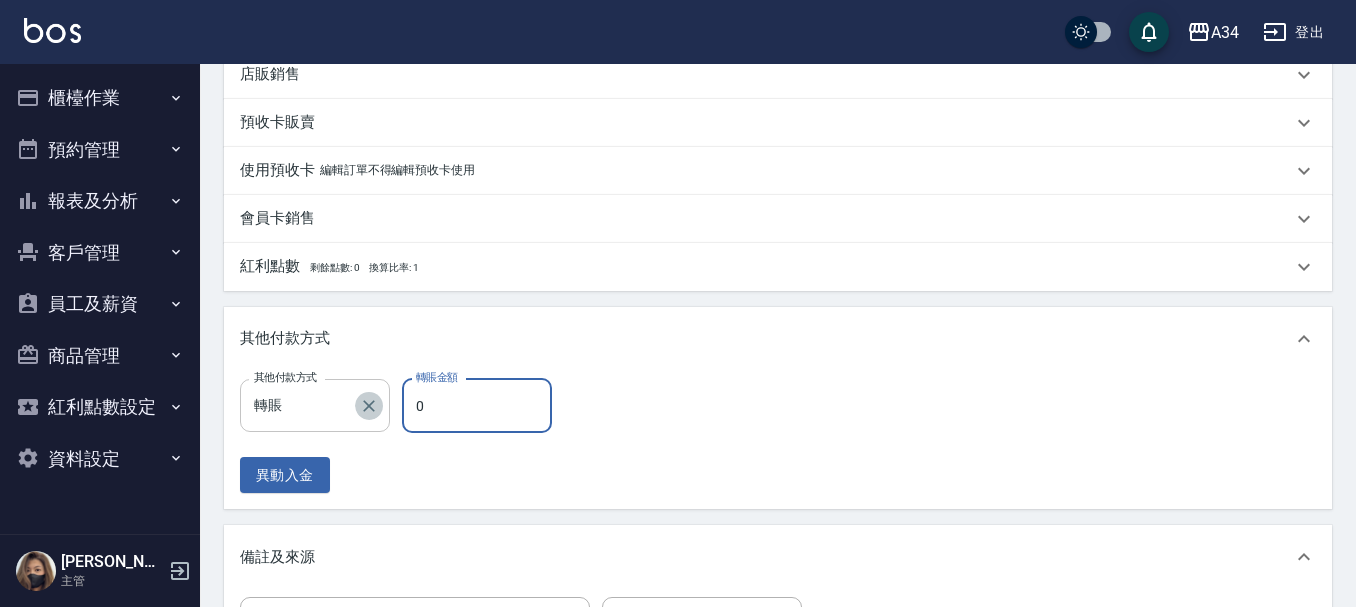 click at bounding box center (369, 406) 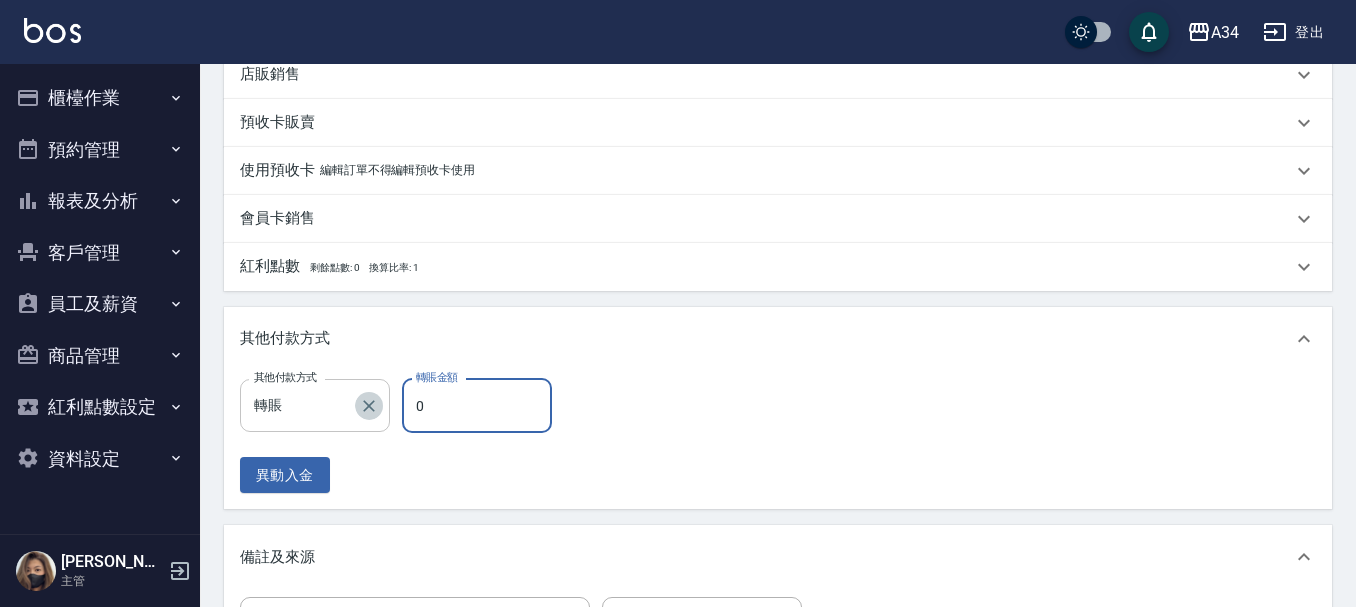 type 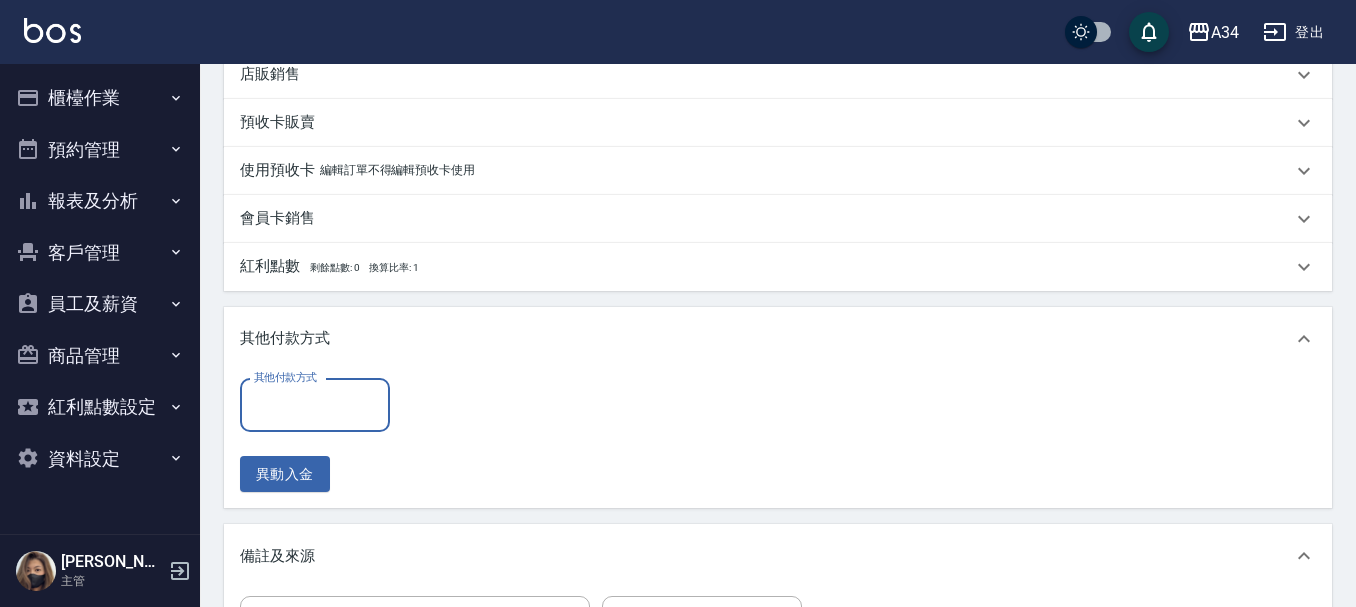 scroll, scrollTop: 952, scrollLeft: 0, axis: vertical 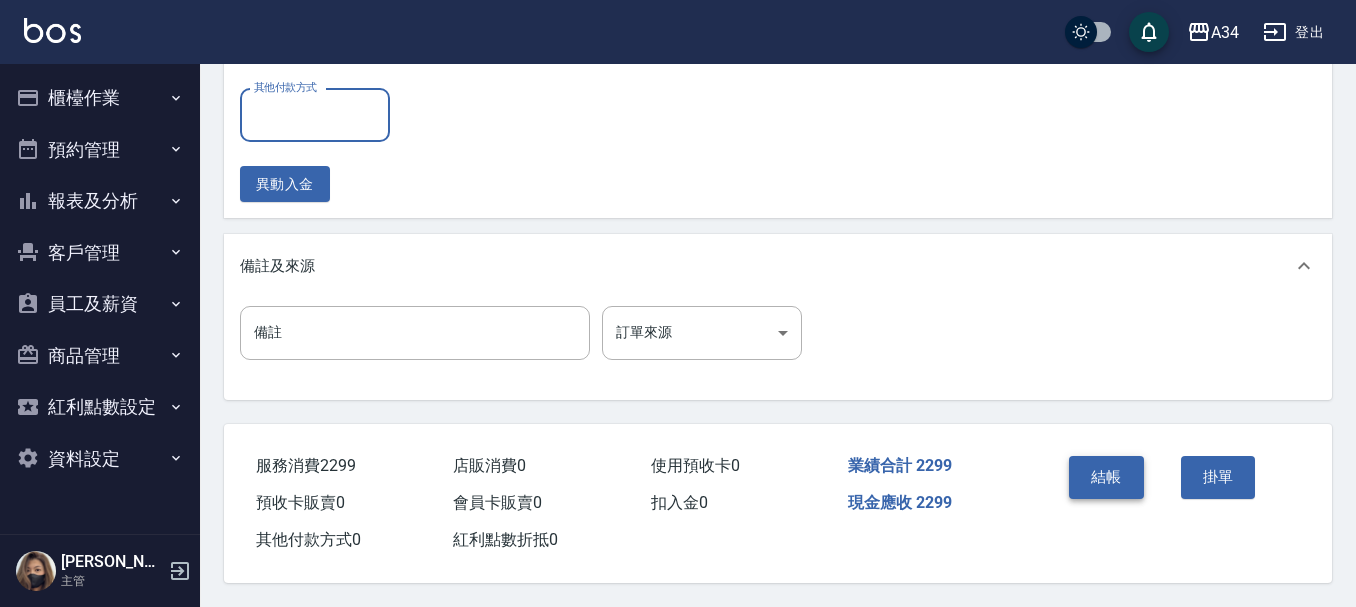 click on "結帳" at bounding box center (1106, 477) 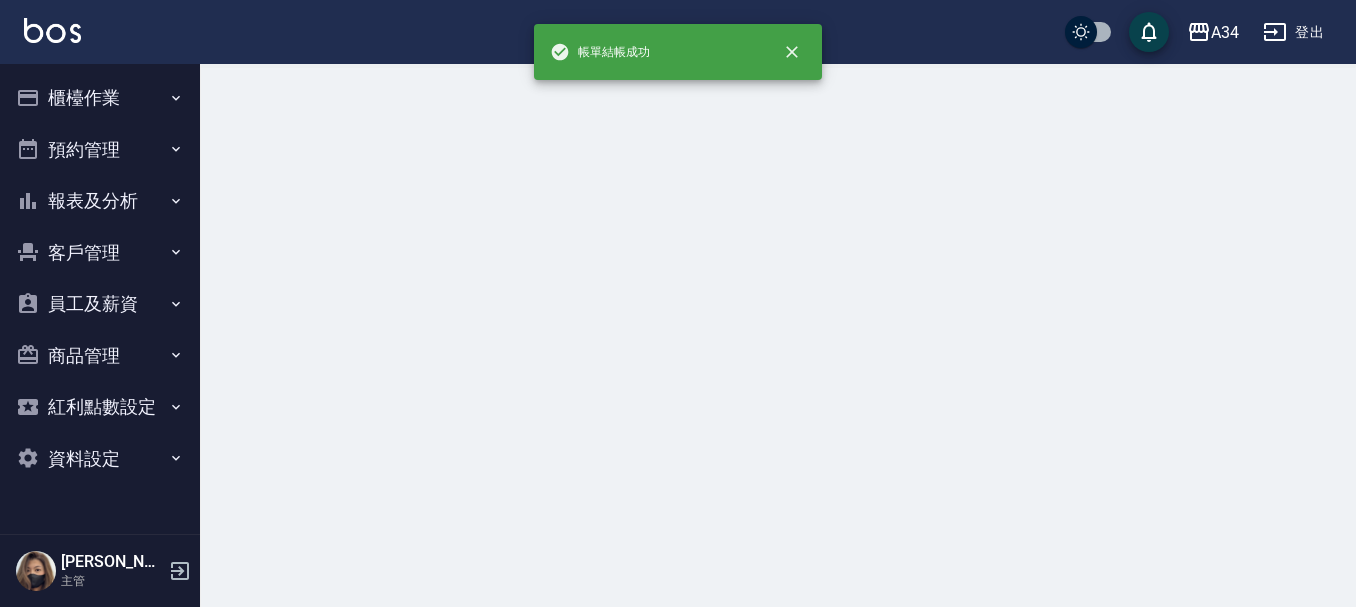 scroll, scrollTop: 0, scrollLeft: 0, axis: both 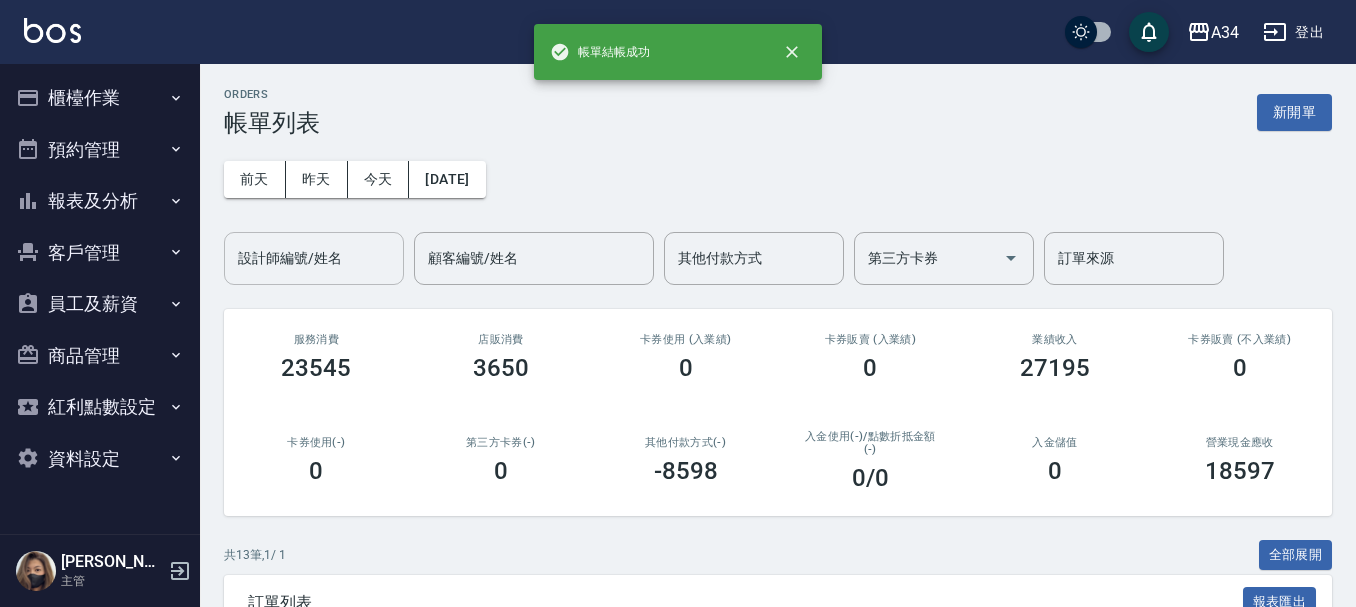 click on "設計師編號/姓名" at bounding box center [314, 258] 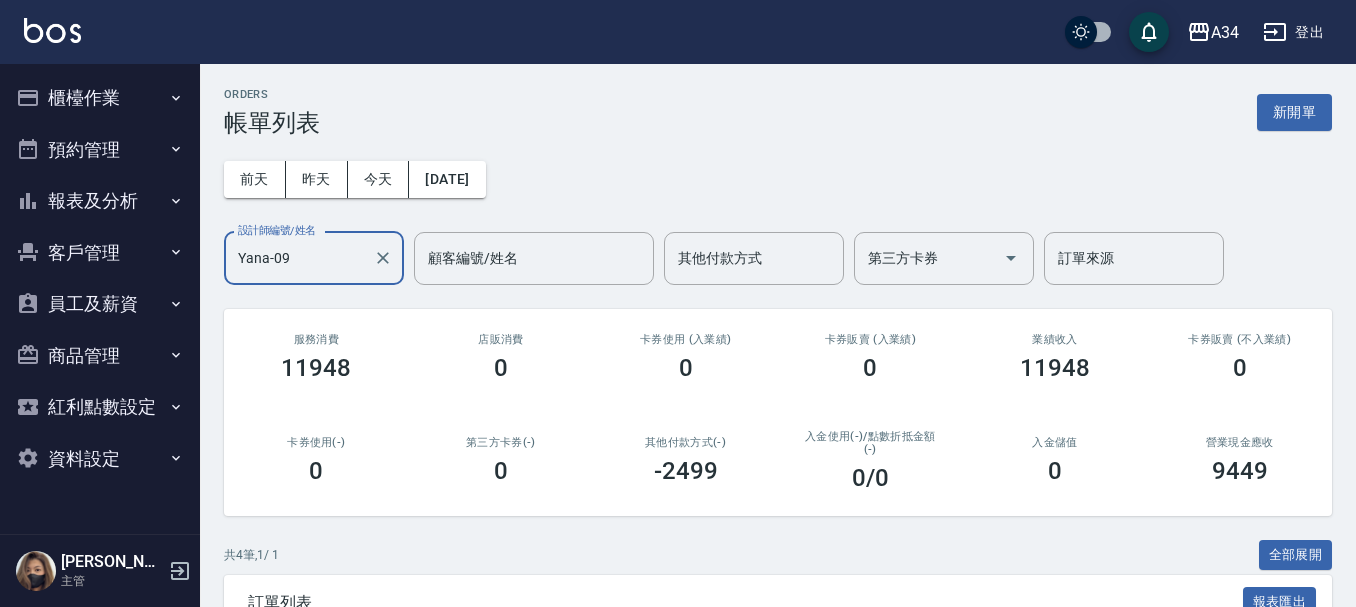type on "Yana-09" 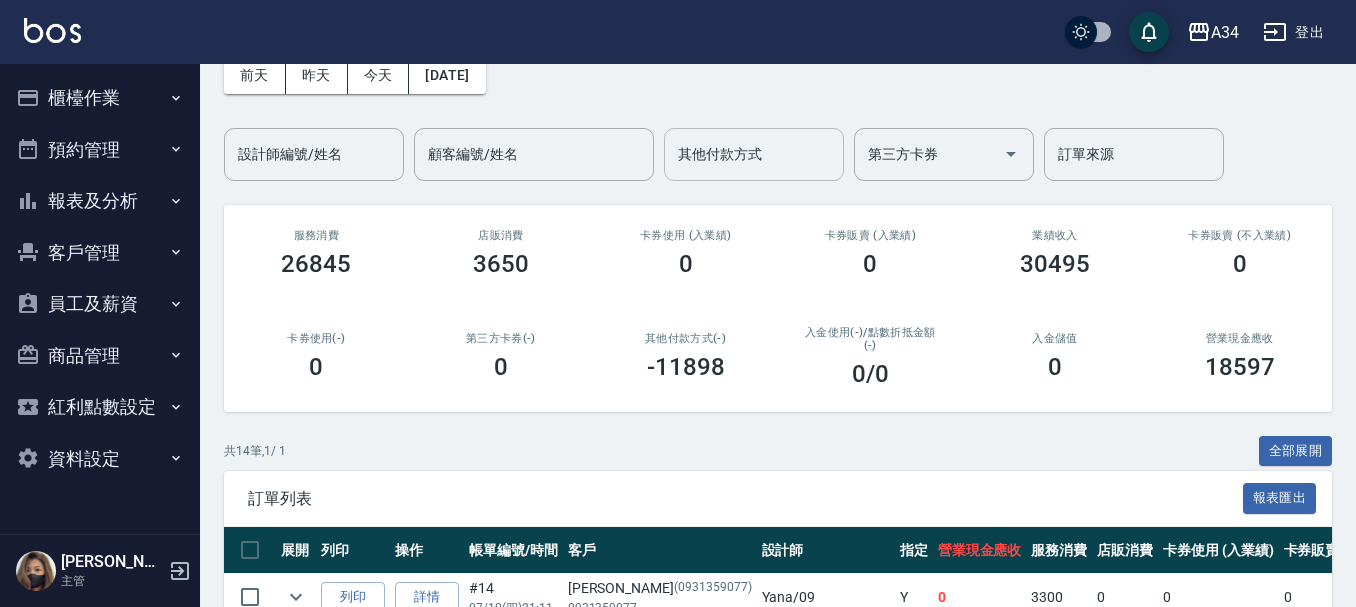 scroll, scrollTop: 0, scrollLeft: 0, axis: both 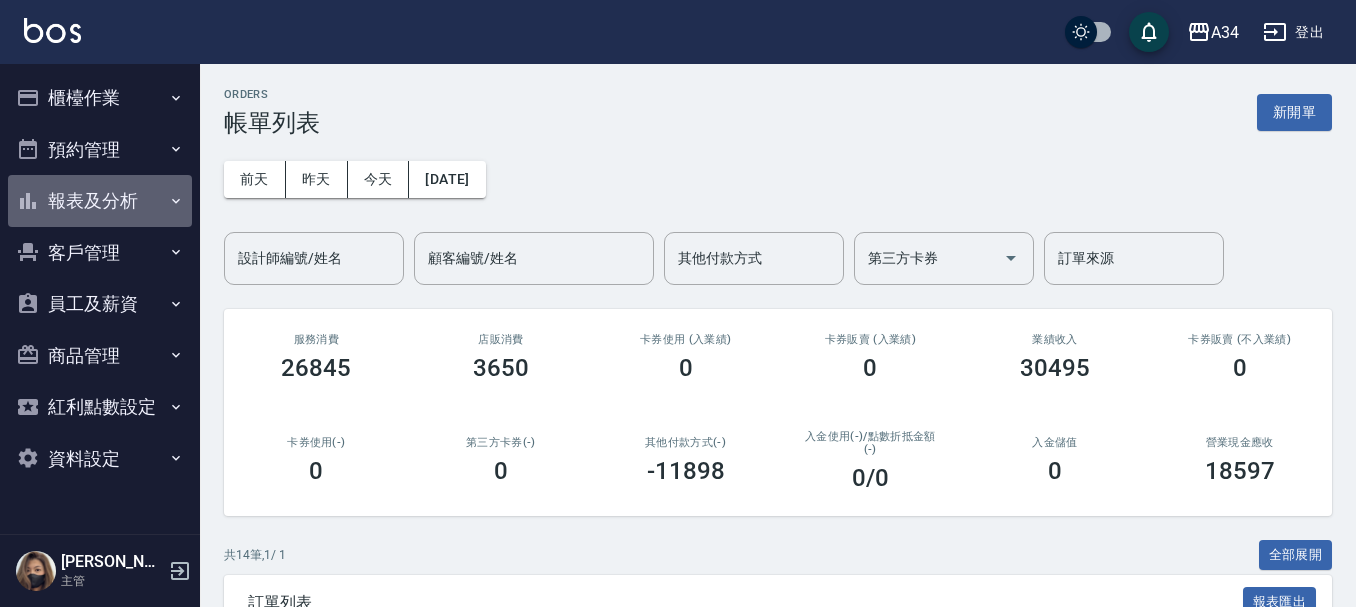 click on "報表及分析" at bounding box center (100, 201) 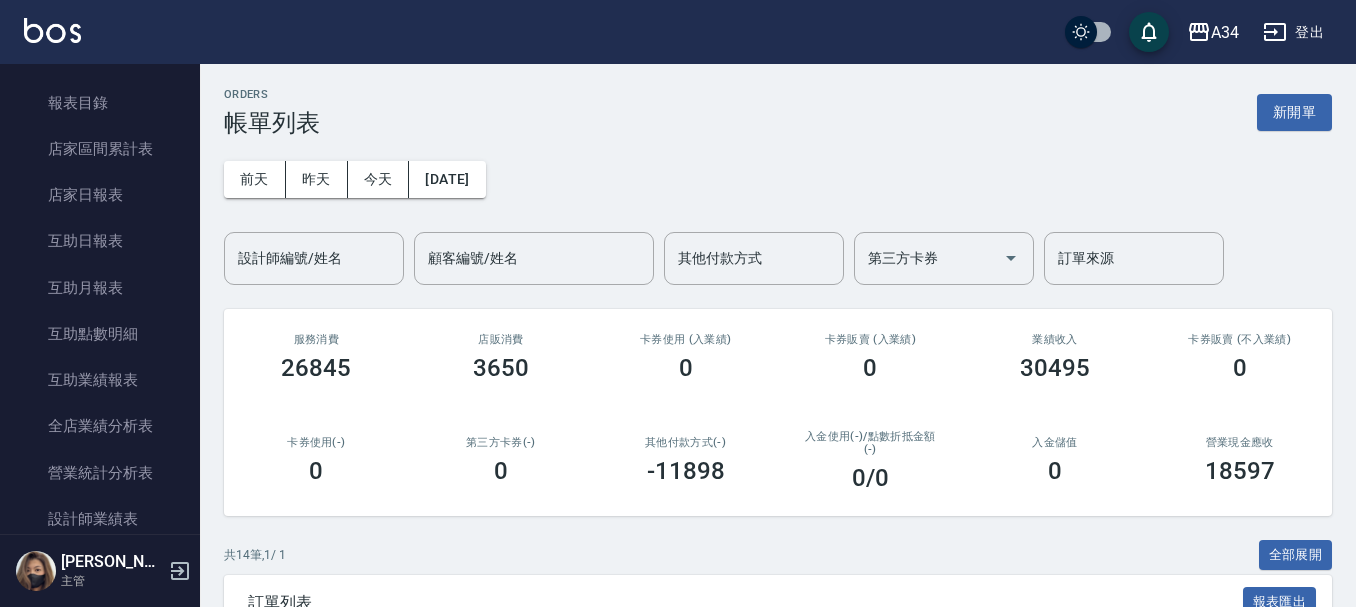 scroll, scrollTop: 0, scrollLeft: 0, axis: both 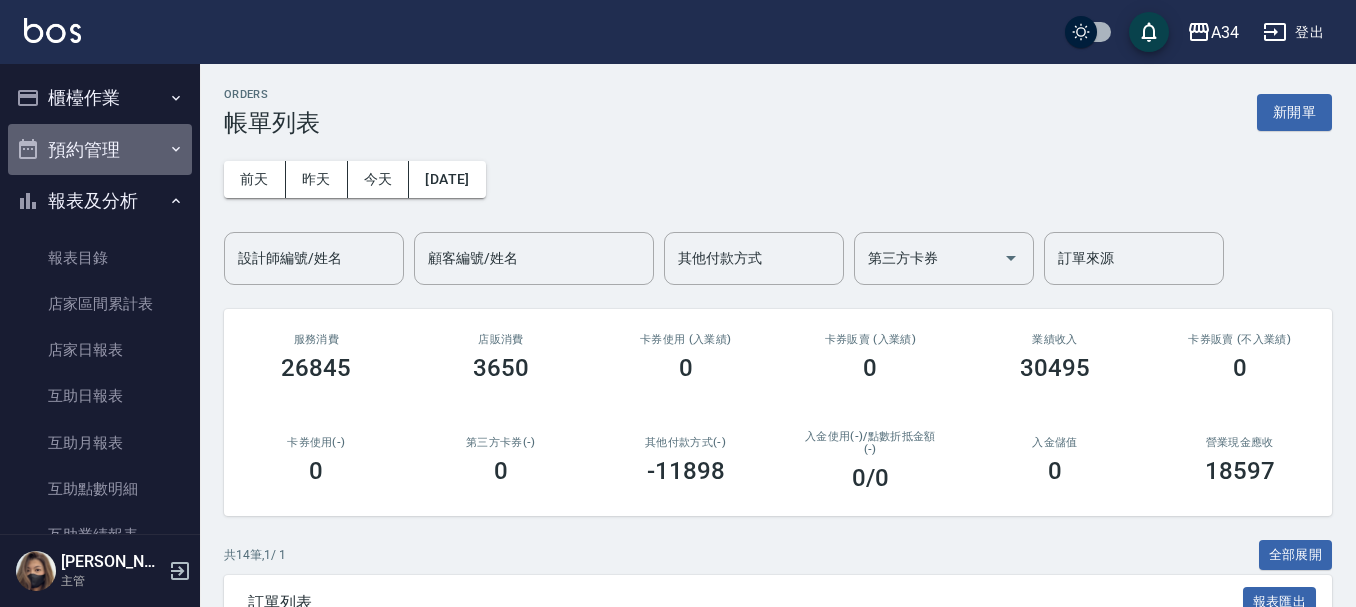 click on "預約管理" at bounding box center [100, 150] 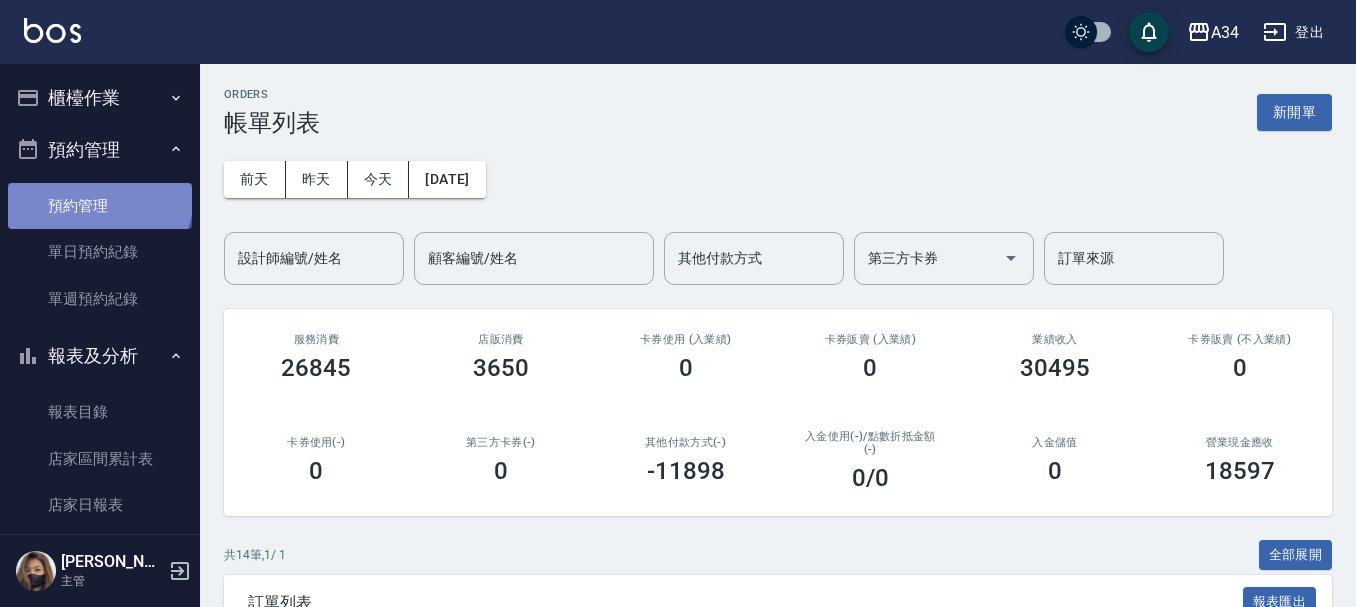 click on "預約管理" at bounding box center (100, 206) 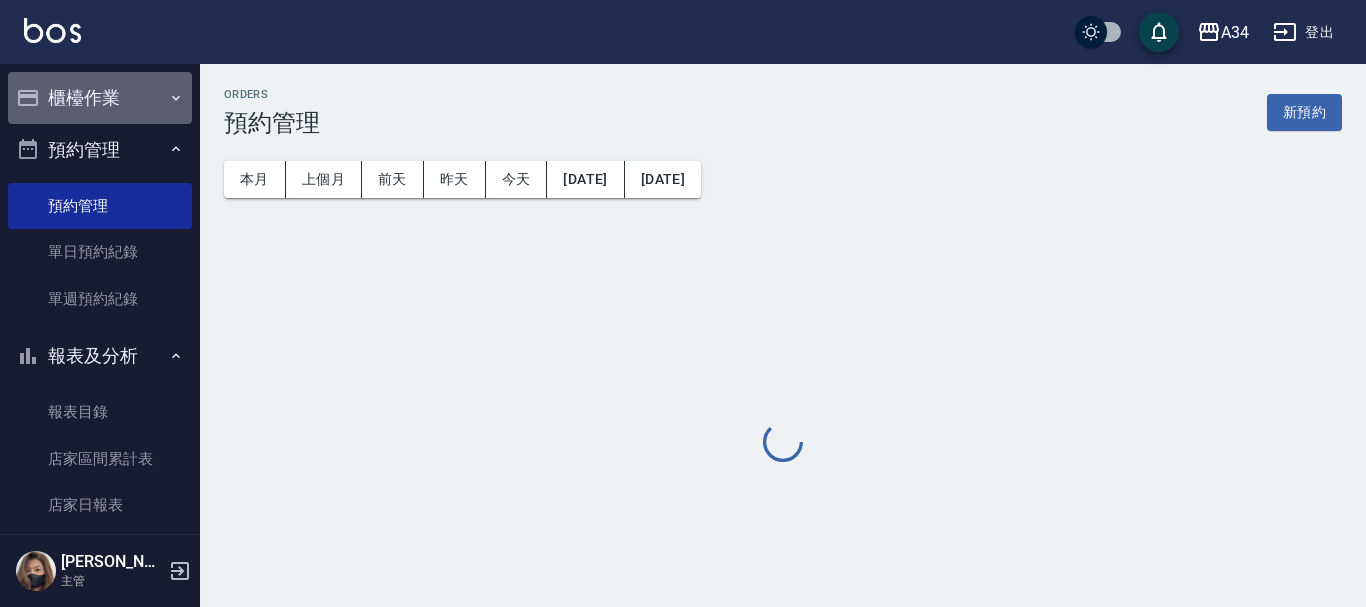 click on "櫃檯作業" at bounding box center (100, 98) 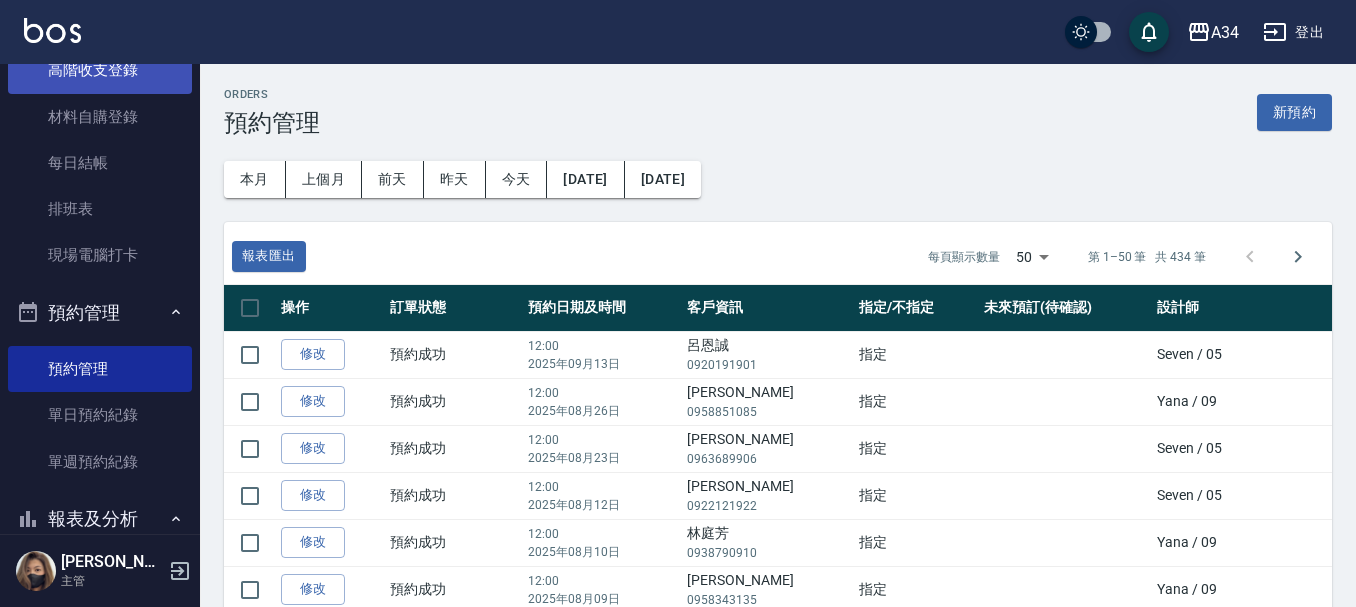 scroll, scrollTop: 100, scrollLeft: 0, axis: vertical 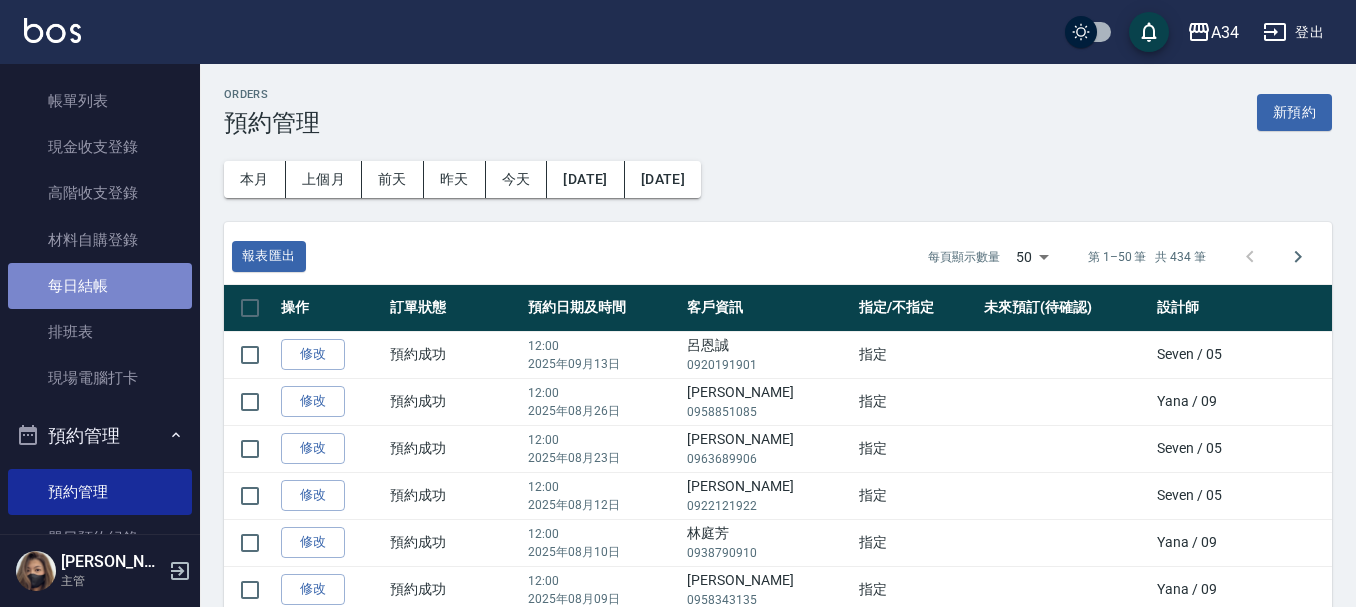 click on "每日結帳" at bounding box center [100, 286] 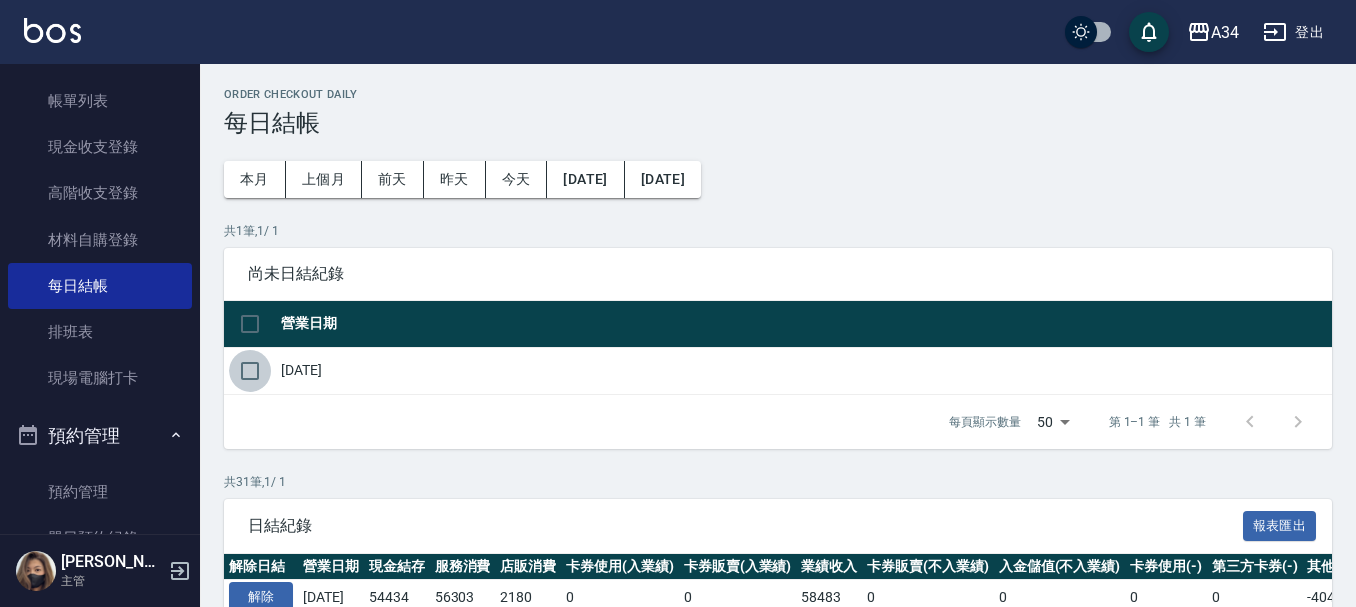 click at bounding box center [250, 371] 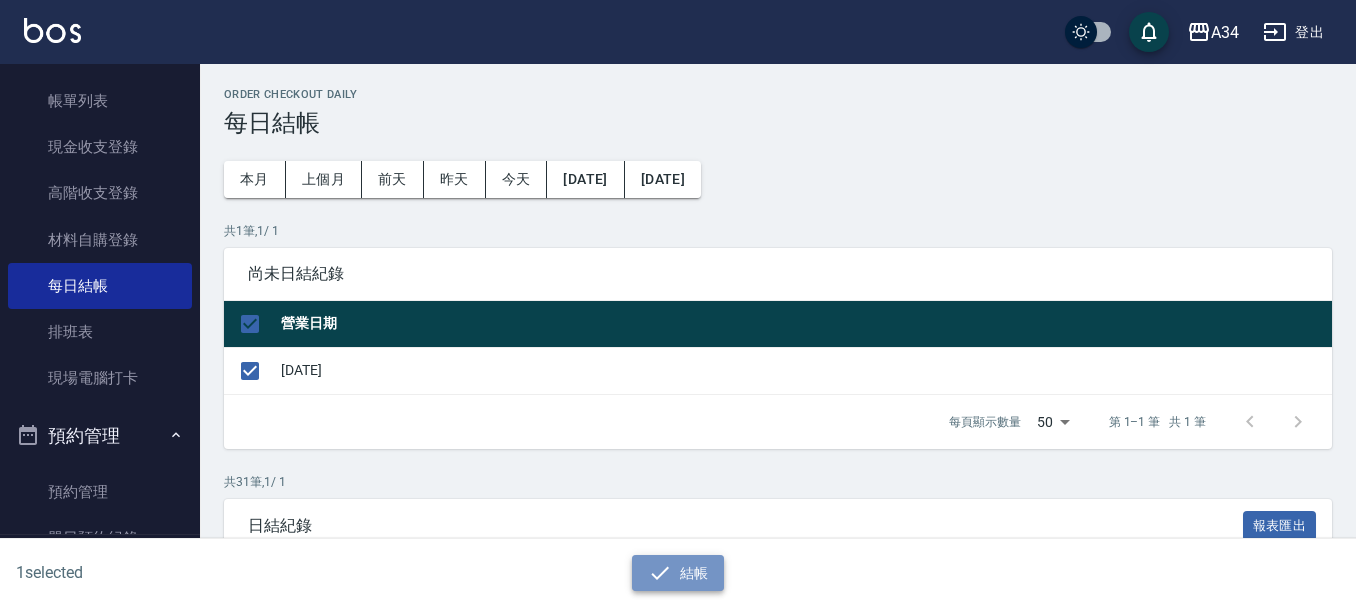 click 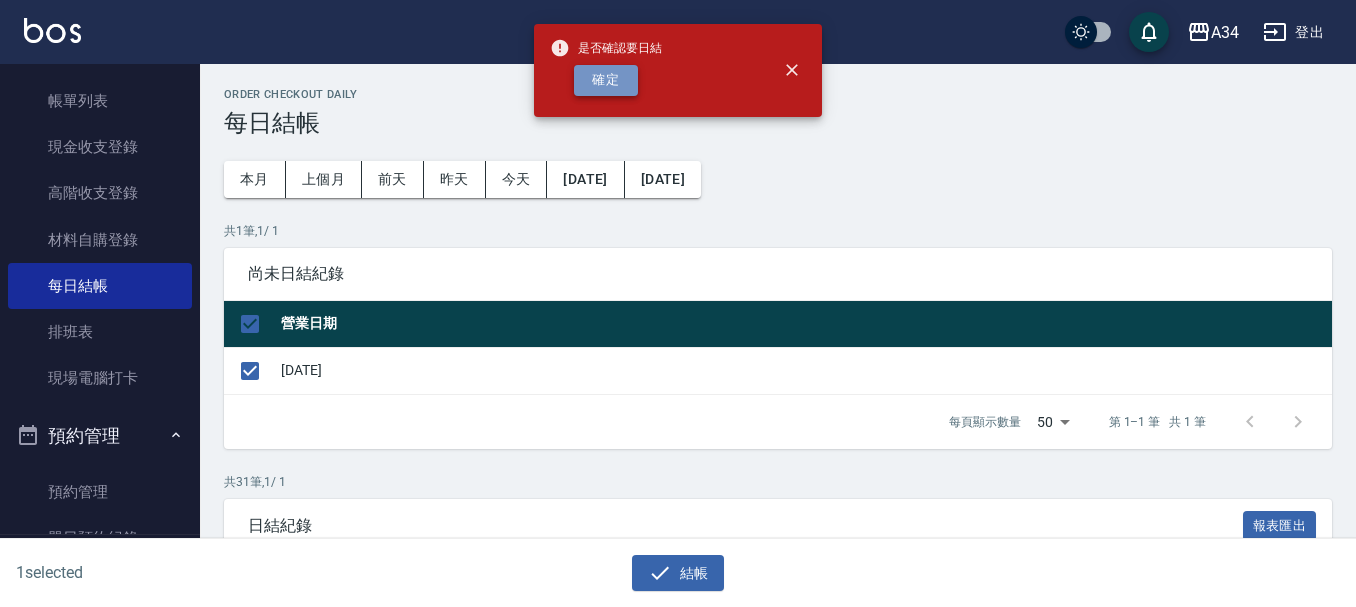 click on "確定" at bounding box center (606, 80) 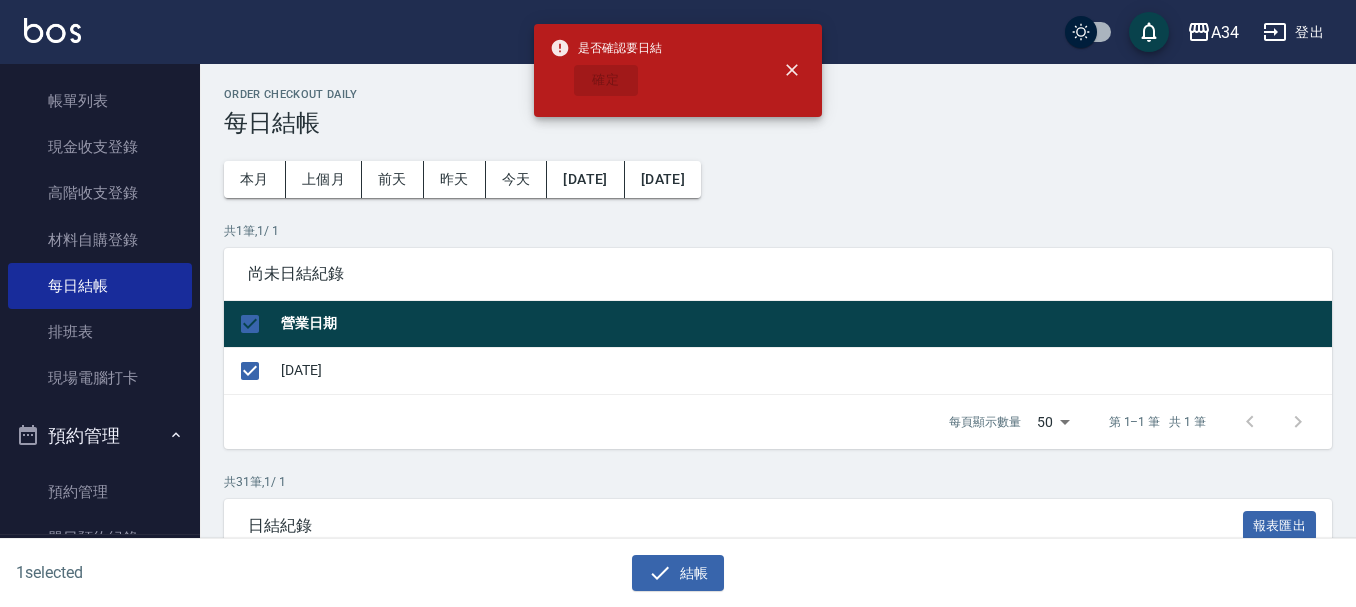checkbox on "false" 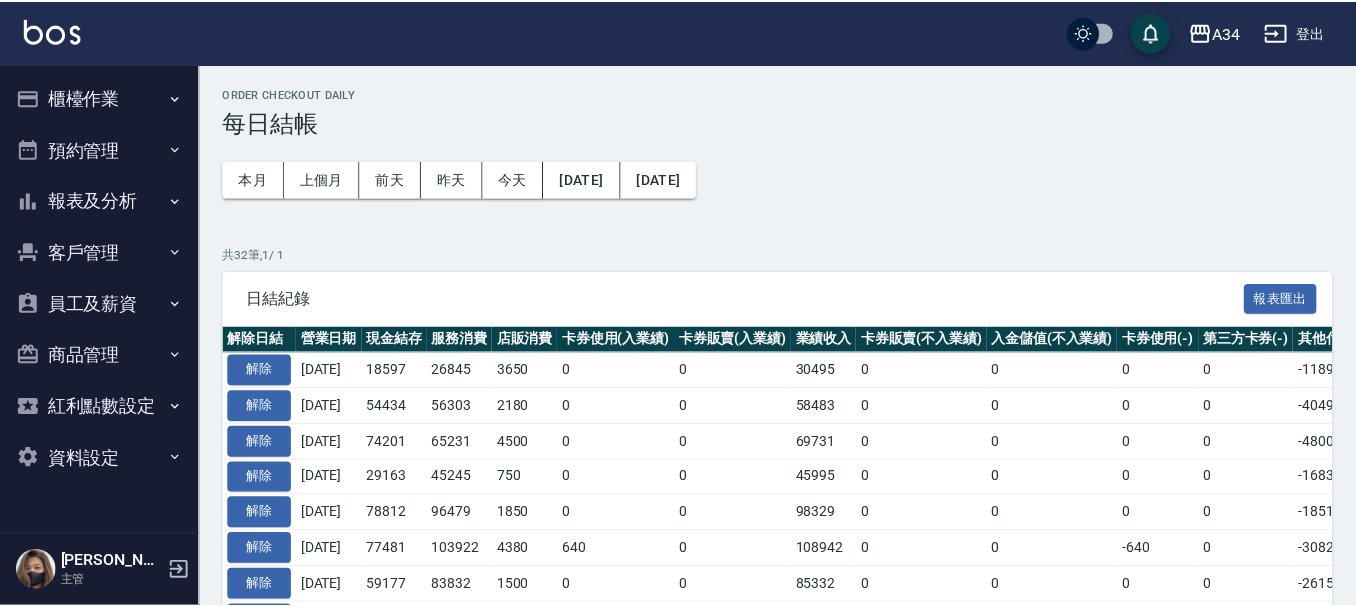 scroll, scrollTop: 0, scrollLeft: 0, axis: both 